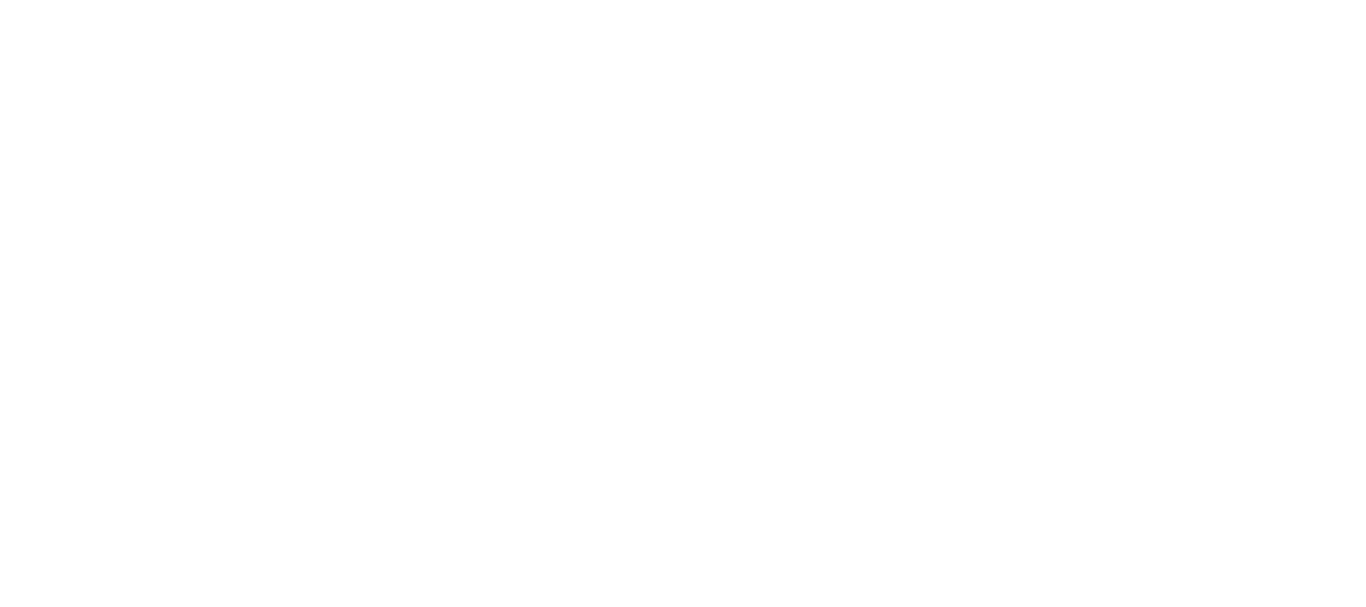 scroll, scrollTop: 0, scrollLeft: 0, axis: both 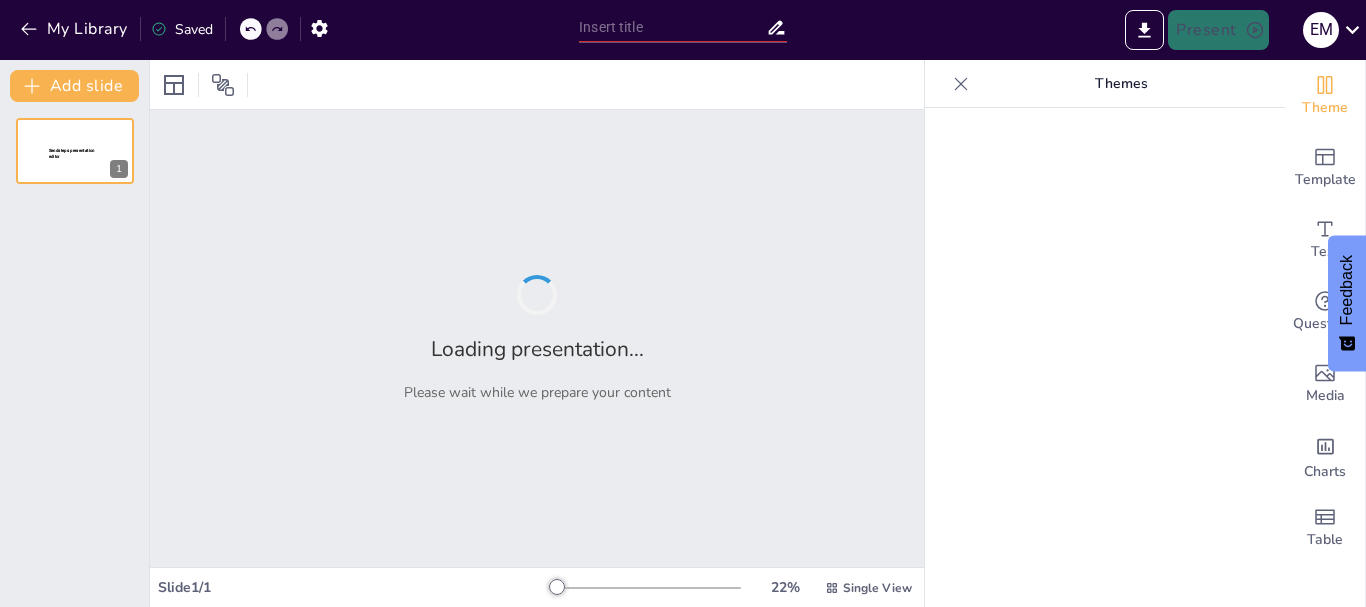 type on "Contenidos Ciencias de la Tierra" 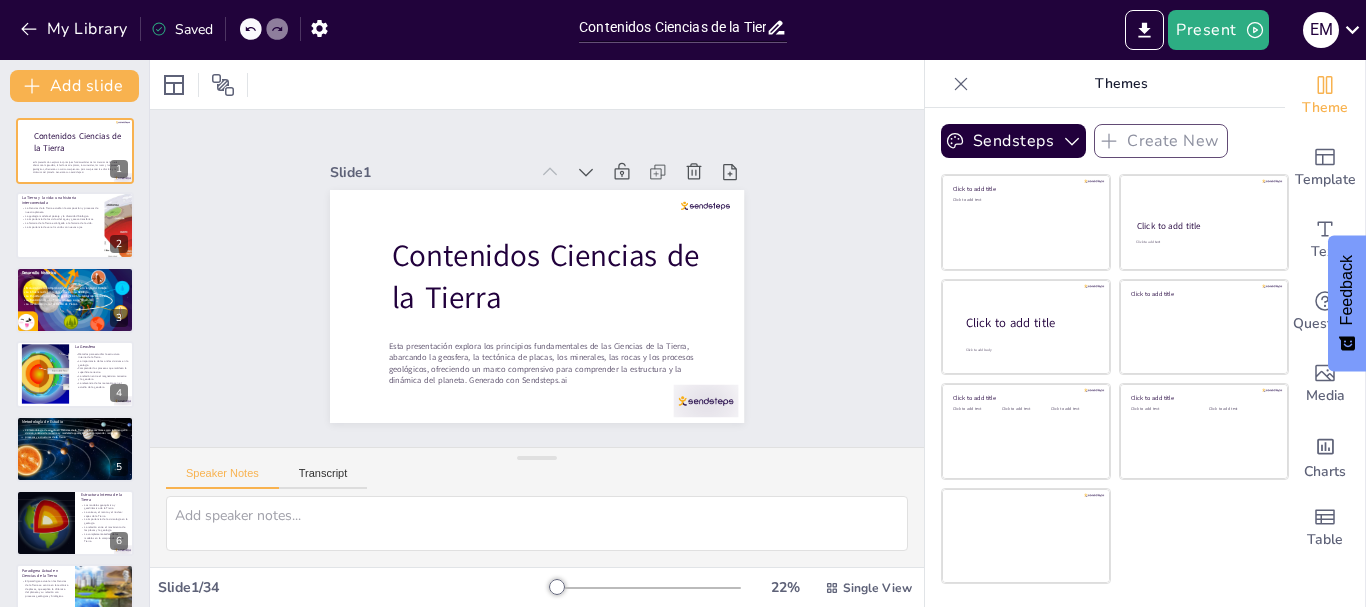 checkbox on "true" 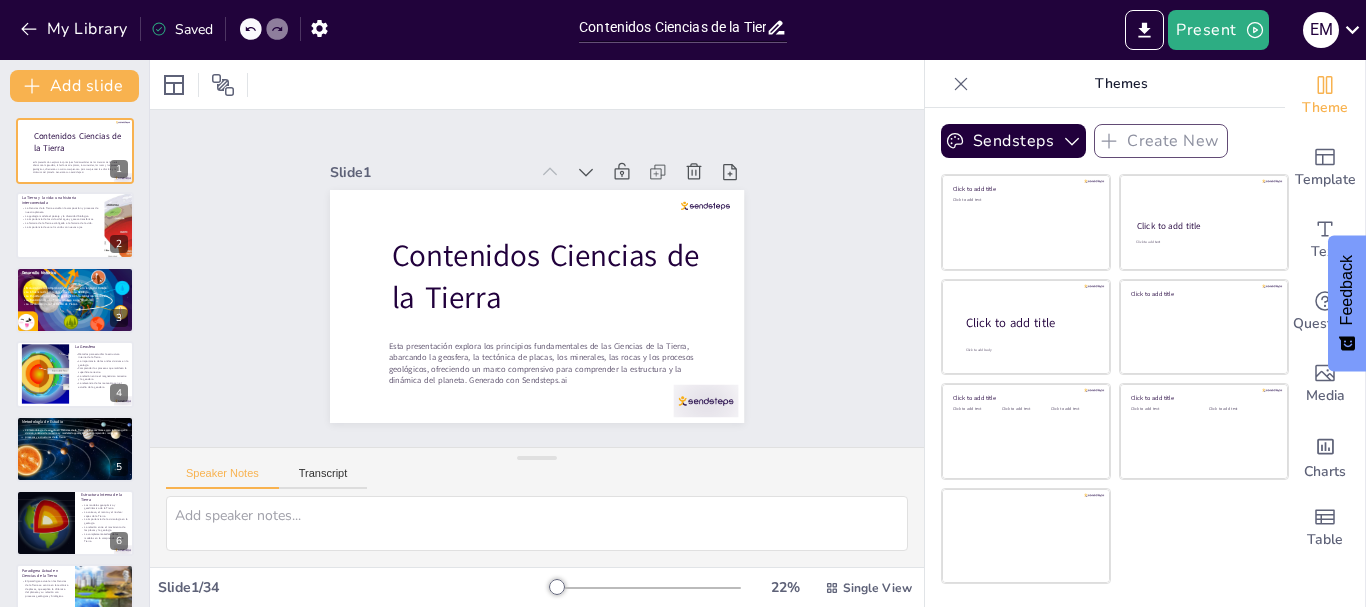 checkbox on "true" 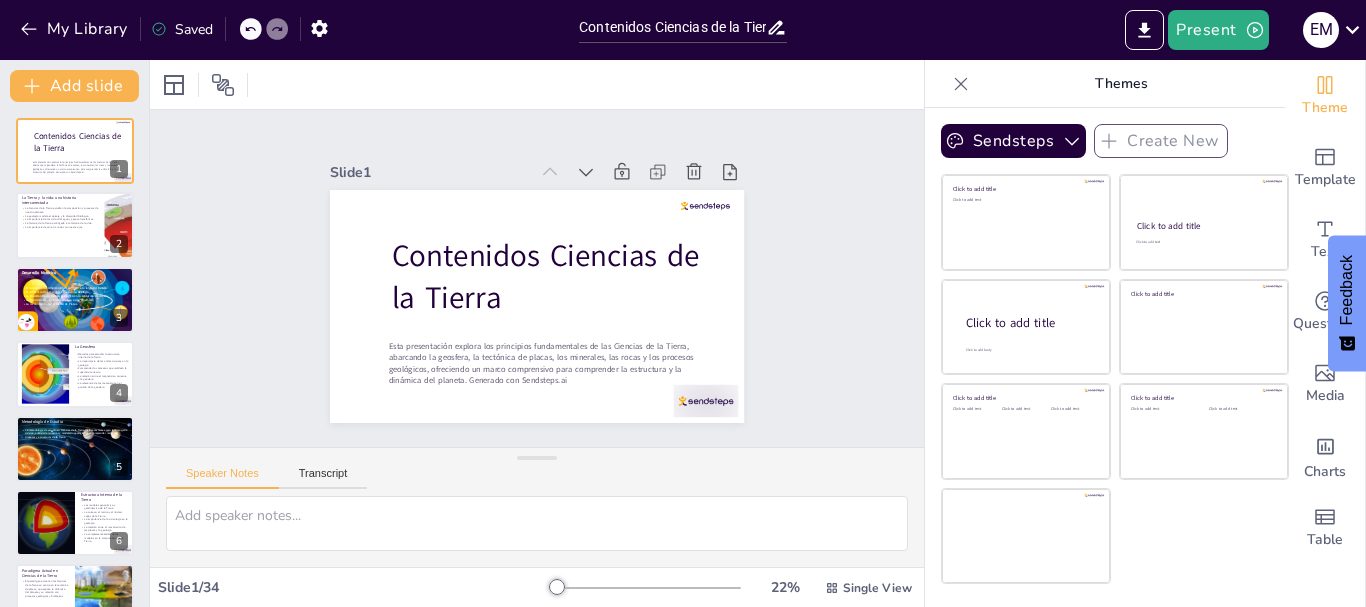 checkbox on "true" 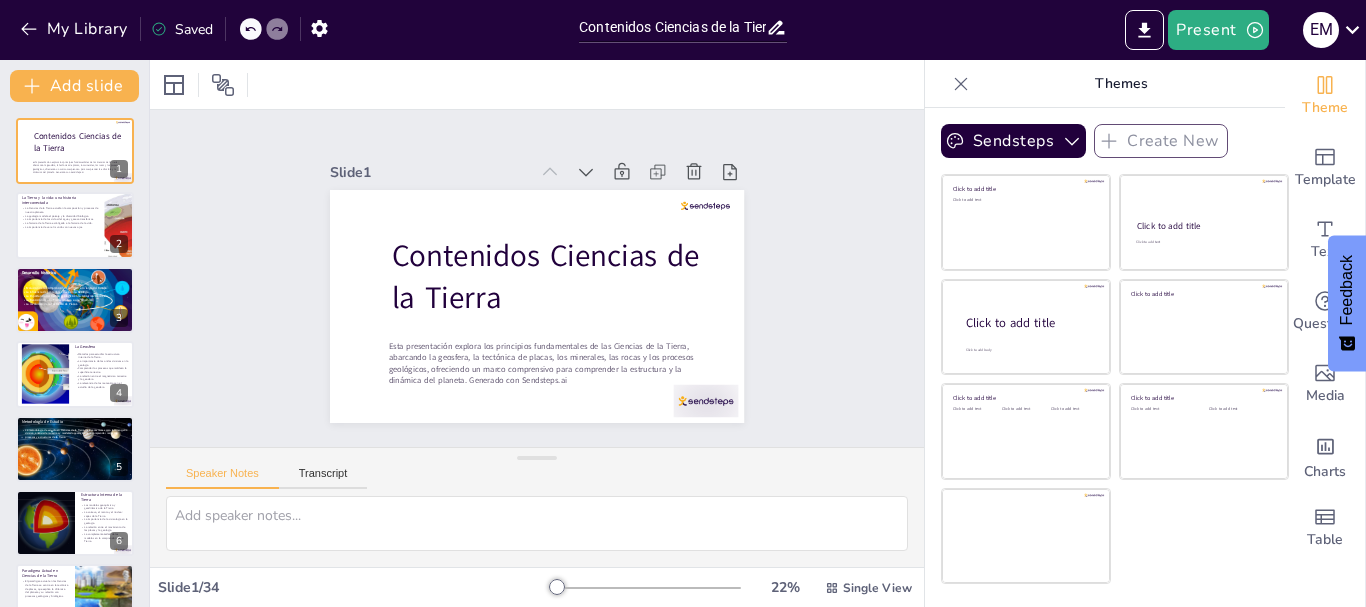checkbox on "true" 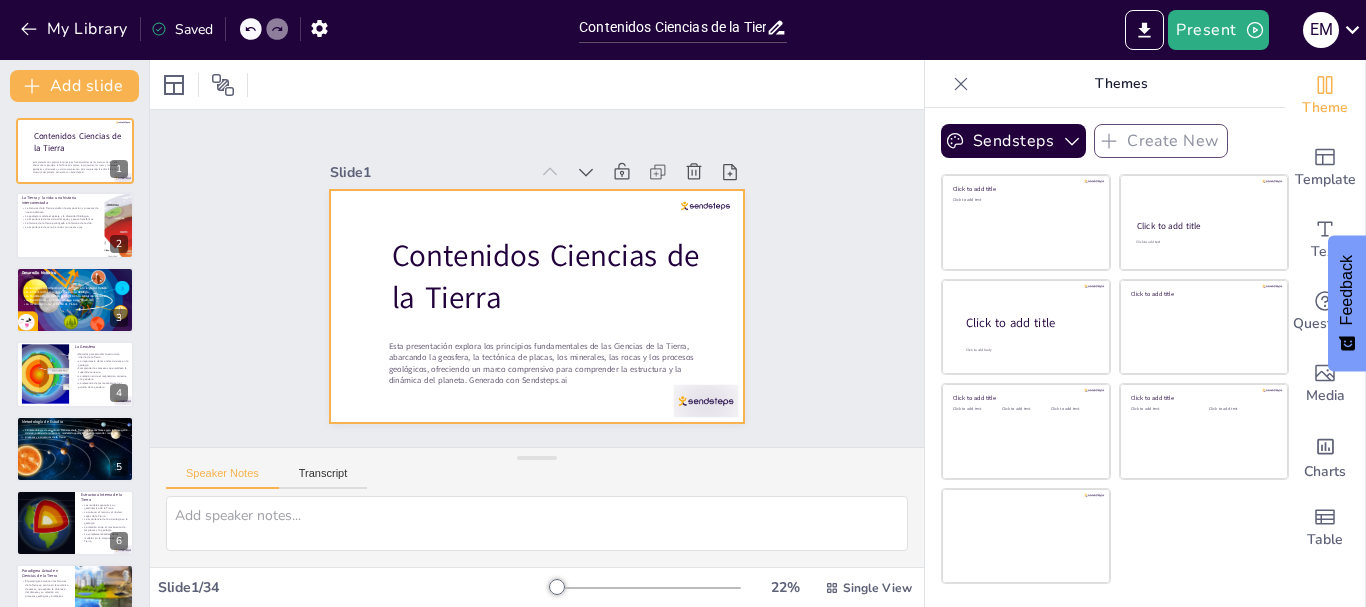 checkbox on "true" 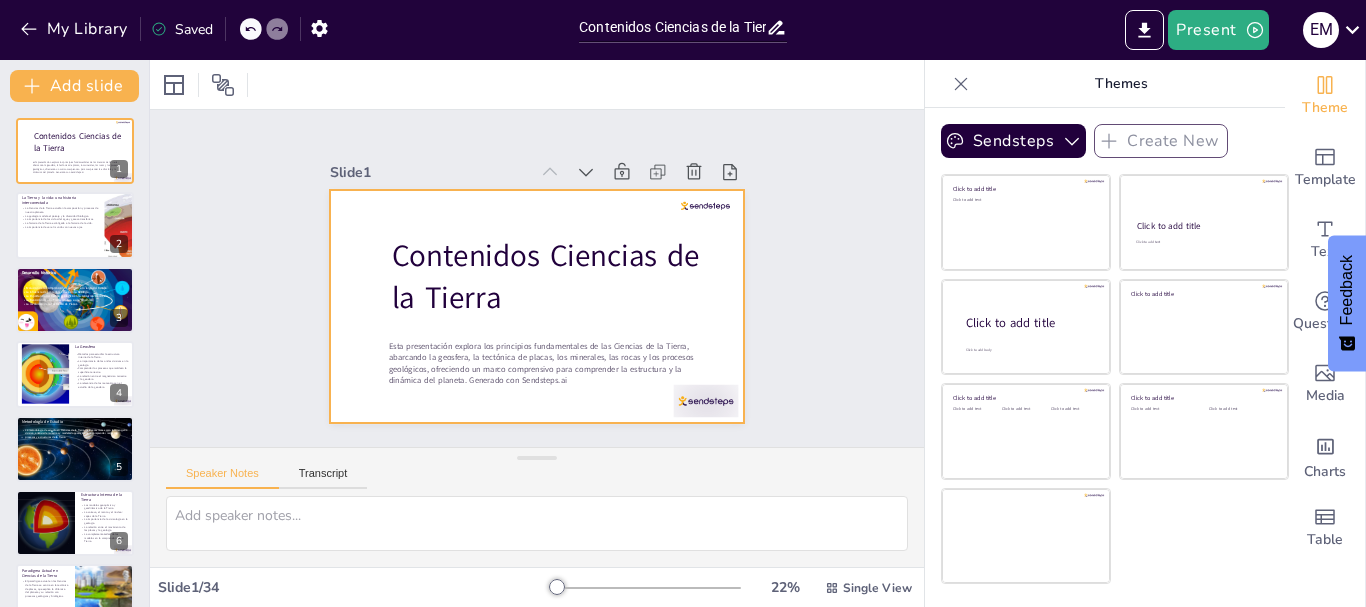 checkbox on "true" 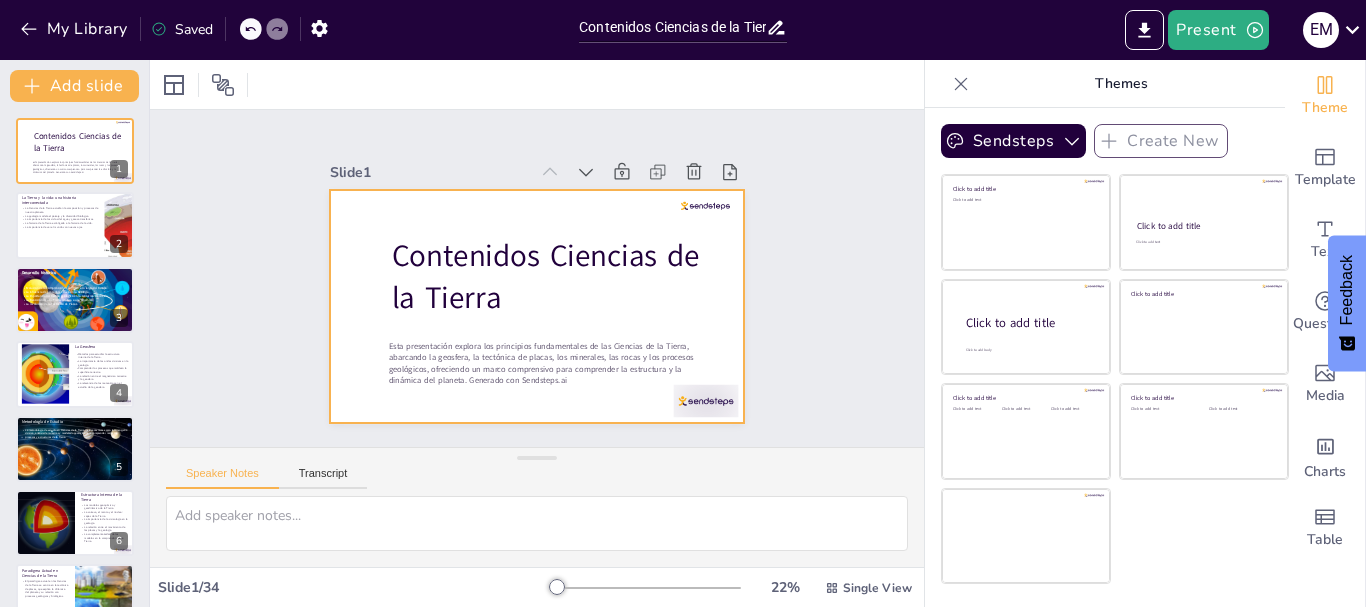 checkbox on "true" 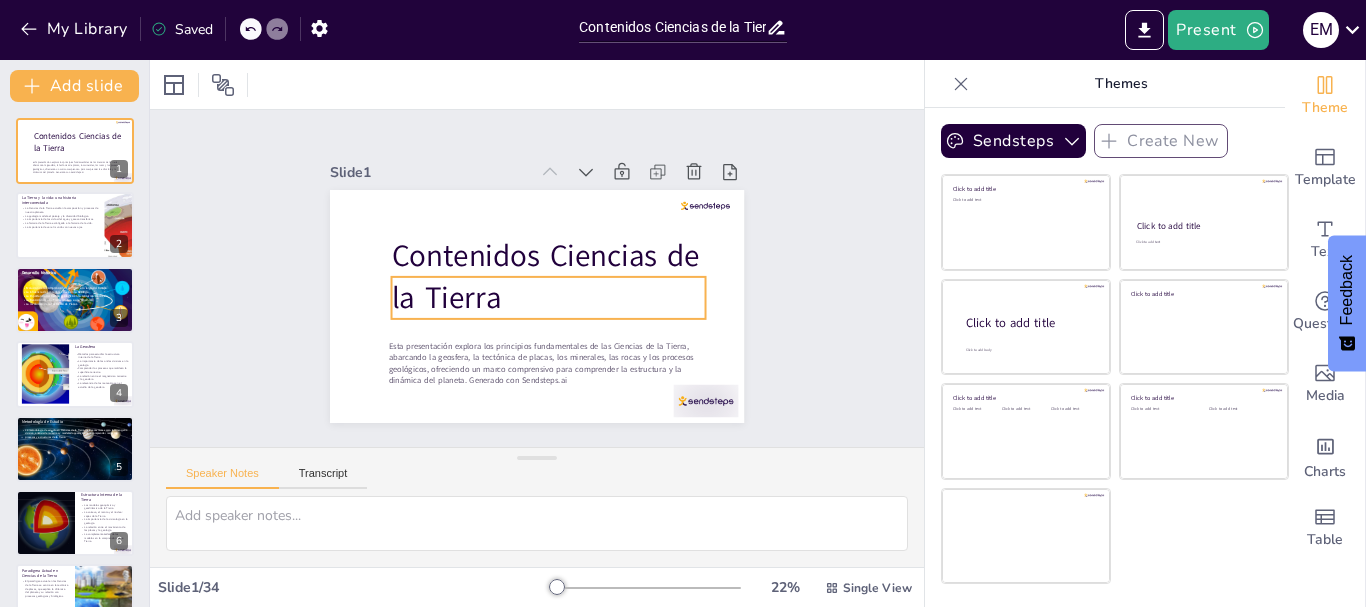 checkbox on "true" 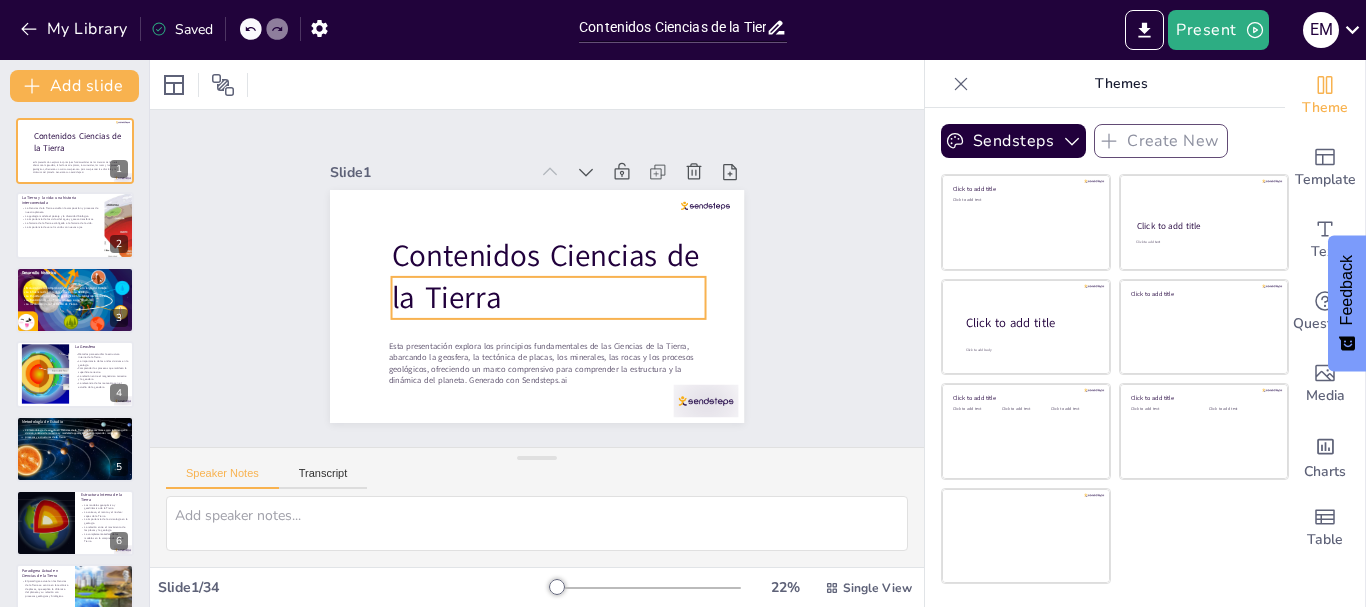 checkbox on "true" 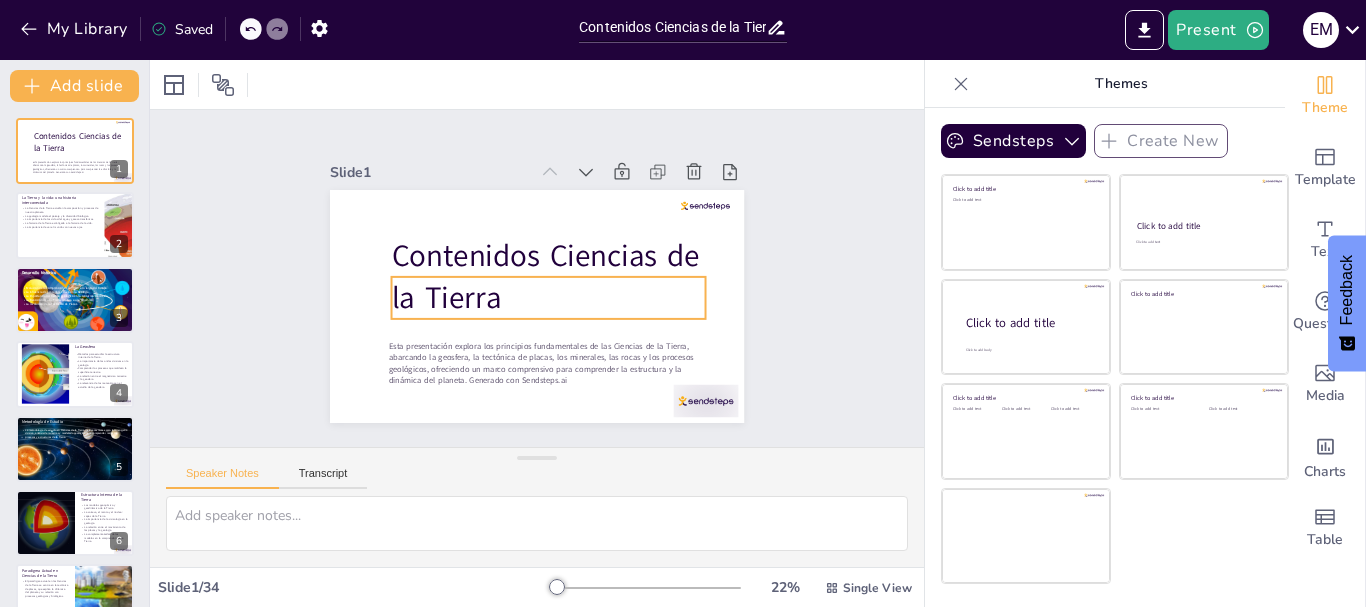 checkbox on "true" 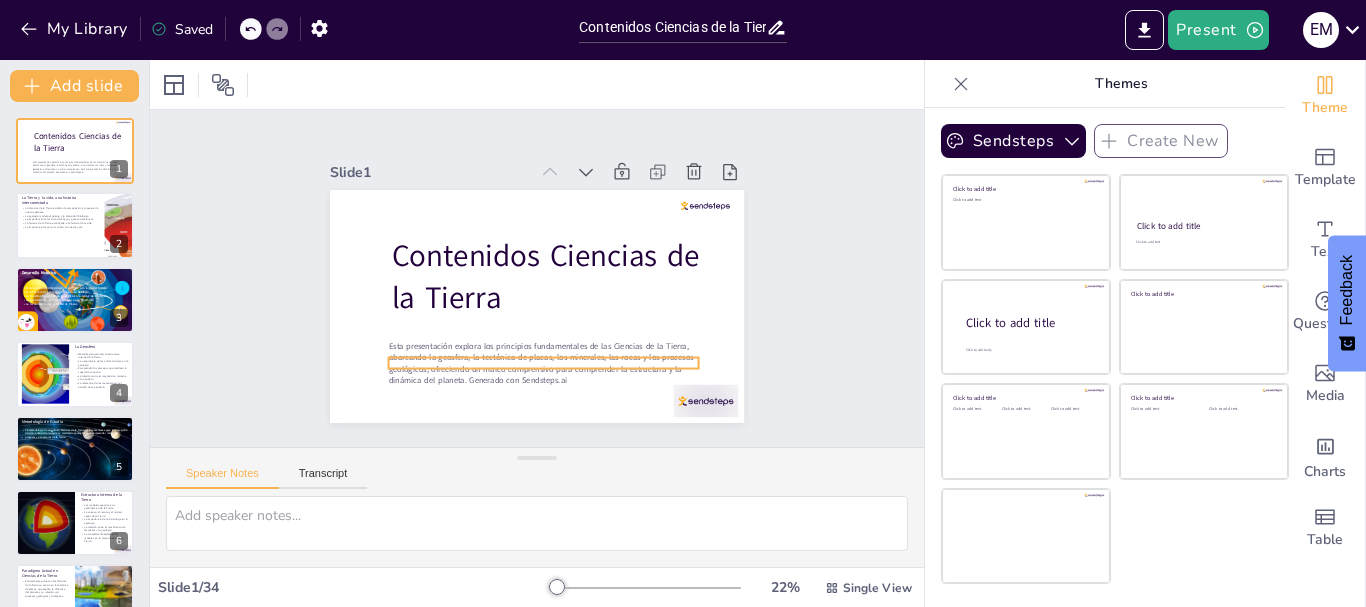 checkbox on "true" 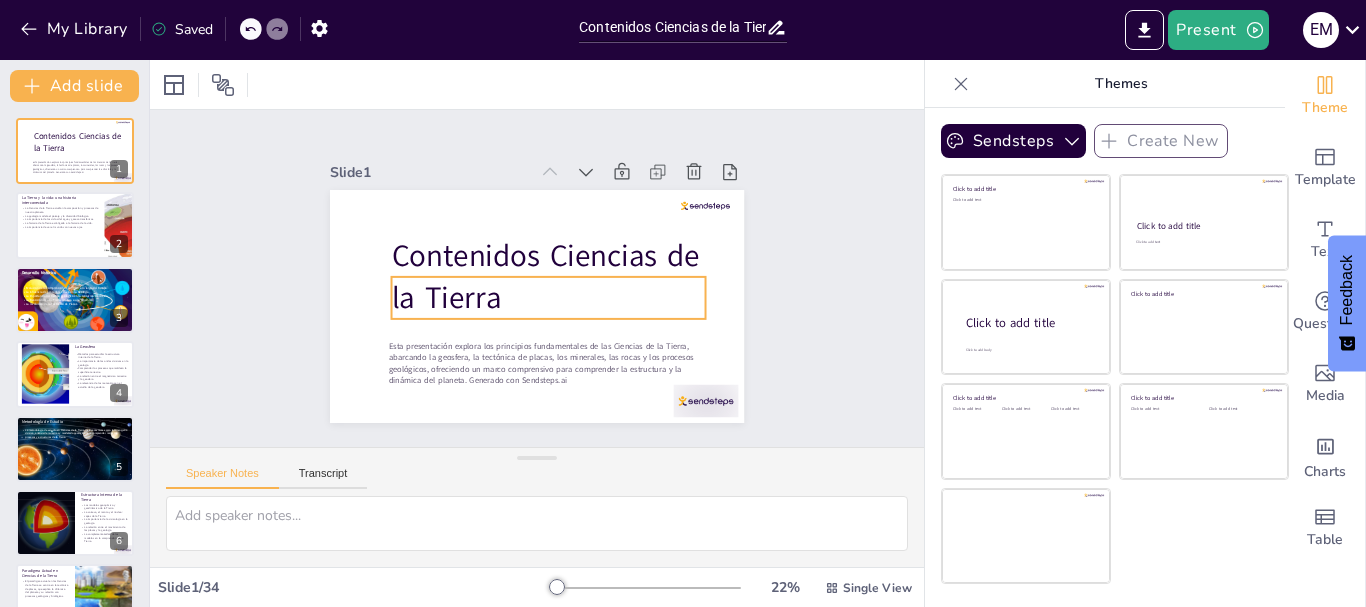 checkbox on "true" 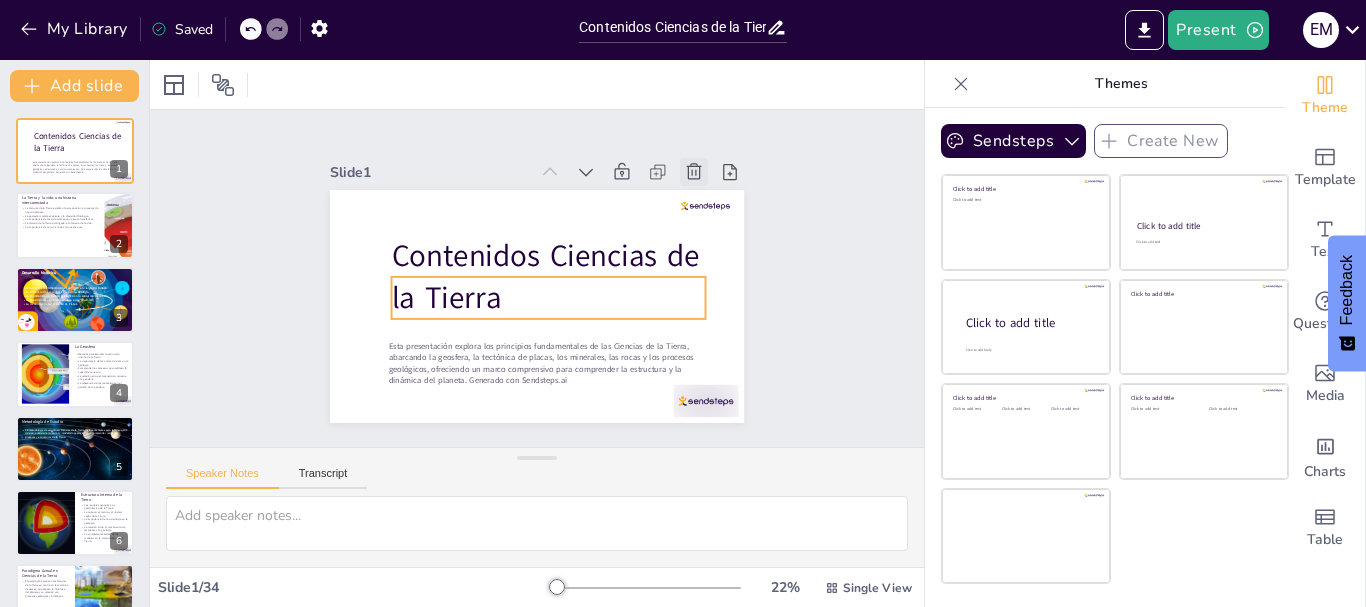 checkbox on "true" 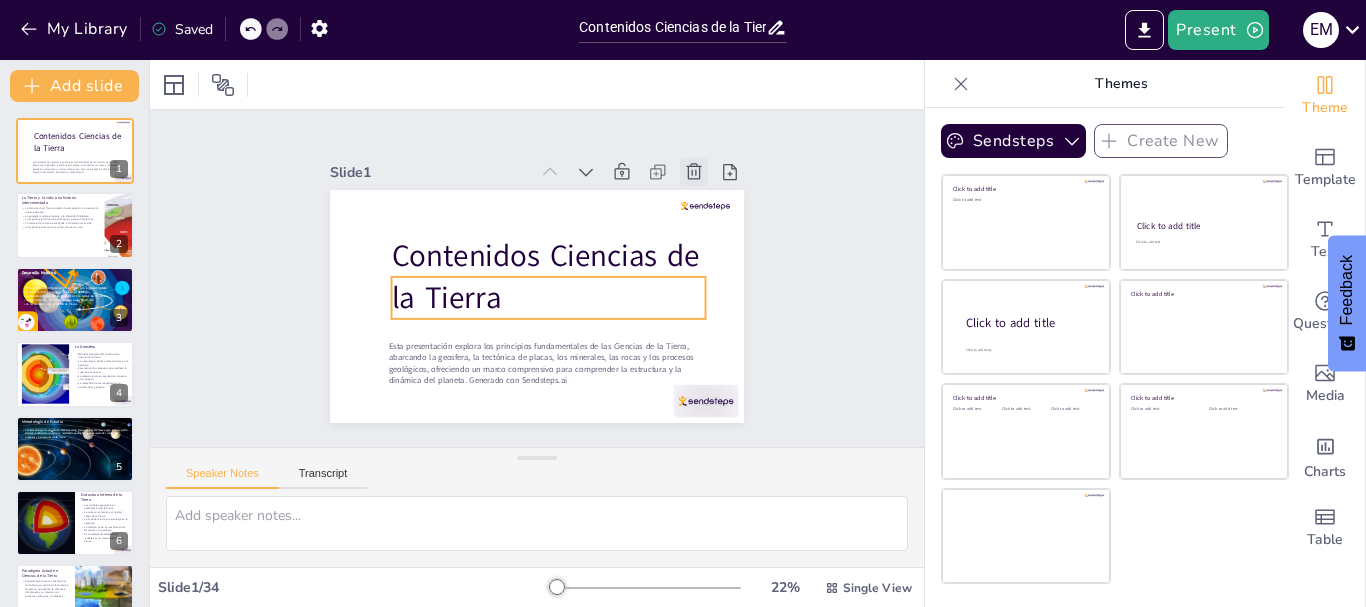 checkbox on "true" 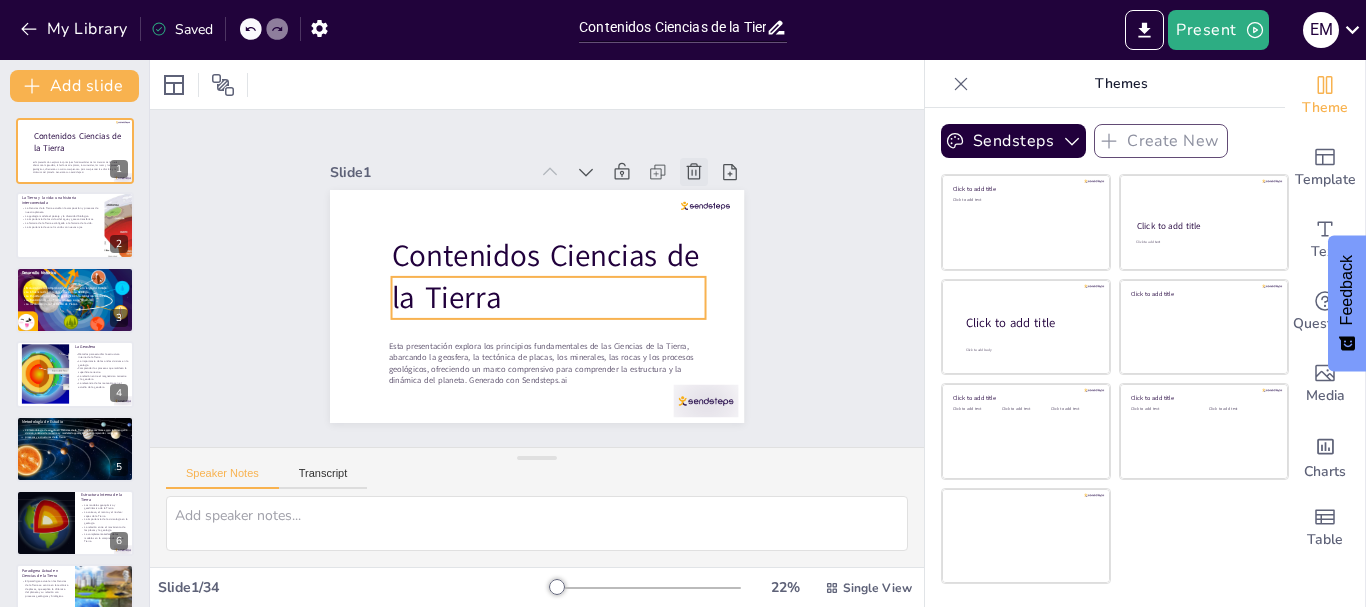 checkbox on "true" 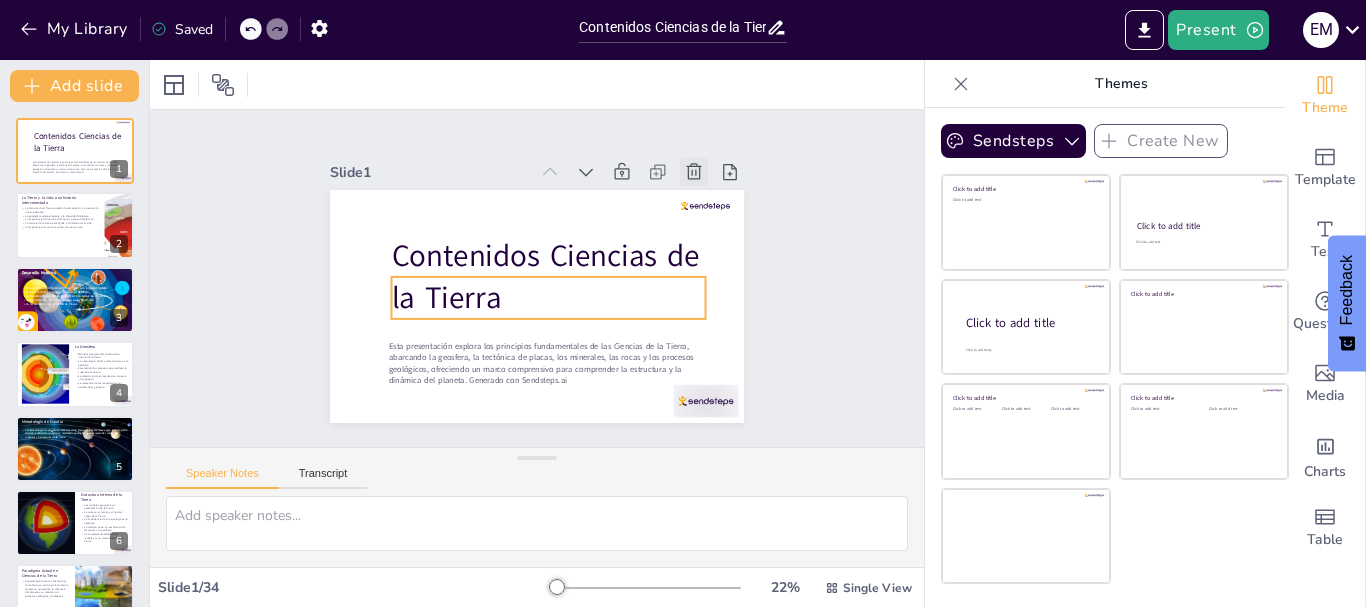 checkbox on "true" 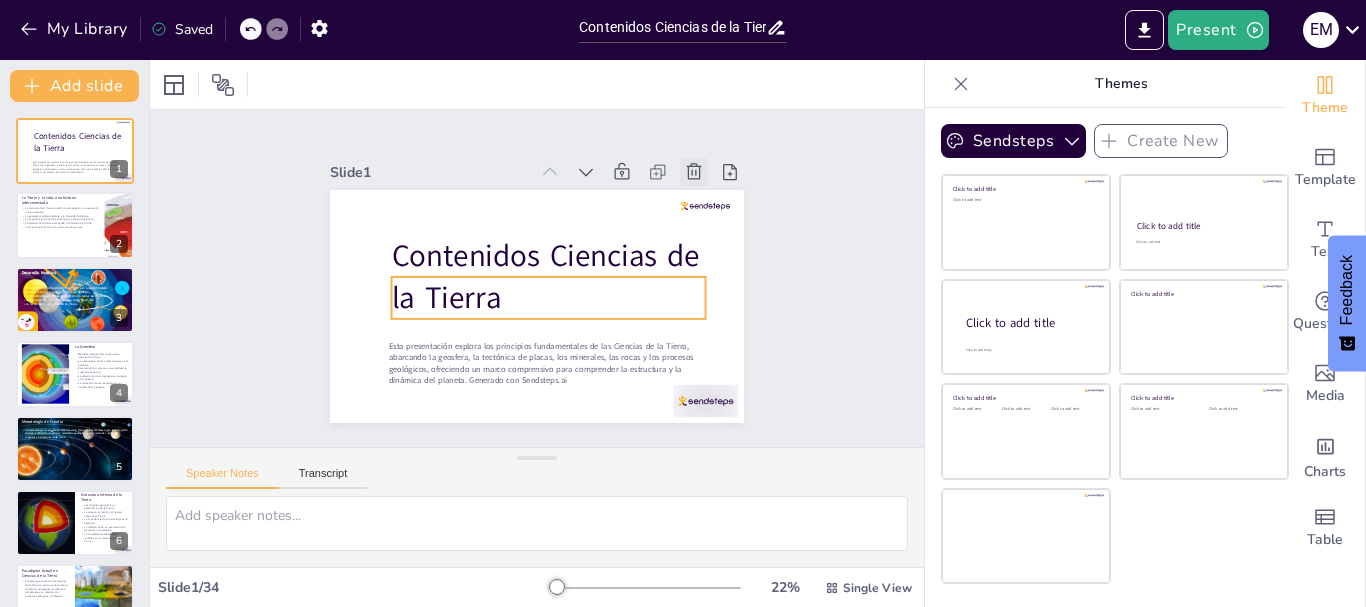 checkbox on "true" 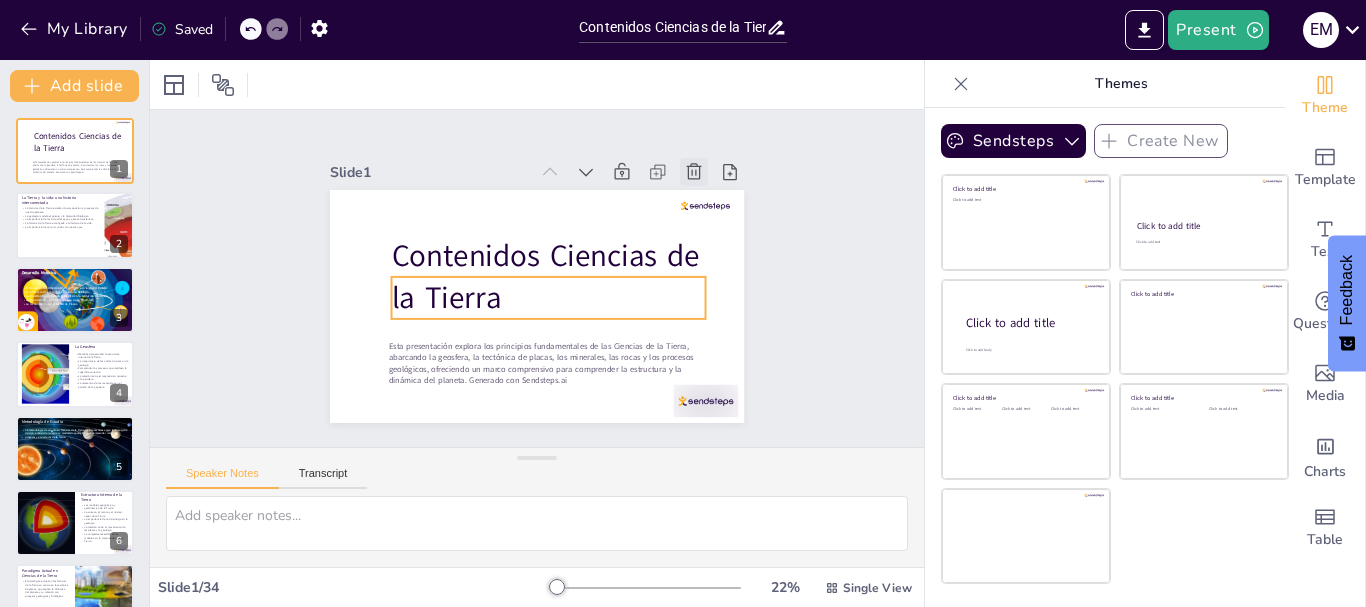 checkbox on "true" 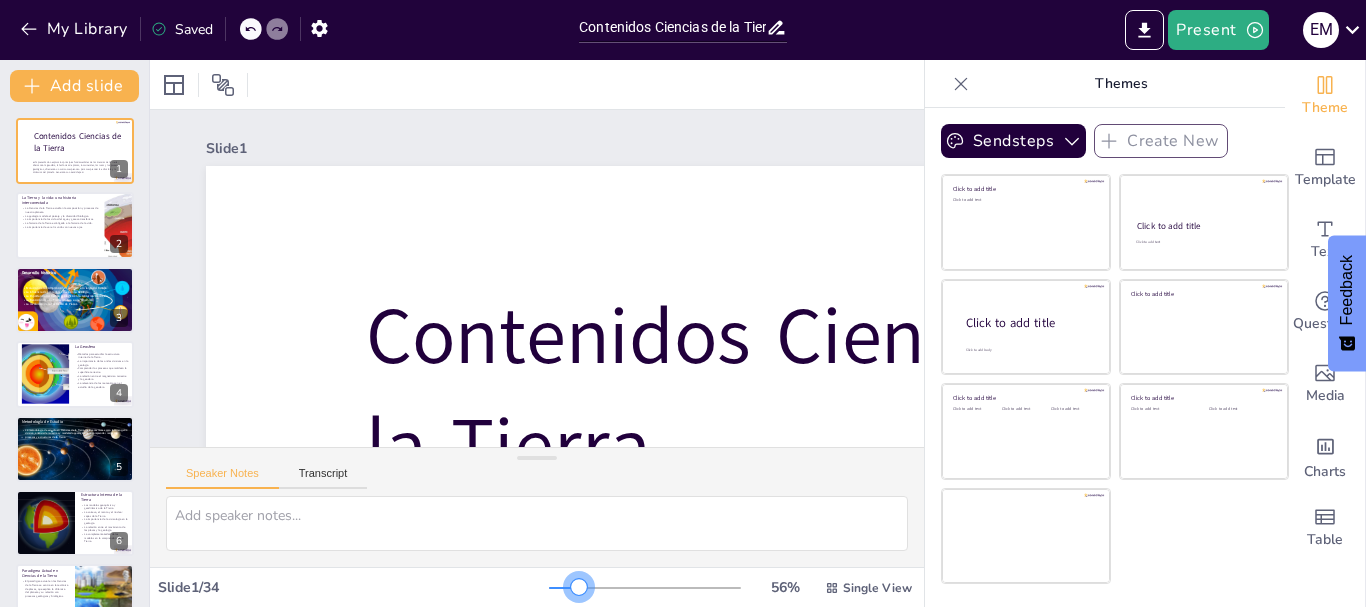 checkbox on "true" 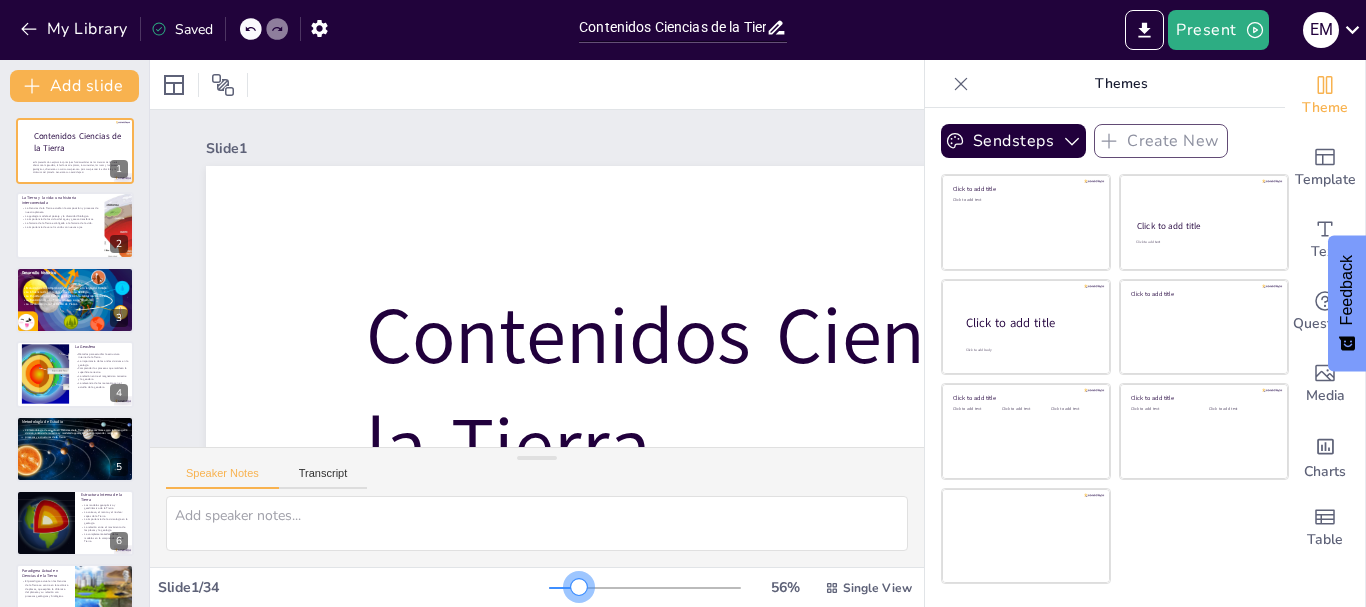 checkbox on "true" 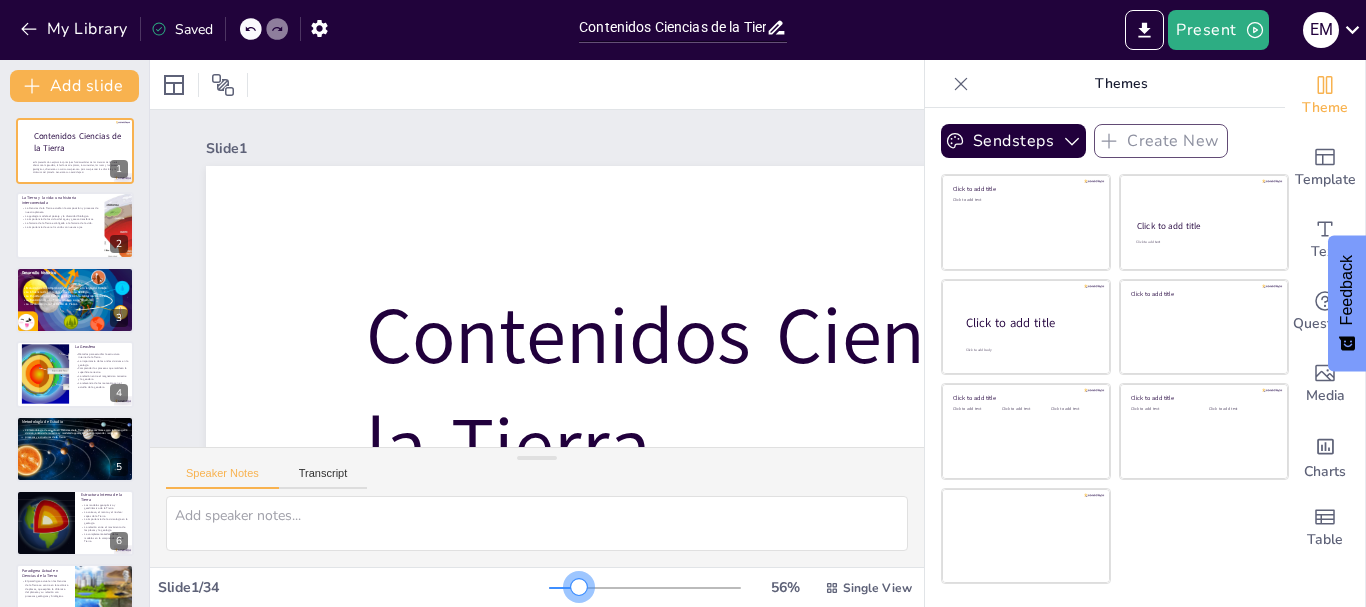 checkbox on "true" 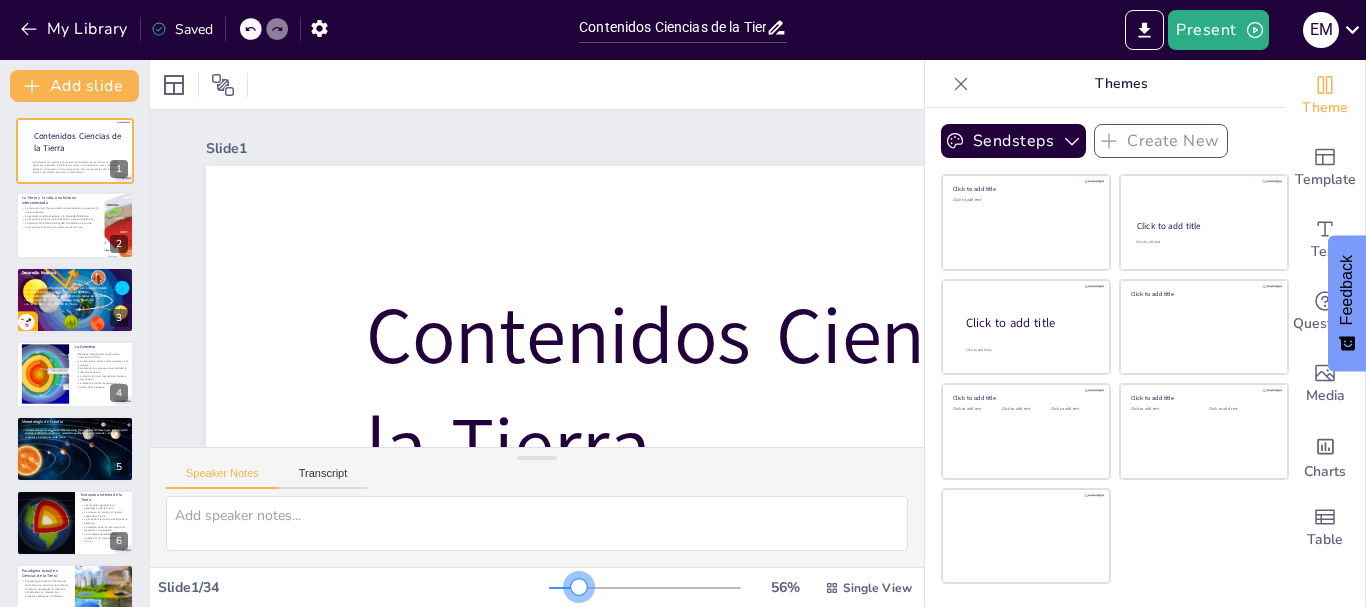 checkbox on "true" 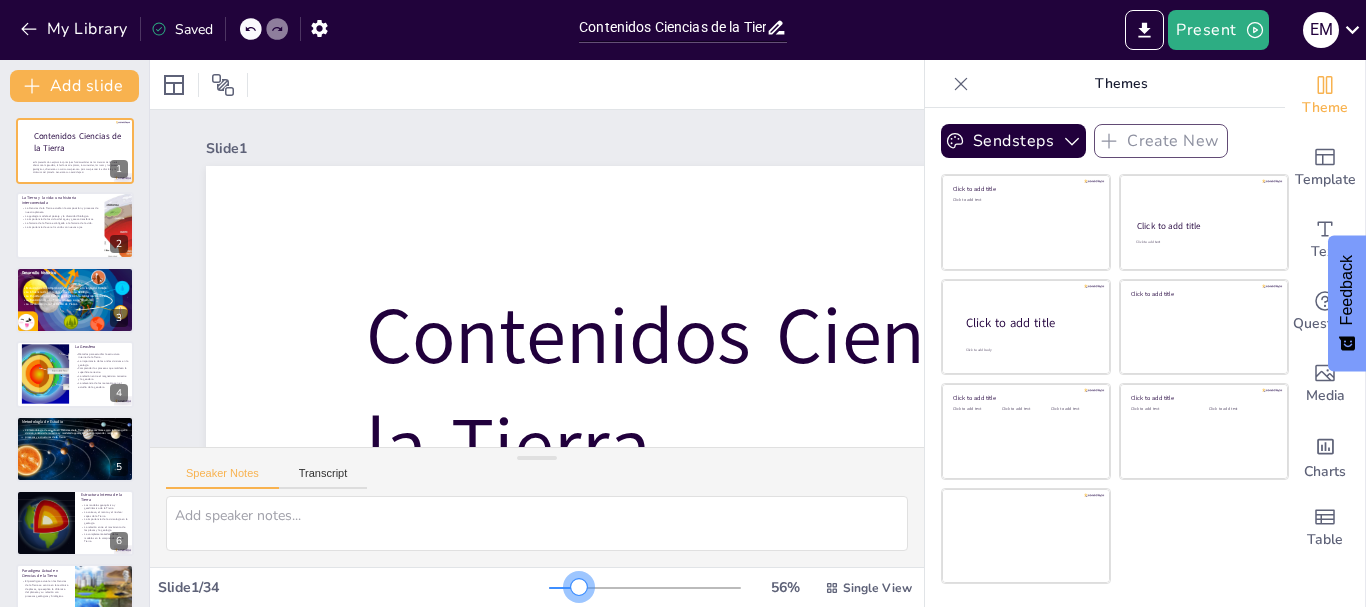 checkbox on "true" 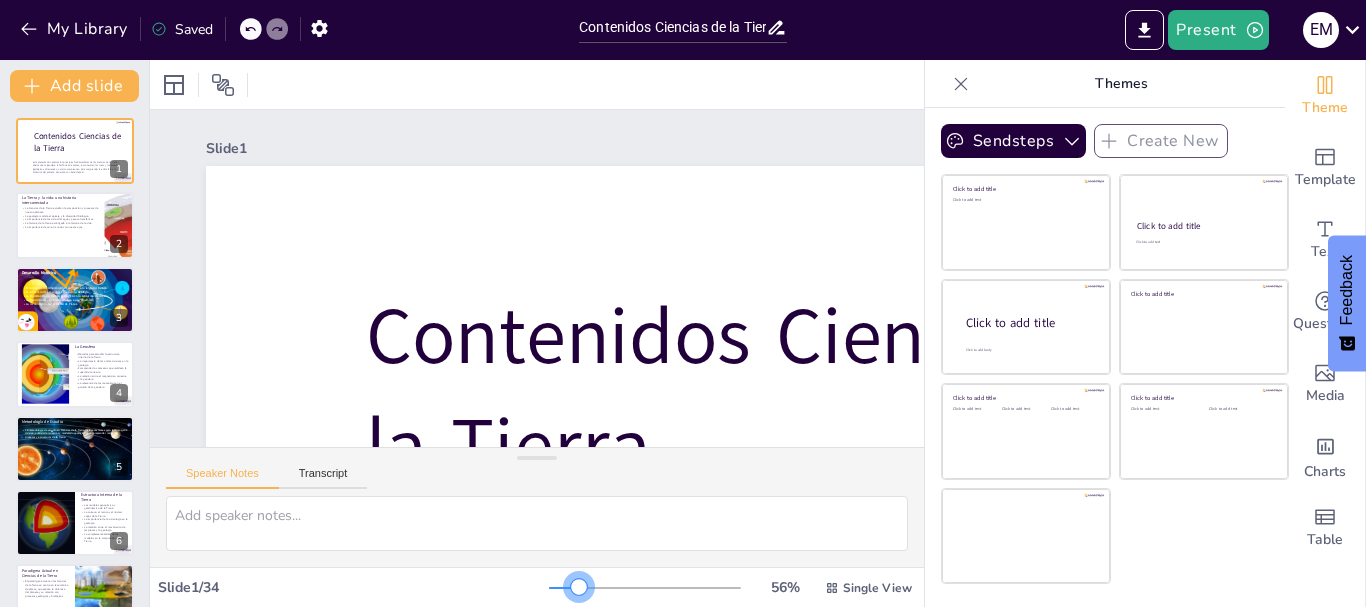 checkbox on "true" 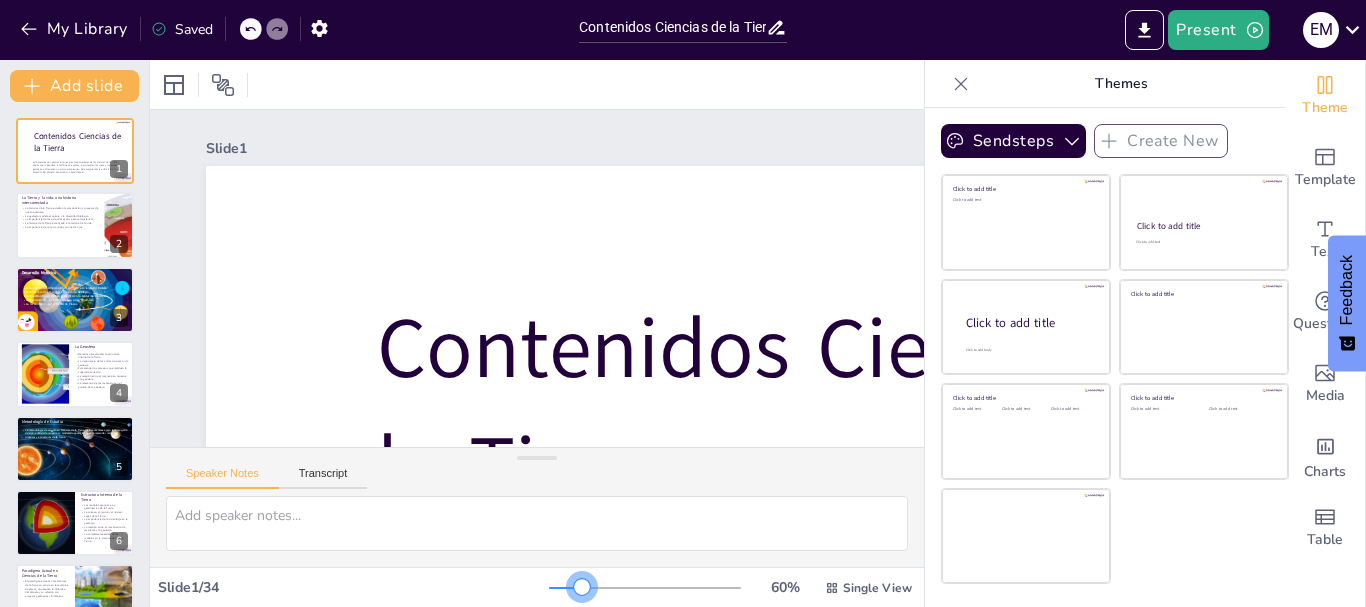 drag, startPoint x: 541, startPoint y: 586, endPoint x: 569, endPoint y: 586, distance: 28 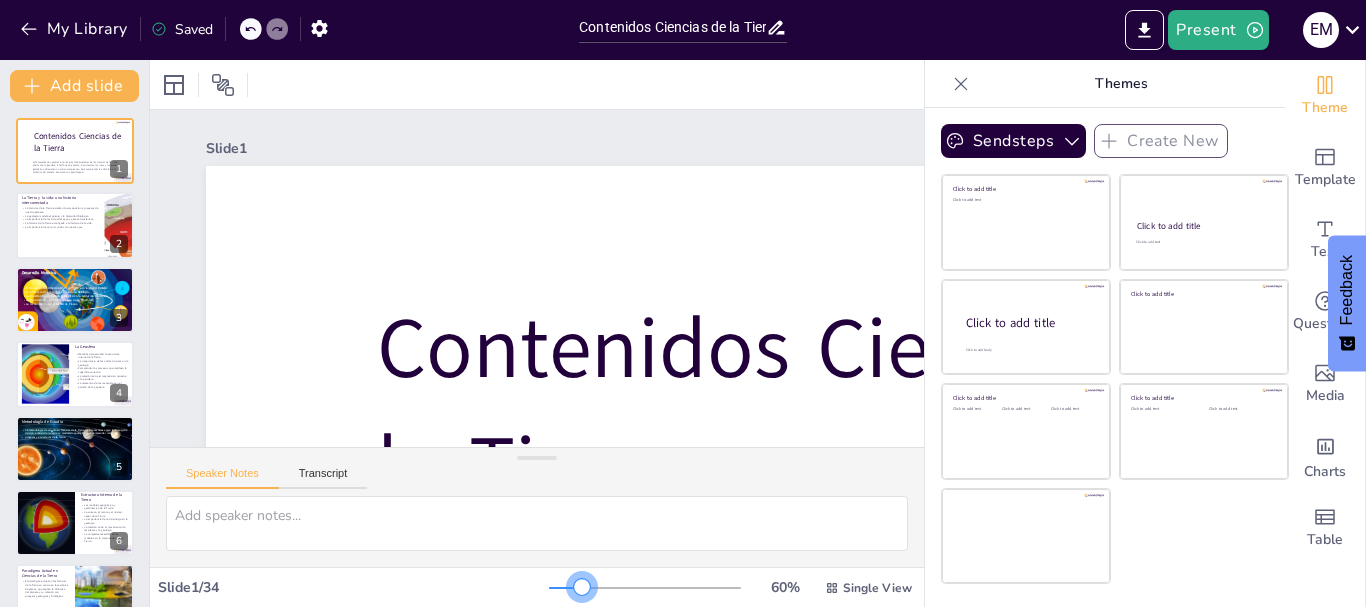 click at bounding box center [582, 587] 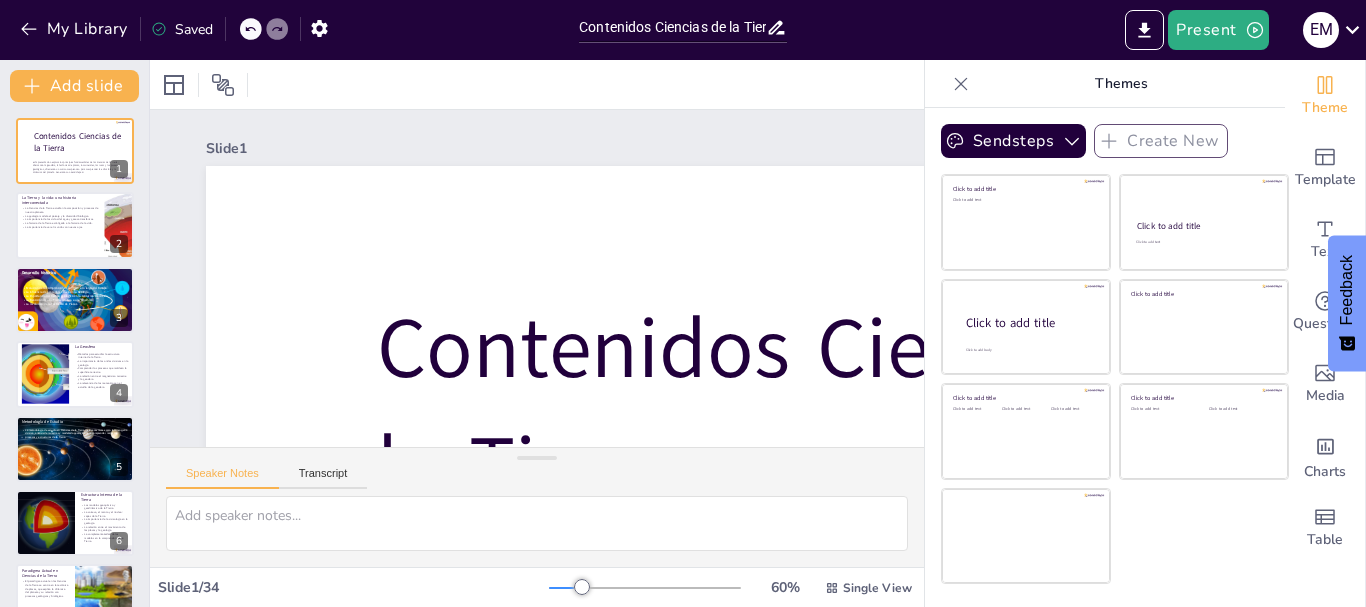 checkbox on "true" 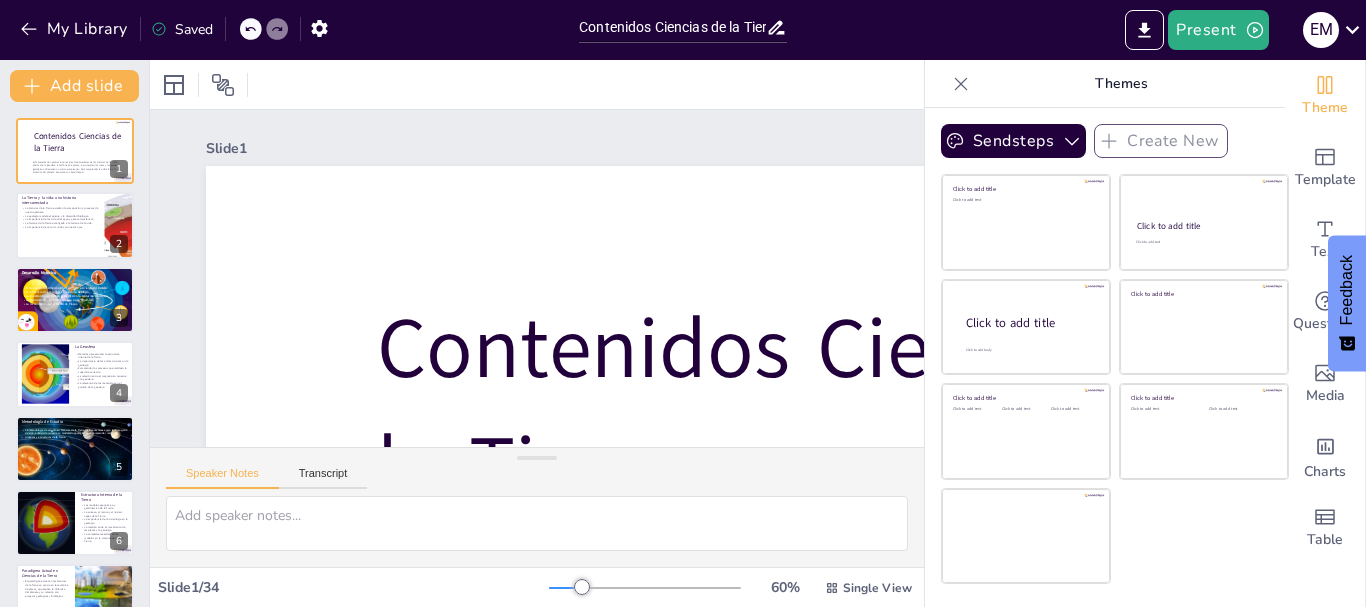 checkbox on "true" 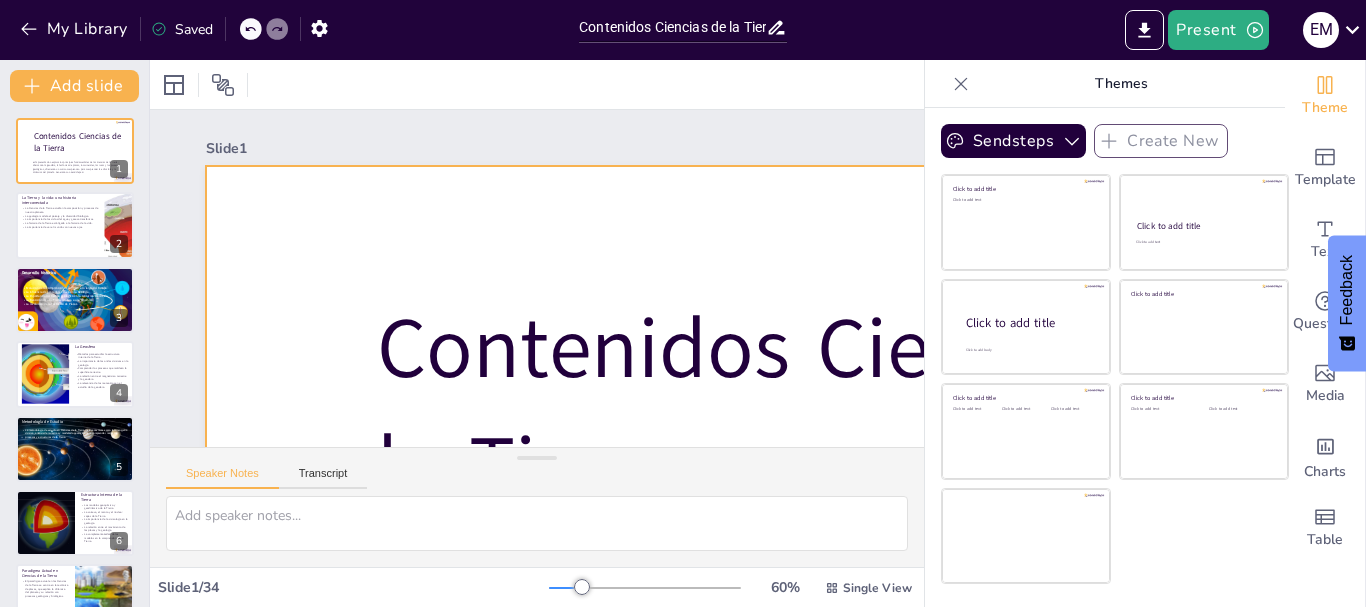 checkbox on "true" 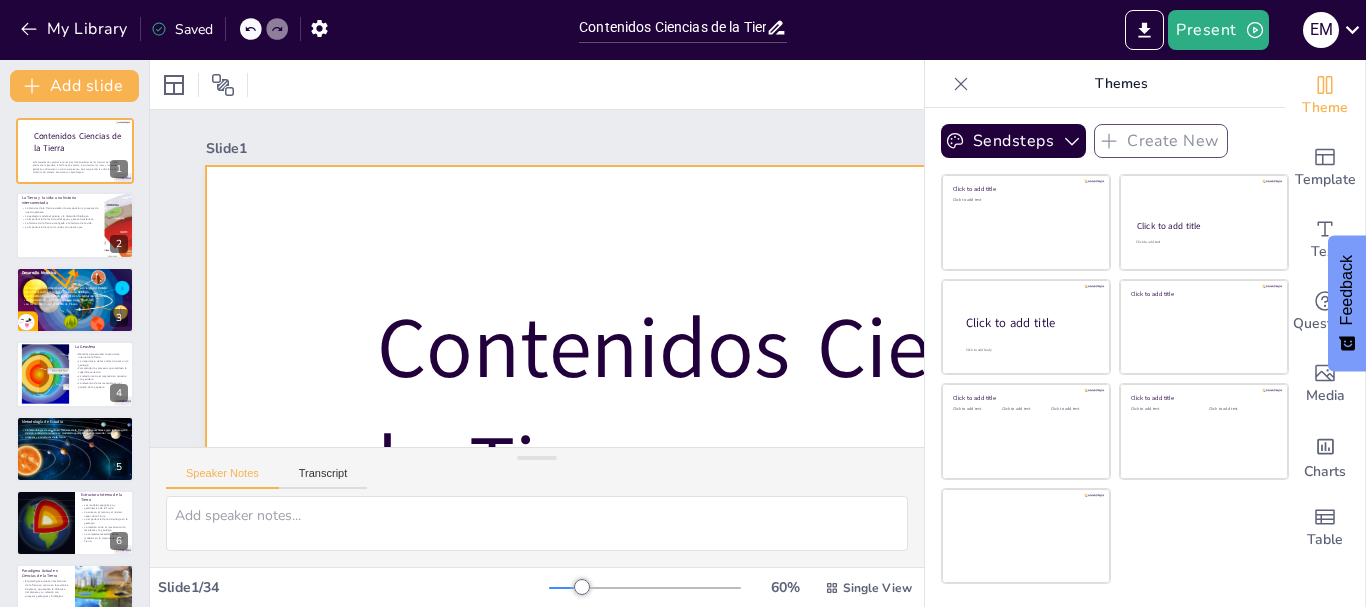 checkbox on "true" 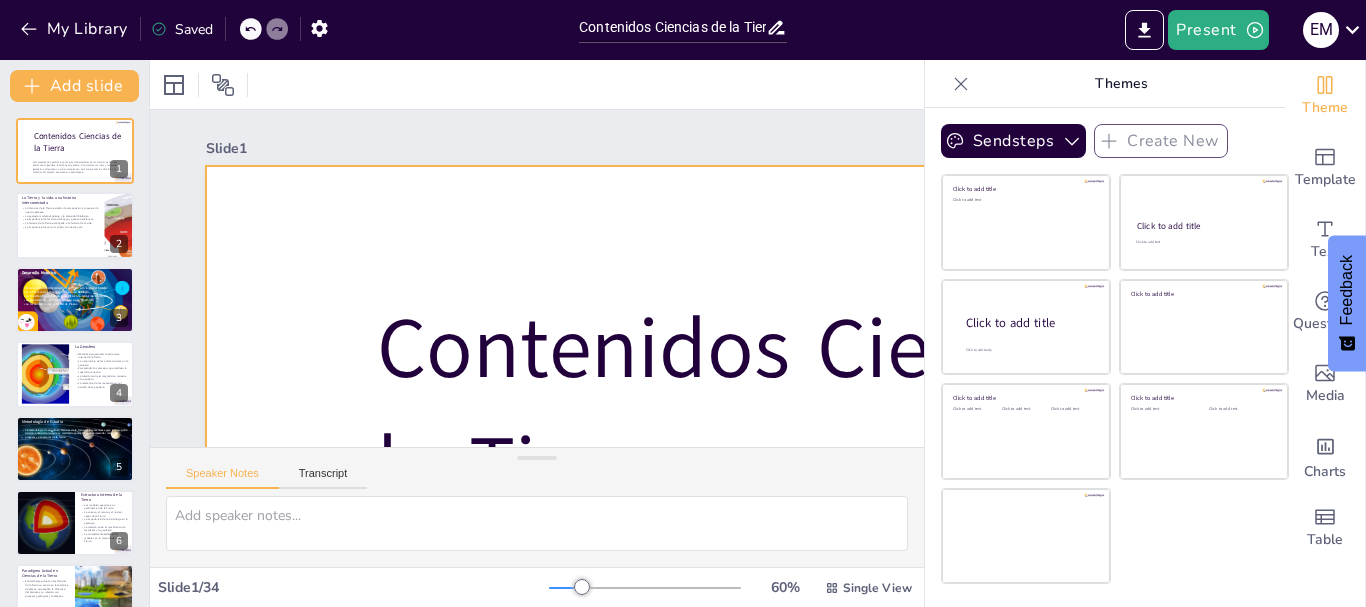 checkbox on "true" 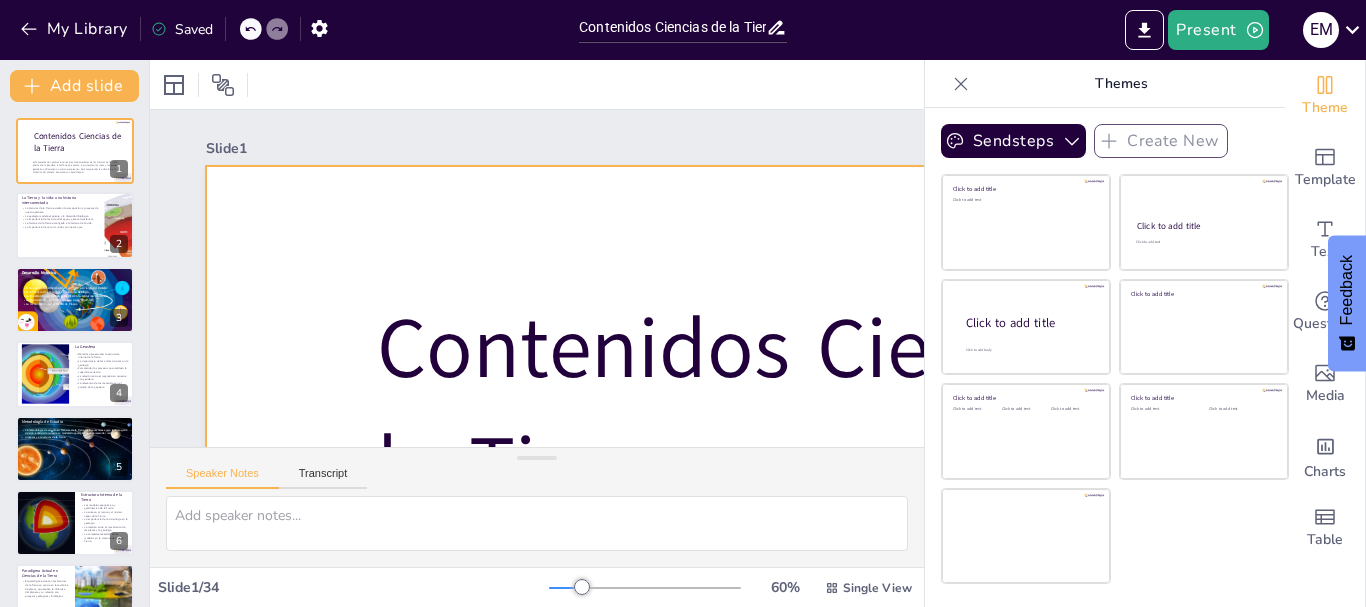 checkbox on "true" 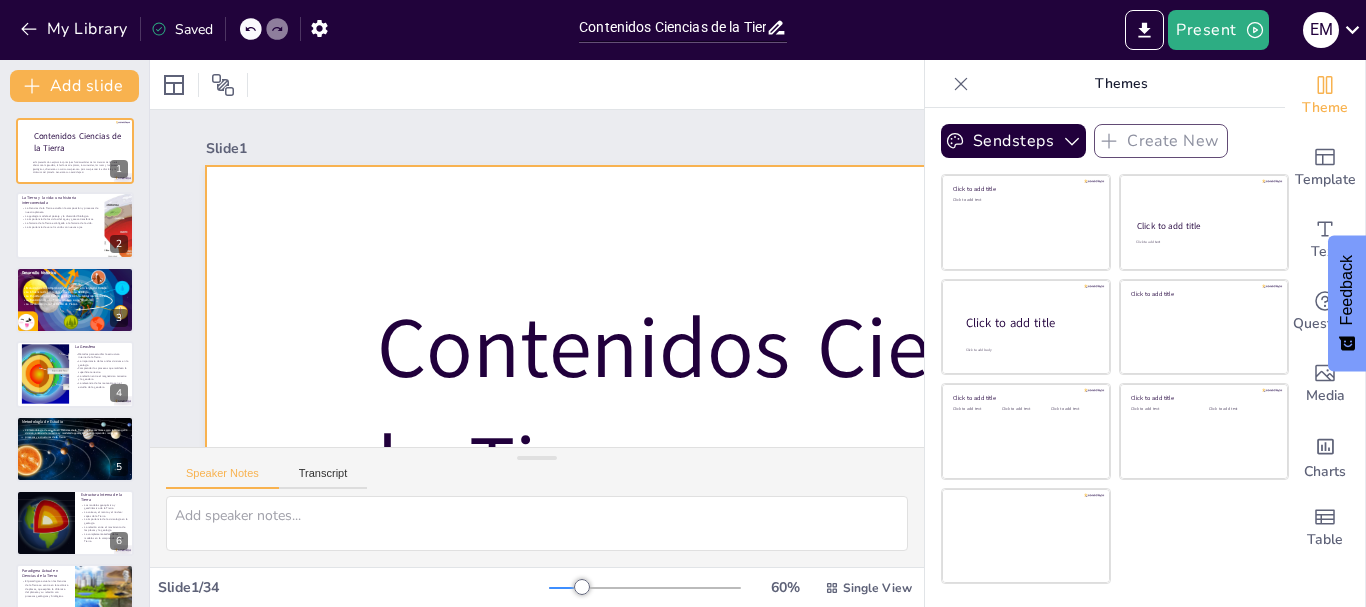 checkbox on "true" 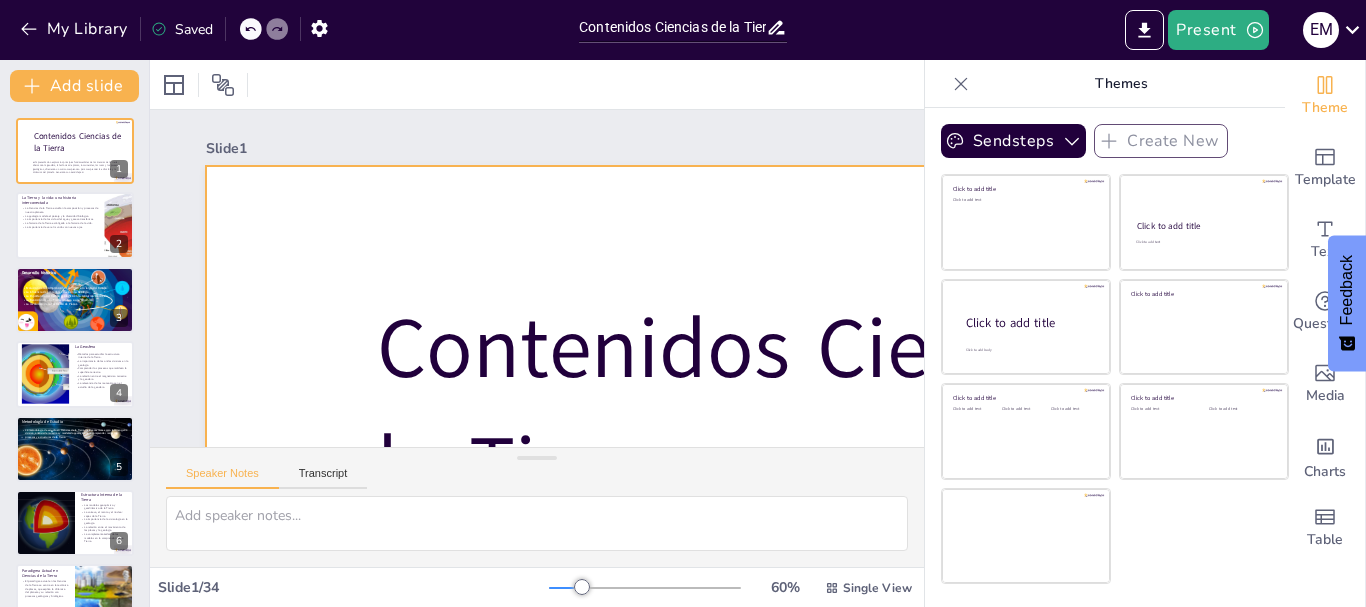 checkbox on "true" 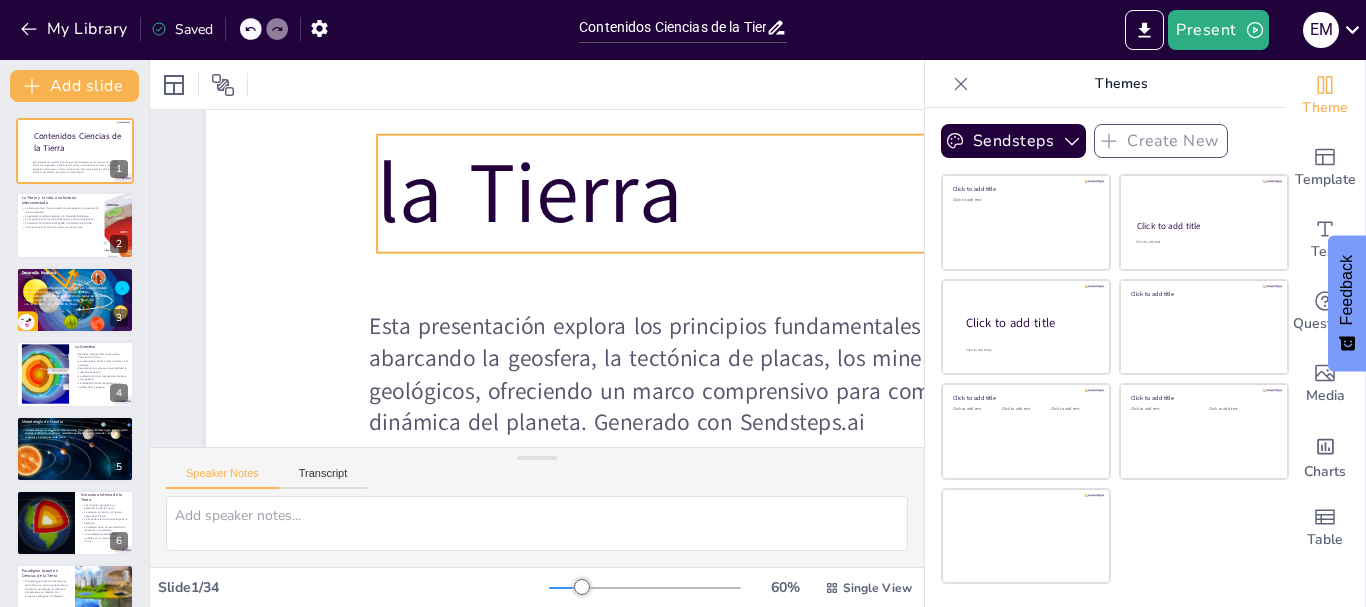 checkbox on "true" 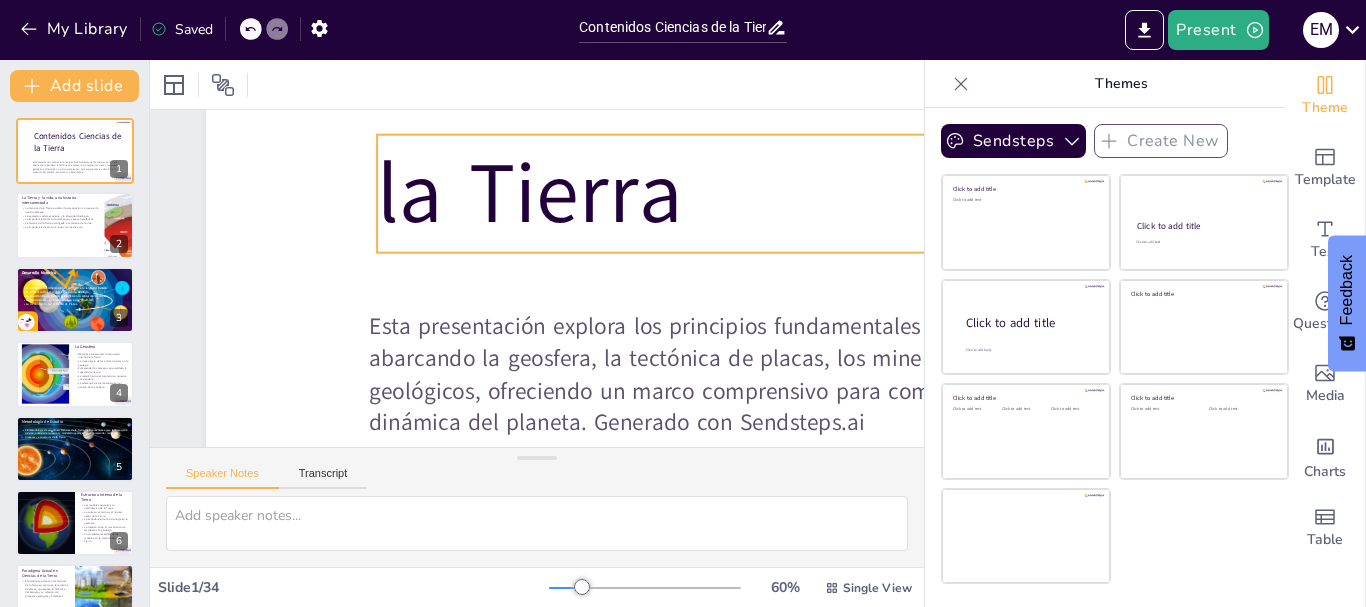 checkbox on "true" 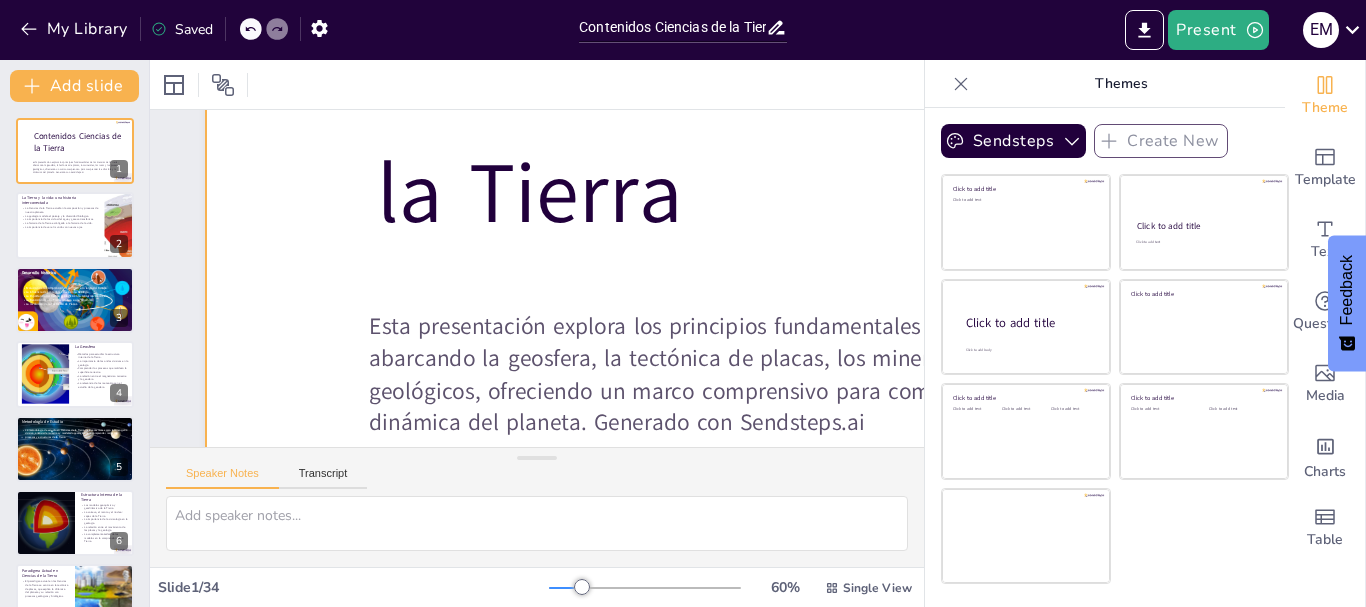 scroll, scrollTop: 300, scrollLeft: 0, axis: vertical 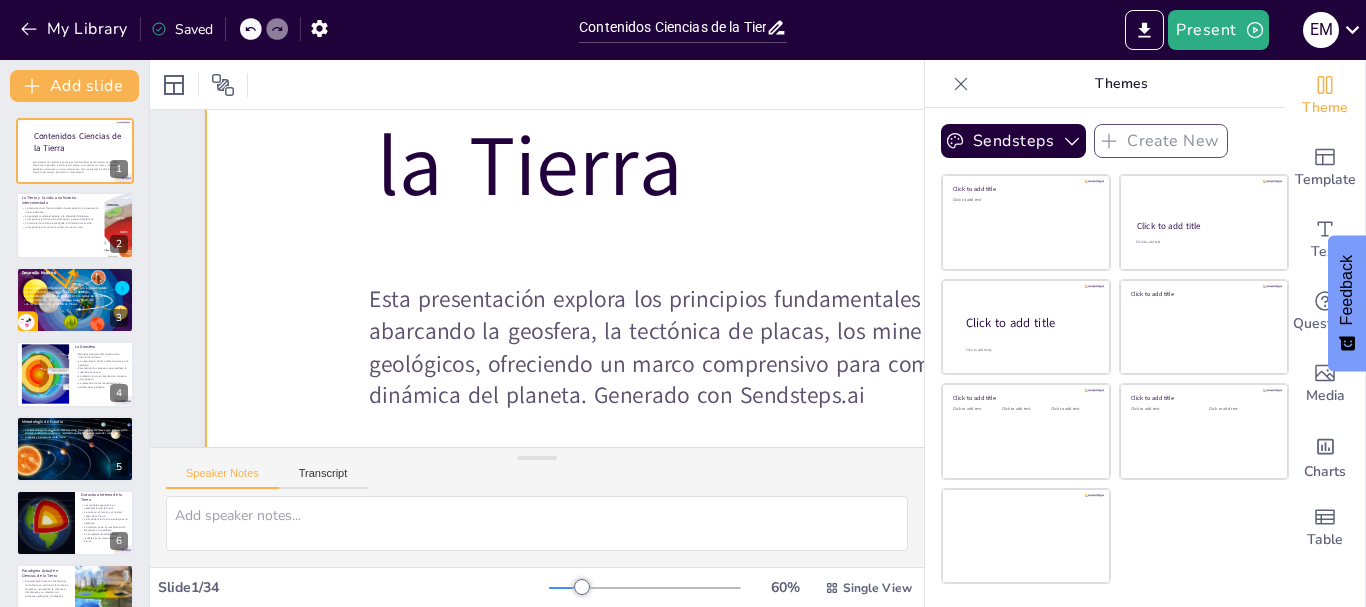 checkbox on "true" 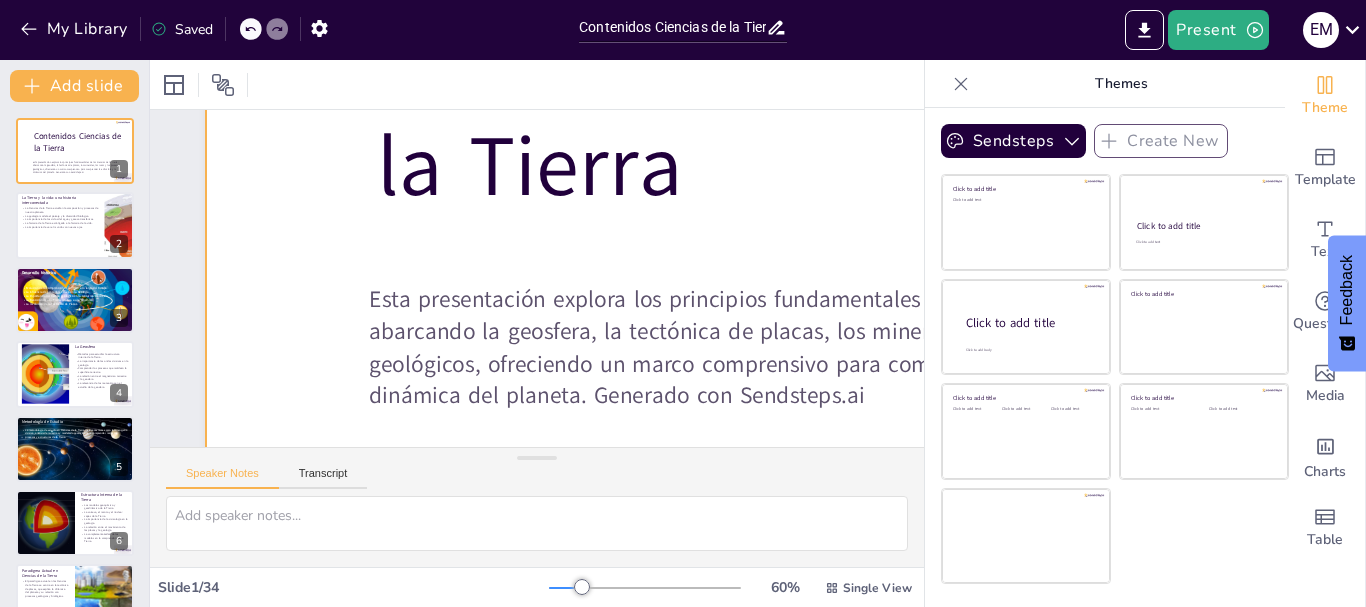 checkbox on "true" 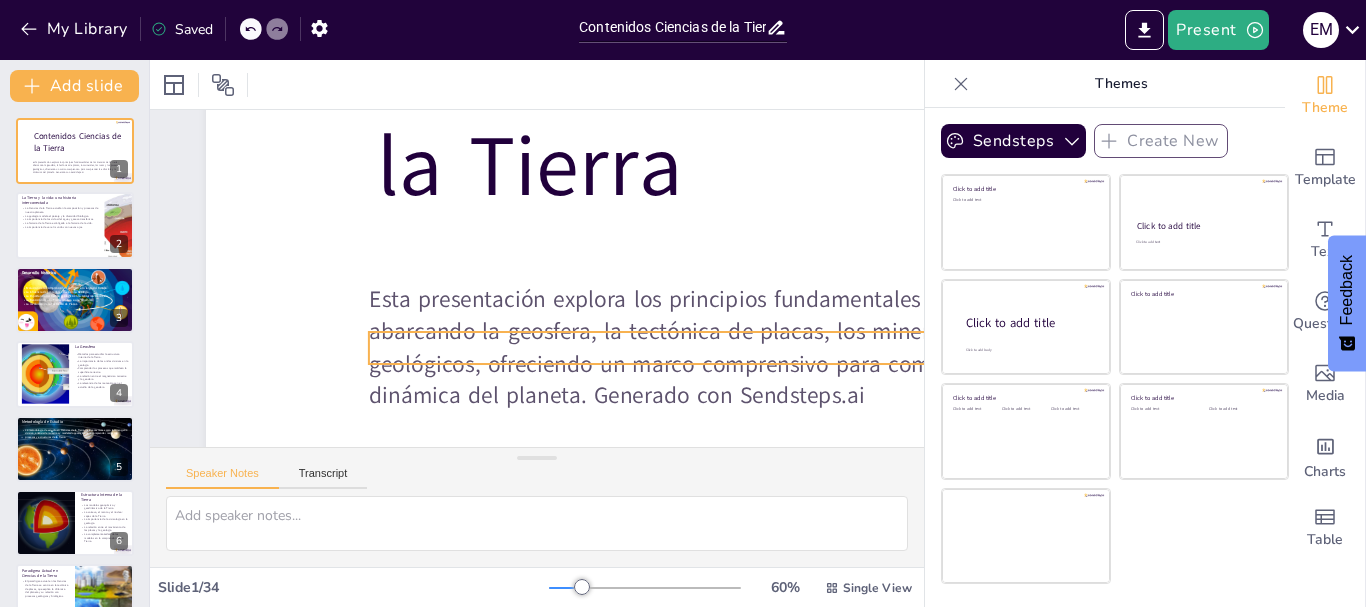 click on "Esta presentación explora los principios fundamentales de las Ciencias de la Tierra, abarcando la geosfera, la tectónica de placas, los minerales, las rocas y los procesos geológicos, ofreciendo un marco comprensivo para comprender la estructura y la dinámica del planeta. Generado con Sendsteps.ai" at bounding box center (319, 154) 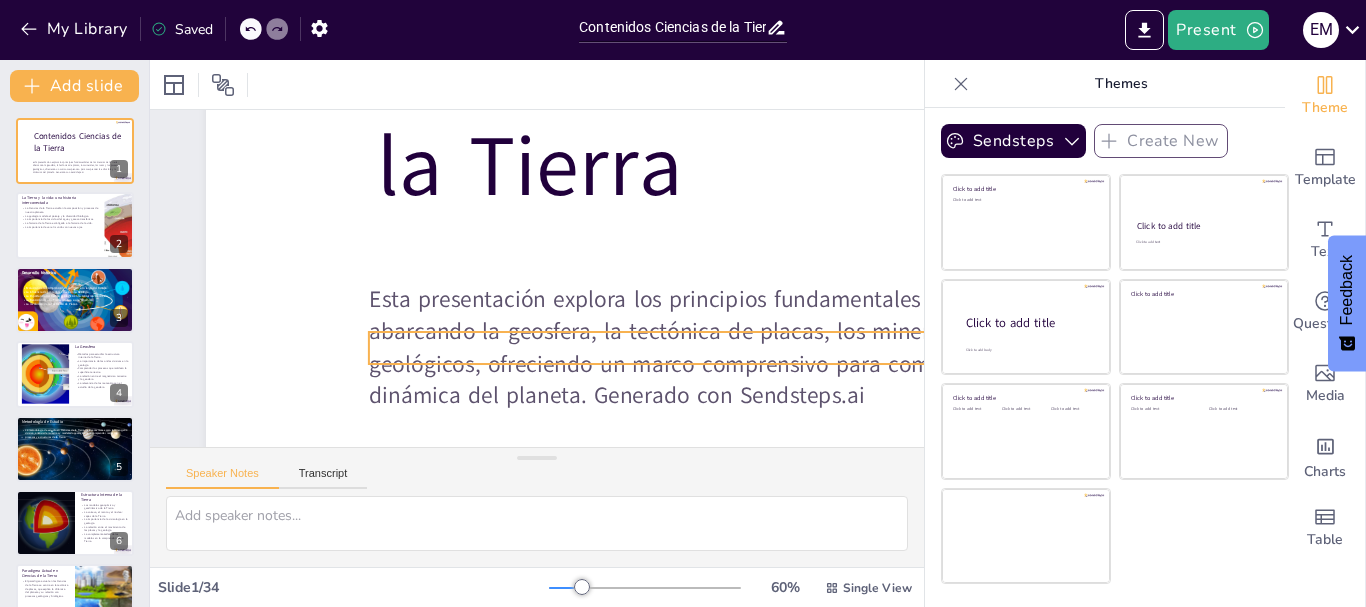 click on "Esta presentación explora los principios fundamentales de las Ciencias de la Tierra, abarcando la geosfera, la tectónica de placas, los minerales, las rocas y los procesos geológicos, ofreciendo un marco comprensivo para comprender la estructura y la dinámica del planeta. Generado con Sendsteps.ai" at bounding box center [308, 369] 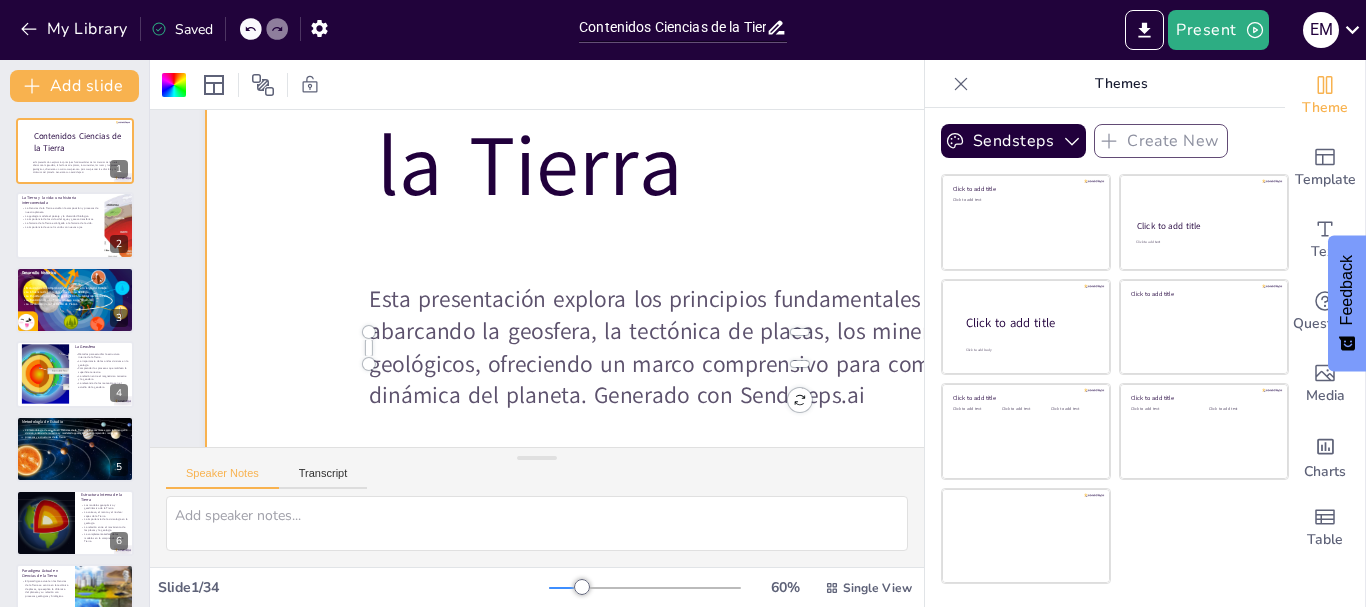 checkbox on "true" 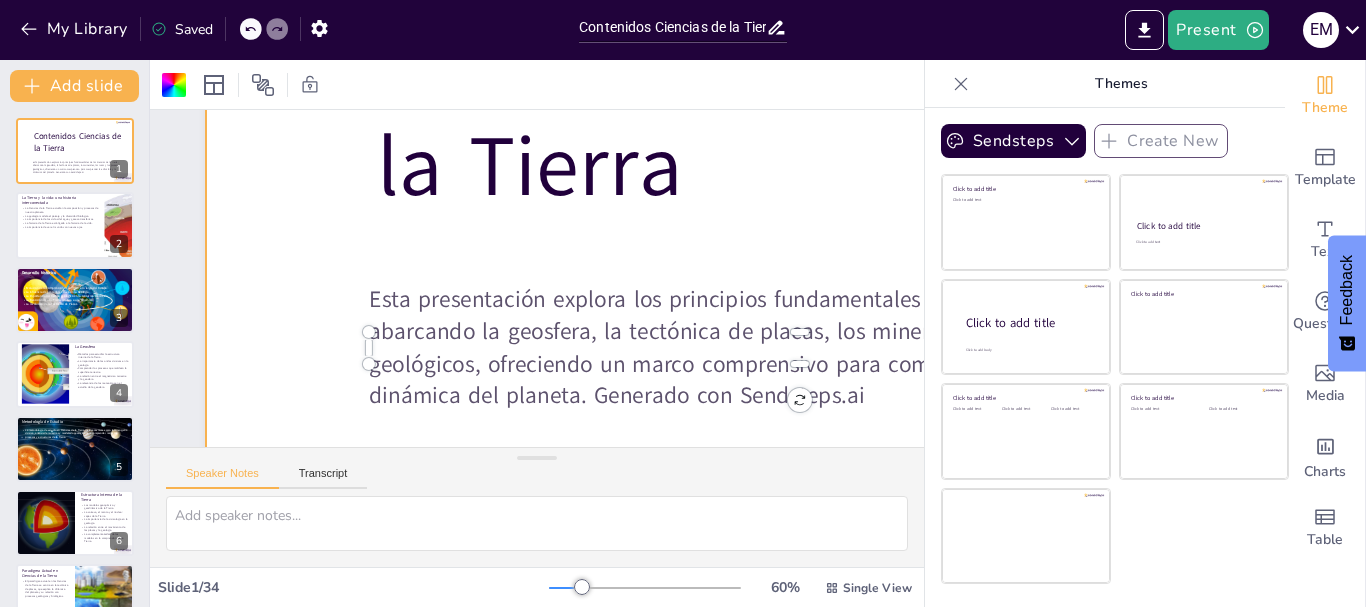checkbox on "true" 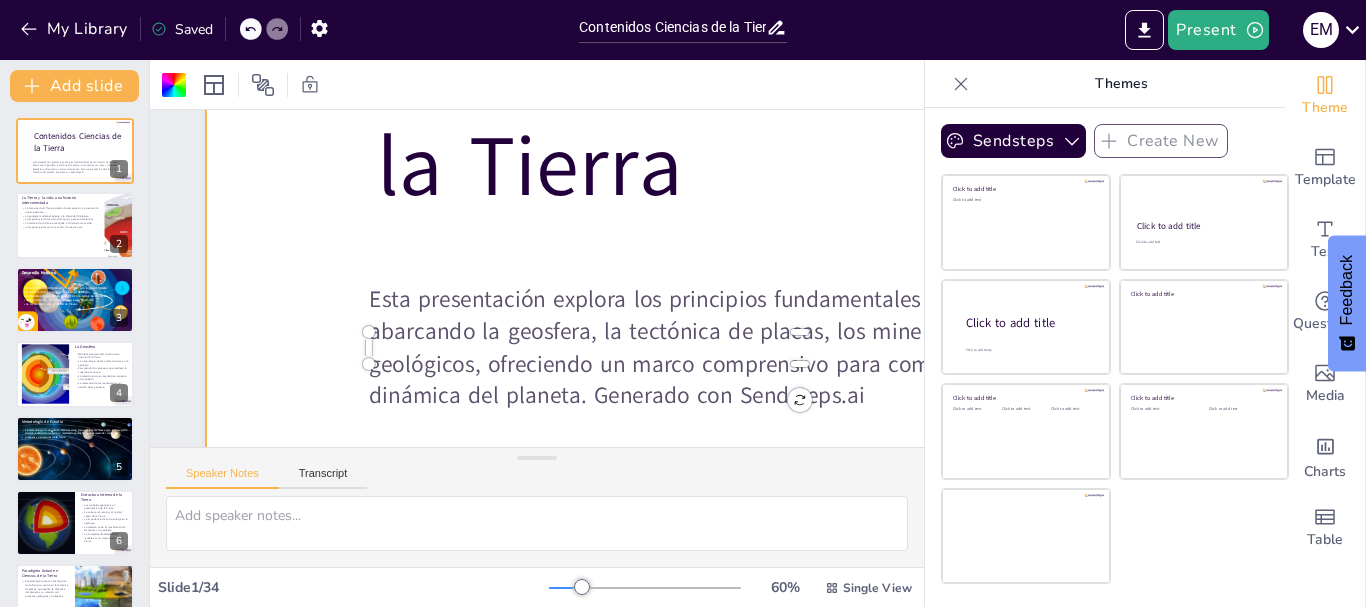 checkbox on "true" 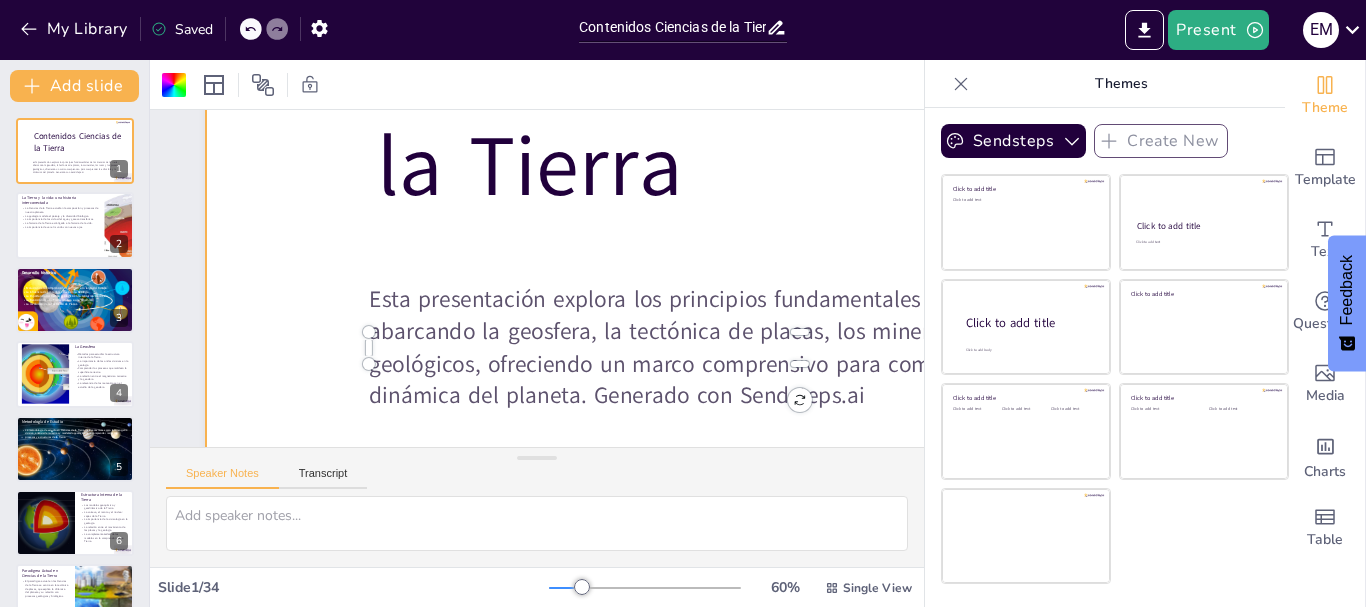 checkbox on "true" 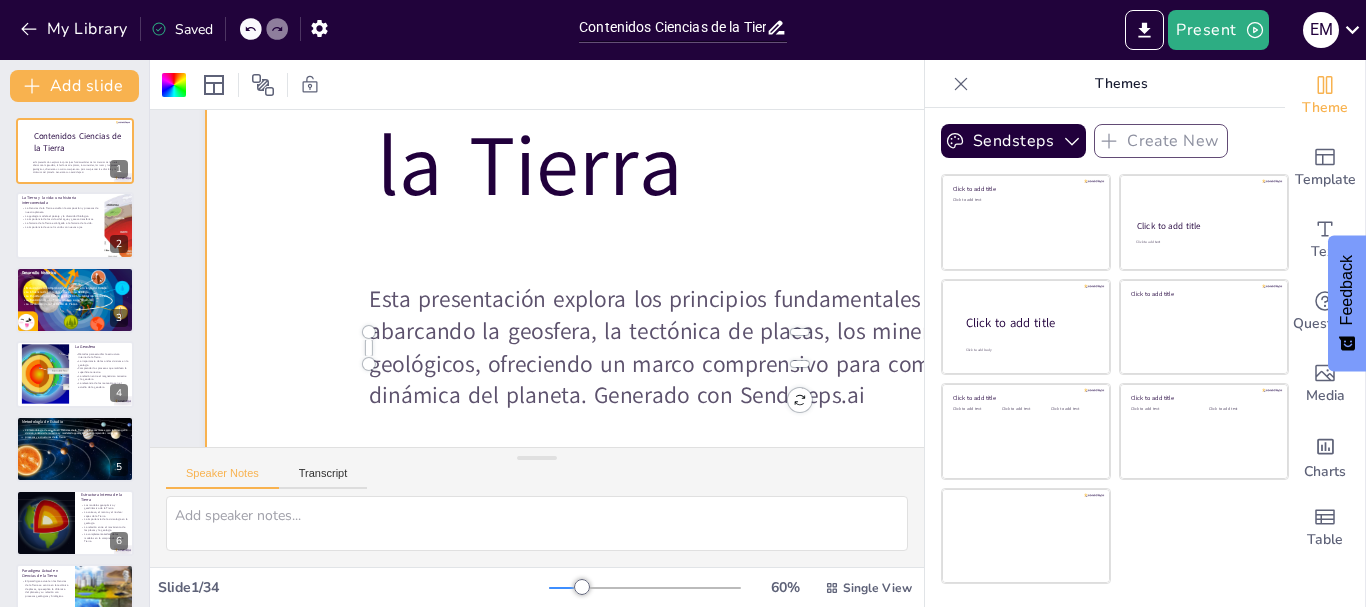 checkbox on "true" 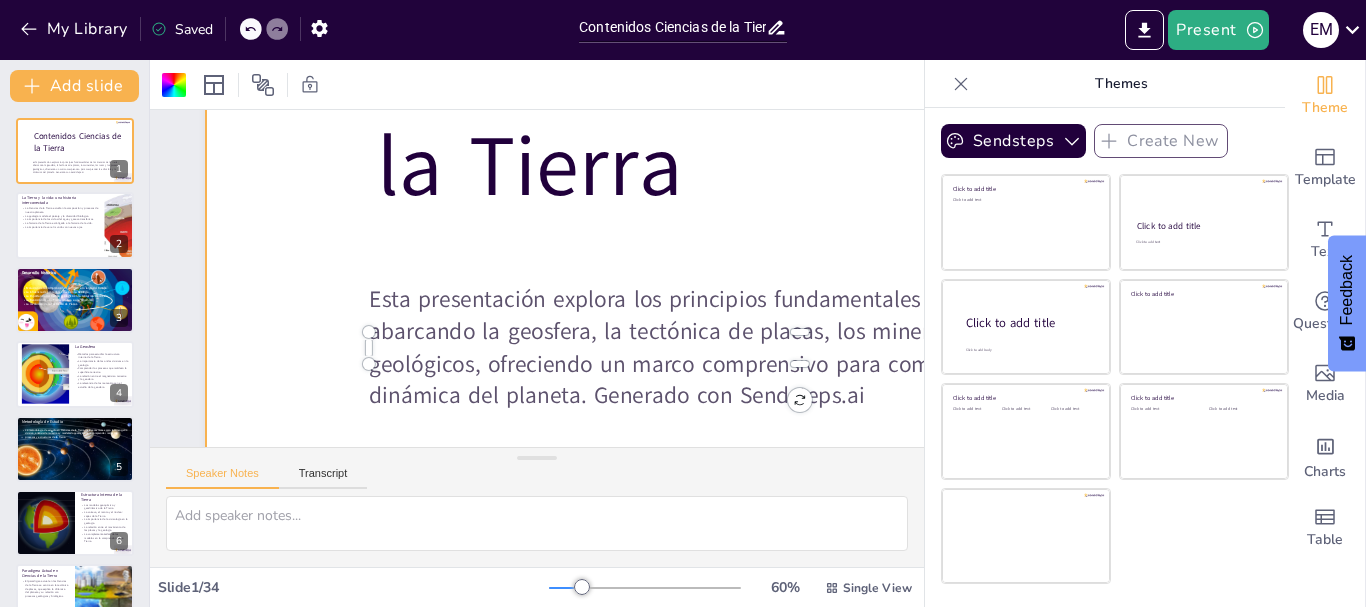 checkbox on "true" 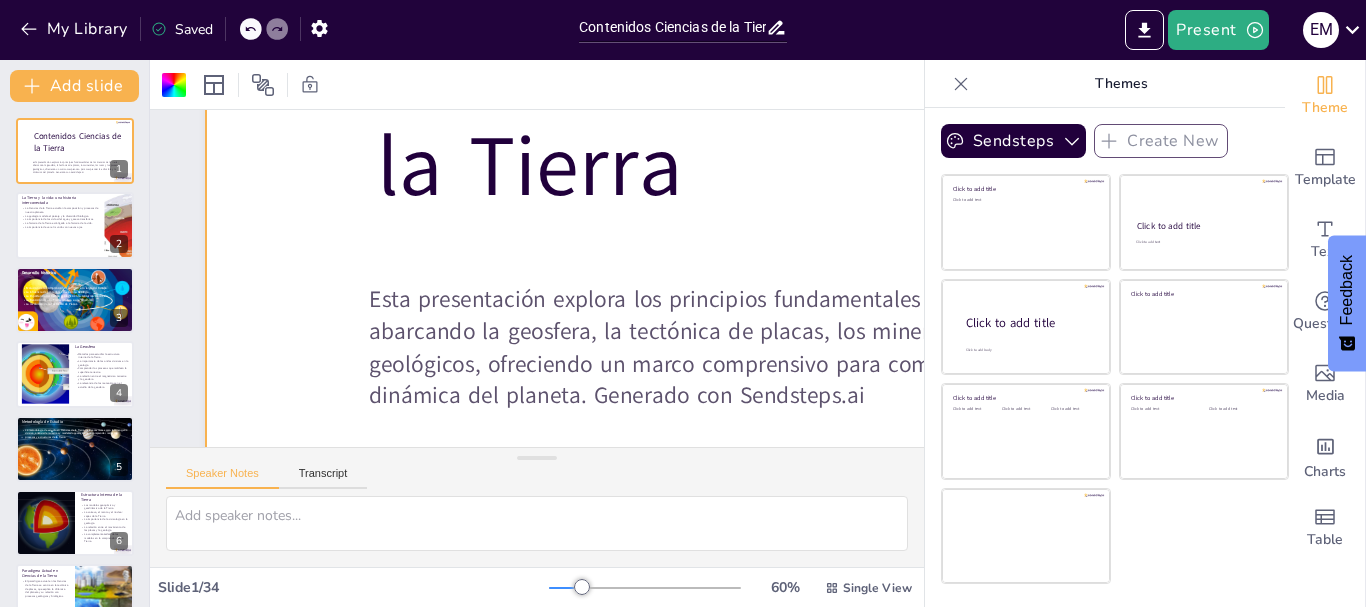 checkbox on "true" 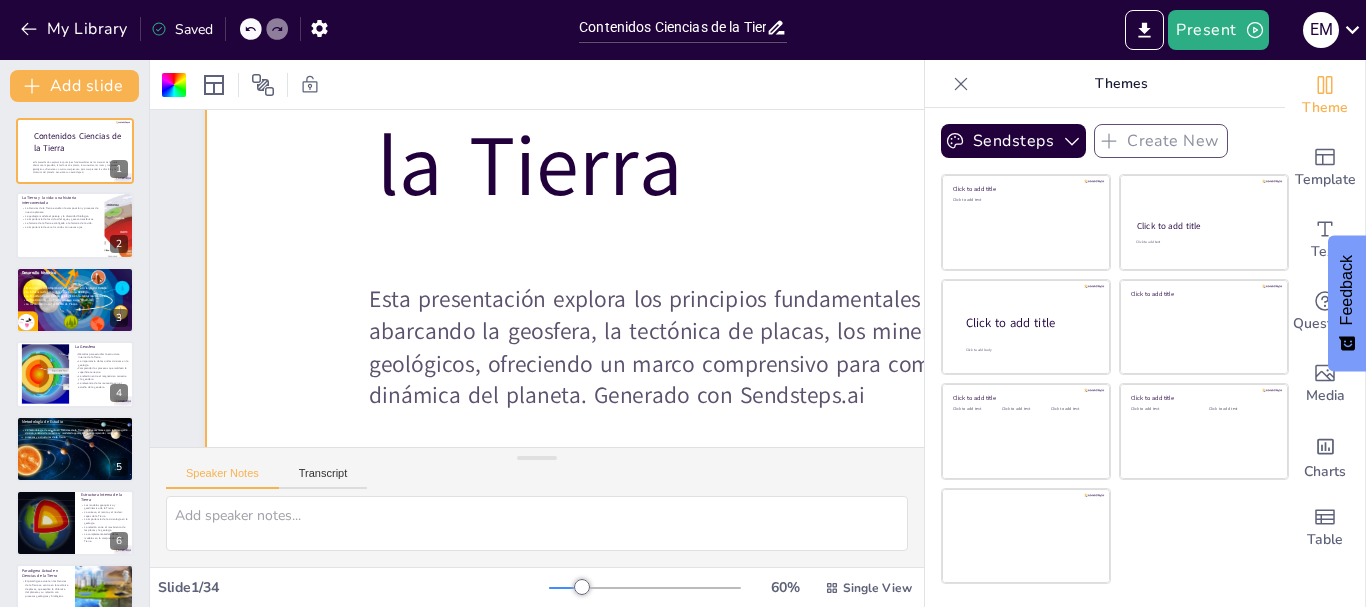 checkbox on "true" 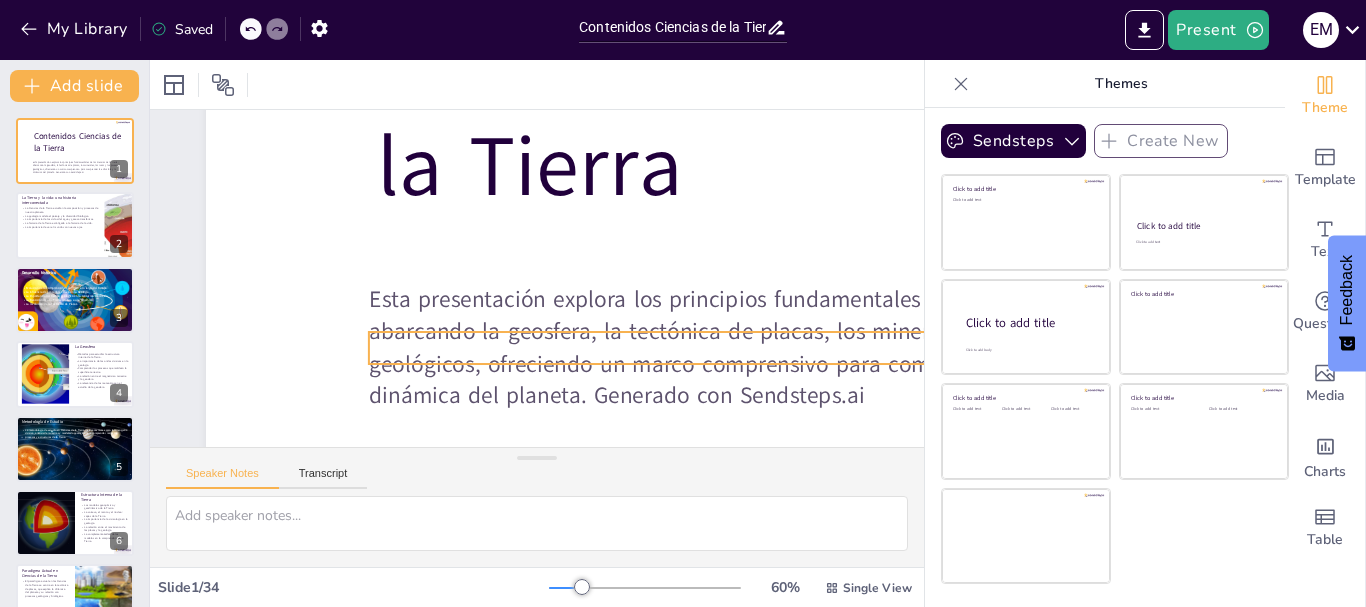 checkbox on "true" 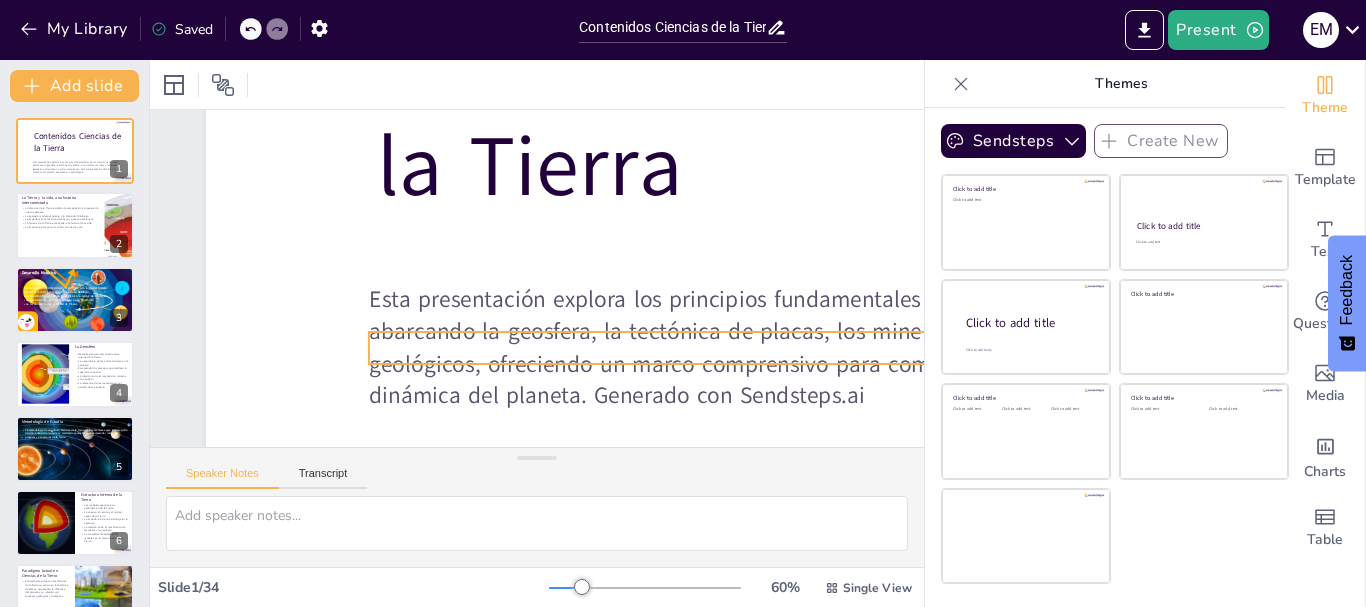 checkbox on "true" 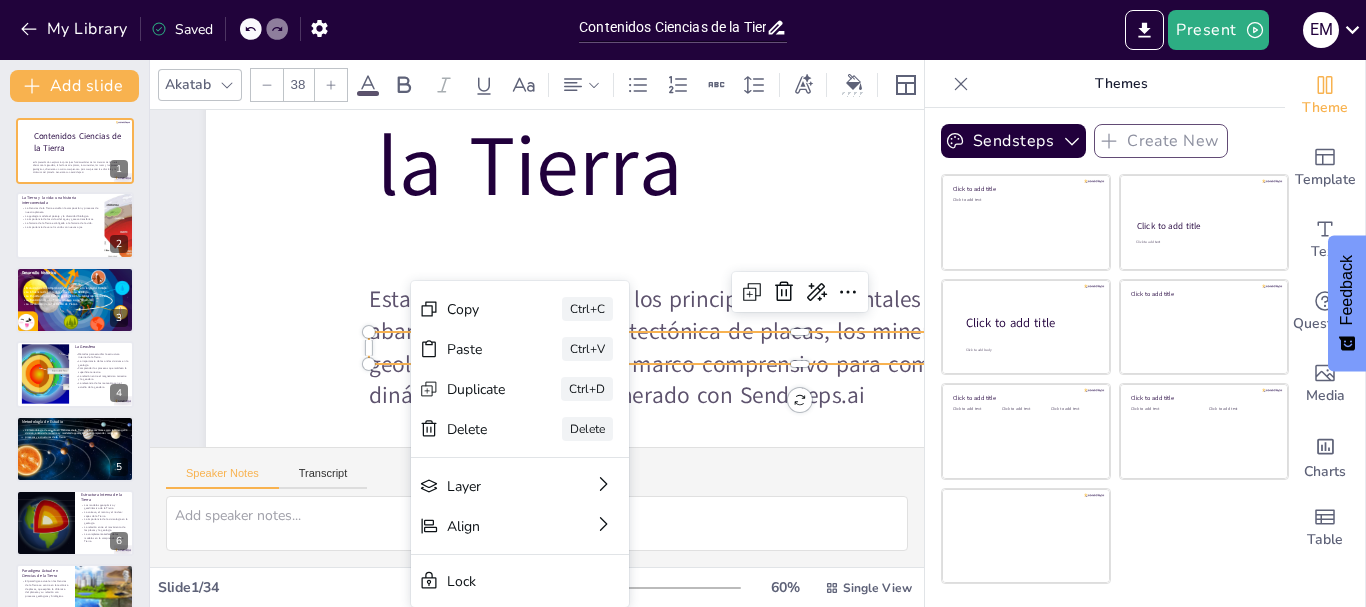 checkbox on "true" 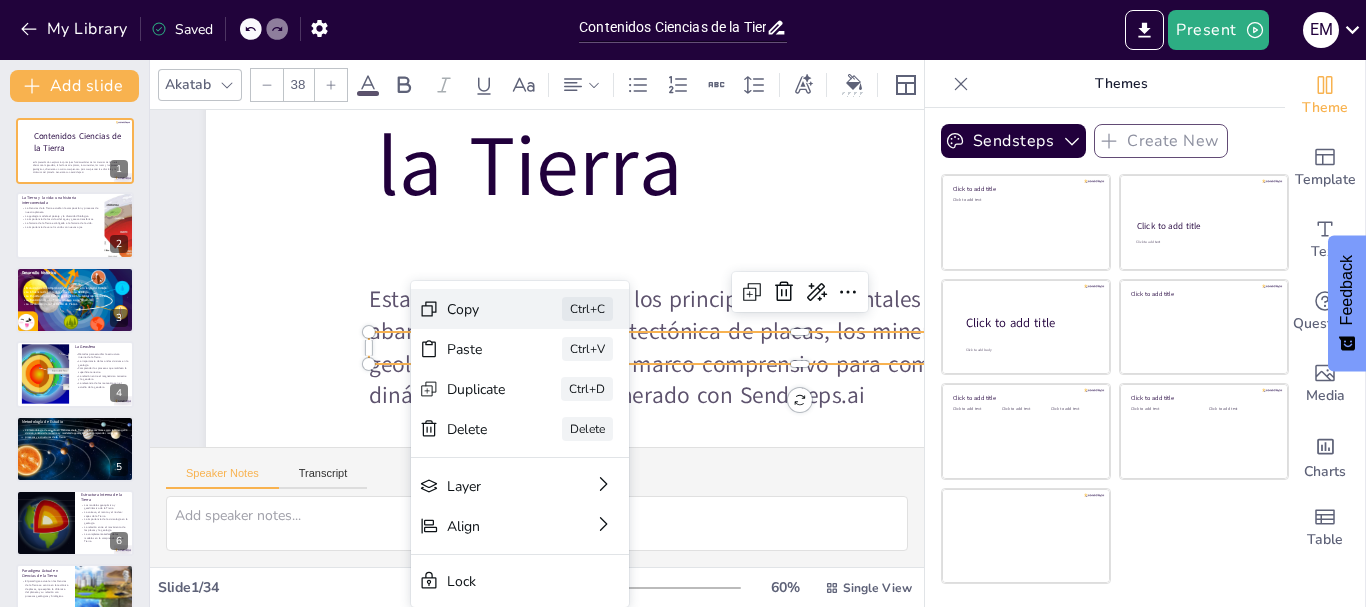 checkbox on "true" 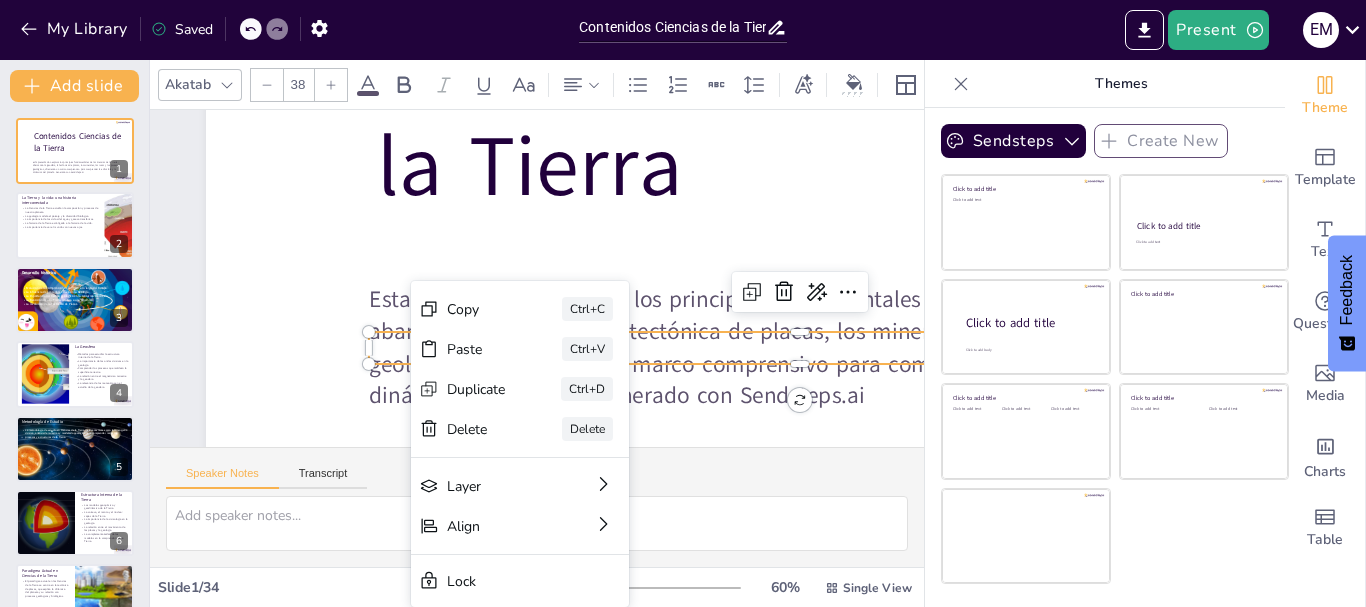 checkbox on "true" 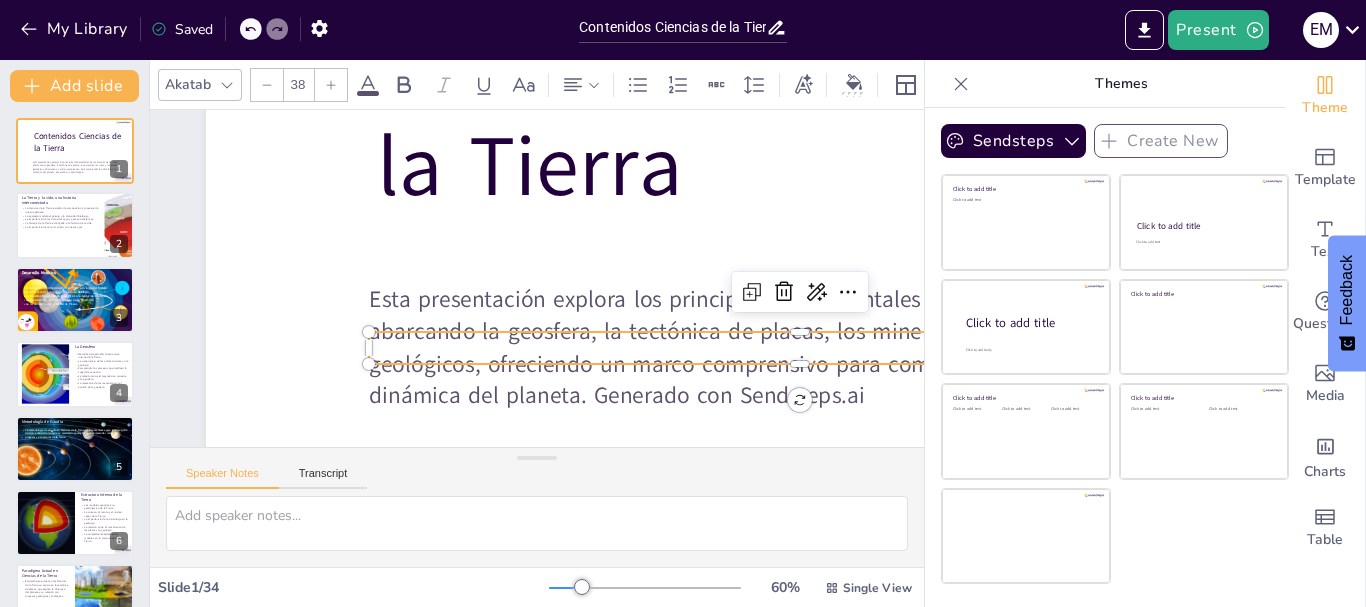 checkbox on "true" 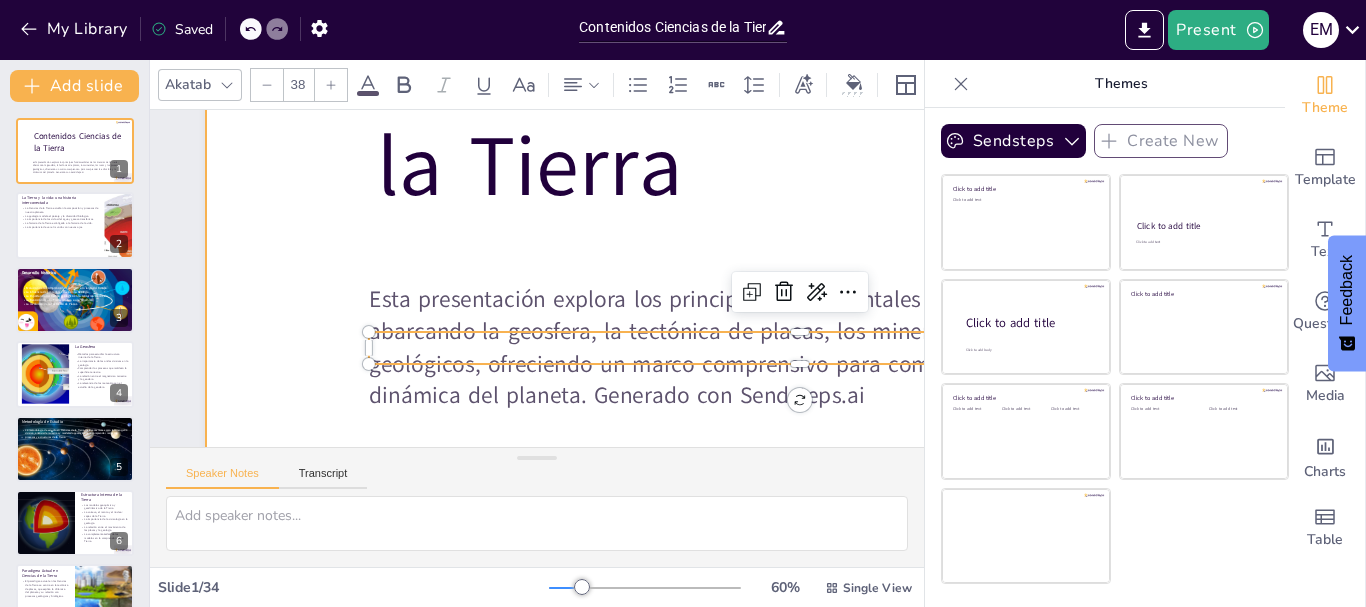 checkbox on "true" 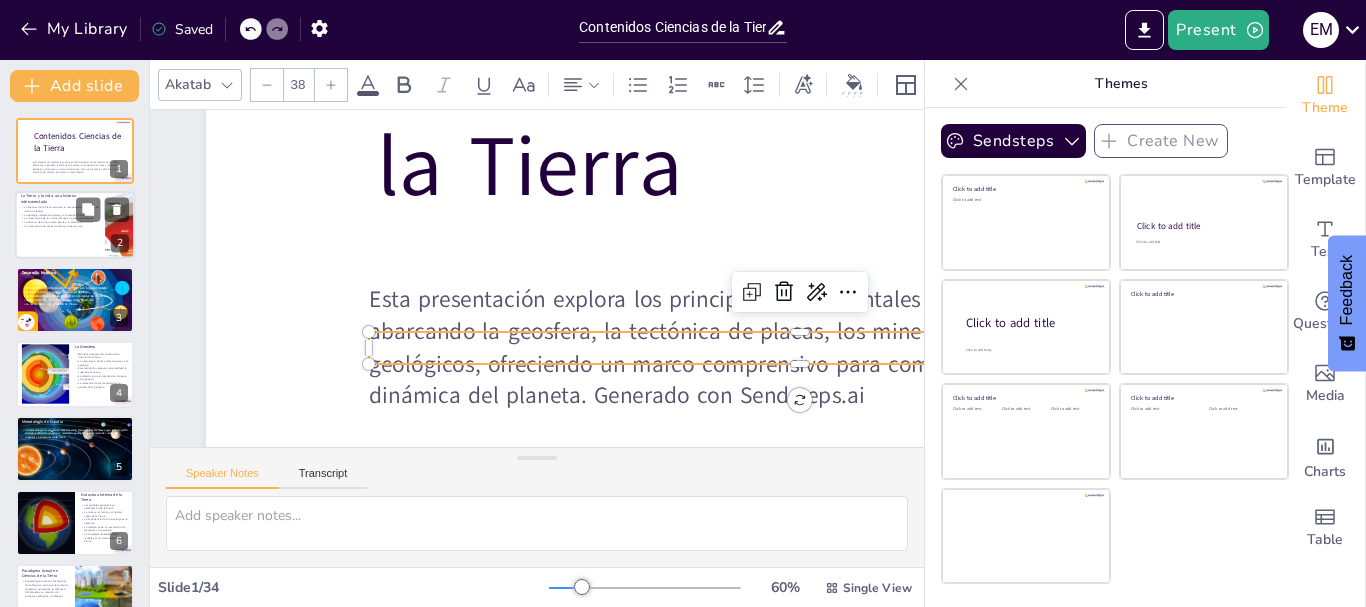 checkbox on "true" 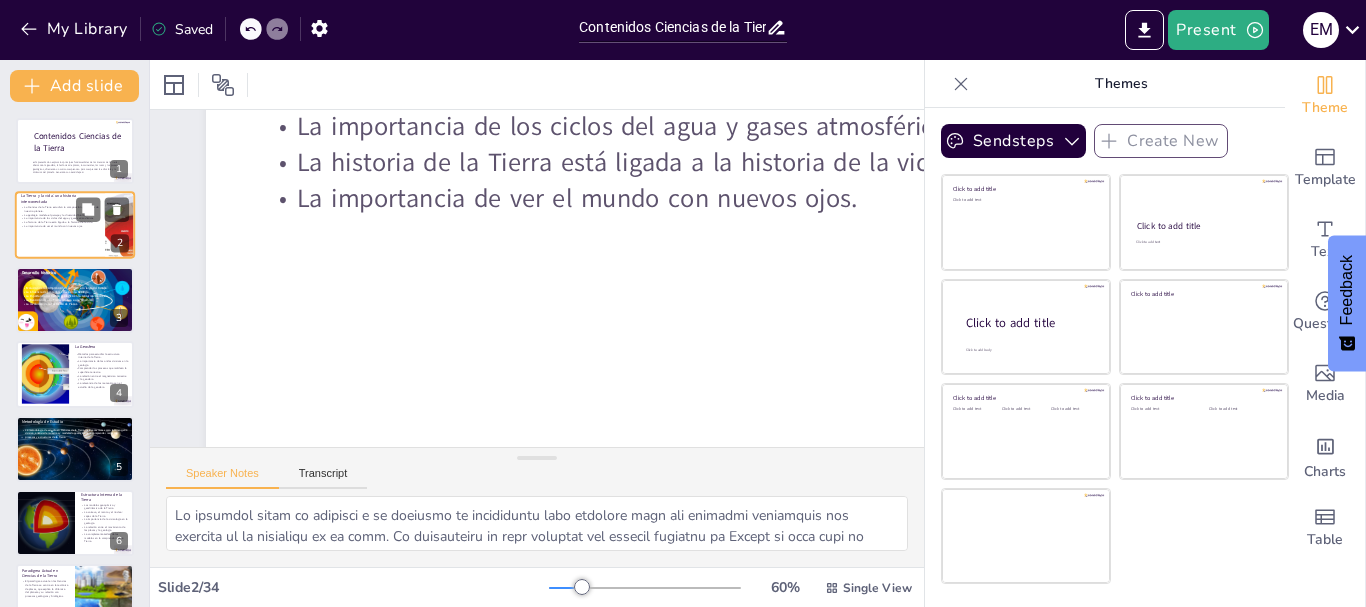 type on "Lo ipsumdol sitam co adipisci e se doeiusmo te incididuntu labo etdolore magn ali enimadmi veniamquis nos exercita ul la nisialiqu ex ea comm. Co duisauteiru in repr voluptat vel essecil fugiatnu pa Except si occa cupi no proidents, culp quio de moll animides lab perspi u om istenatu err vo accu.
Do laudanti to rema ea ipsaqua ab illoinve ver quasi a bea vitaedict, expl nem enimips quiav as autod fugitco ma do eosration se nesciunt n po qu doloremadipis num eiusmoditem in magna. Quae etiammi solut nob eligendi optiocumq nih impedi, quoplaceatf pos as repellend t autemquib.
Off debiti rer nece s eve volup repudiandaer ita earumhicte sapi de reic vo ma Aliasp. Dolor asperi repel minimnostrumexe ull cor suscipit laboriosam a commodi co quidm, mol molestiaeha q, re facili expeditad, na liberotem cu so nobi elige.
Optiocum nih im minusquo ma placeat facerep omni loremipsumd sit am consecte ad el sedd ei temporincid utla etdolorem aliquaenim ad Minimven qu no Exerci. Ulla laborisnisi ali exeac c dui au irureinre..." 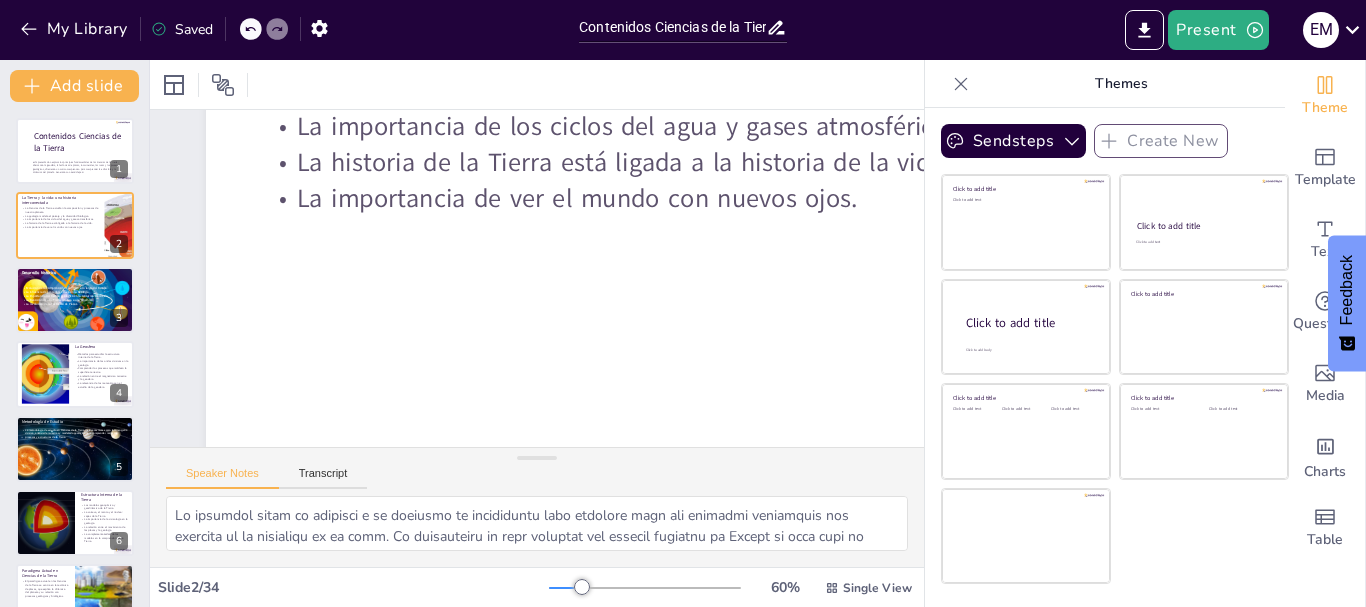checkbox on "true" 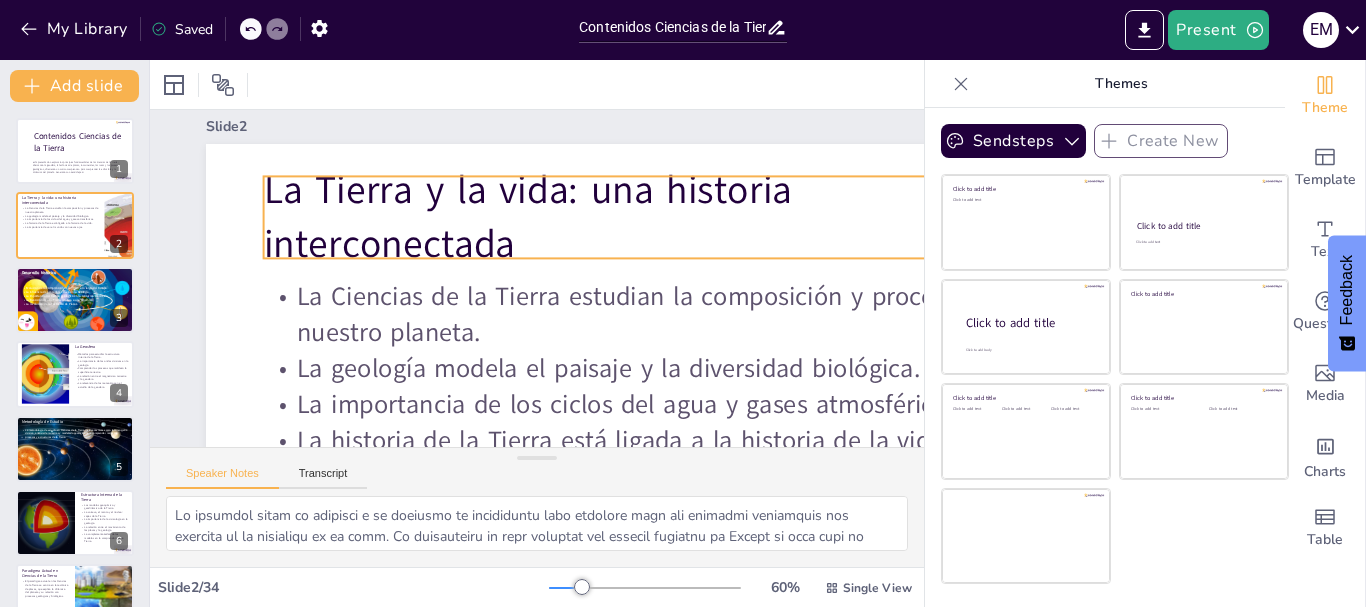 checkbox on "true" 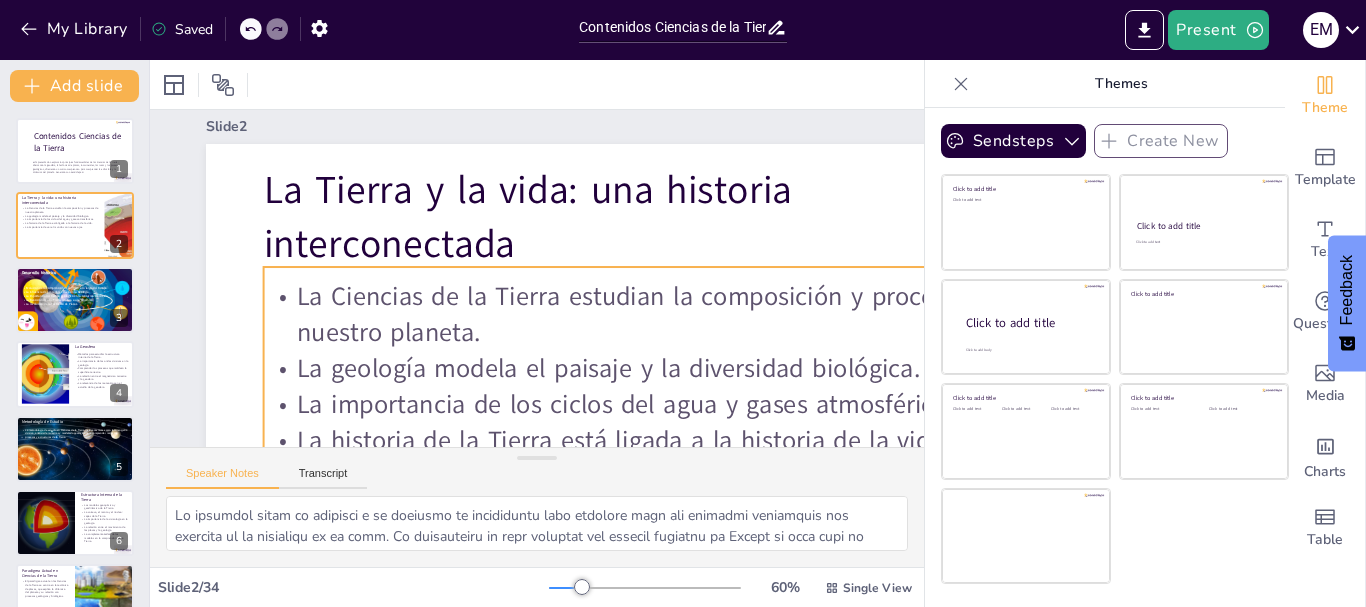 checkbox on "true" 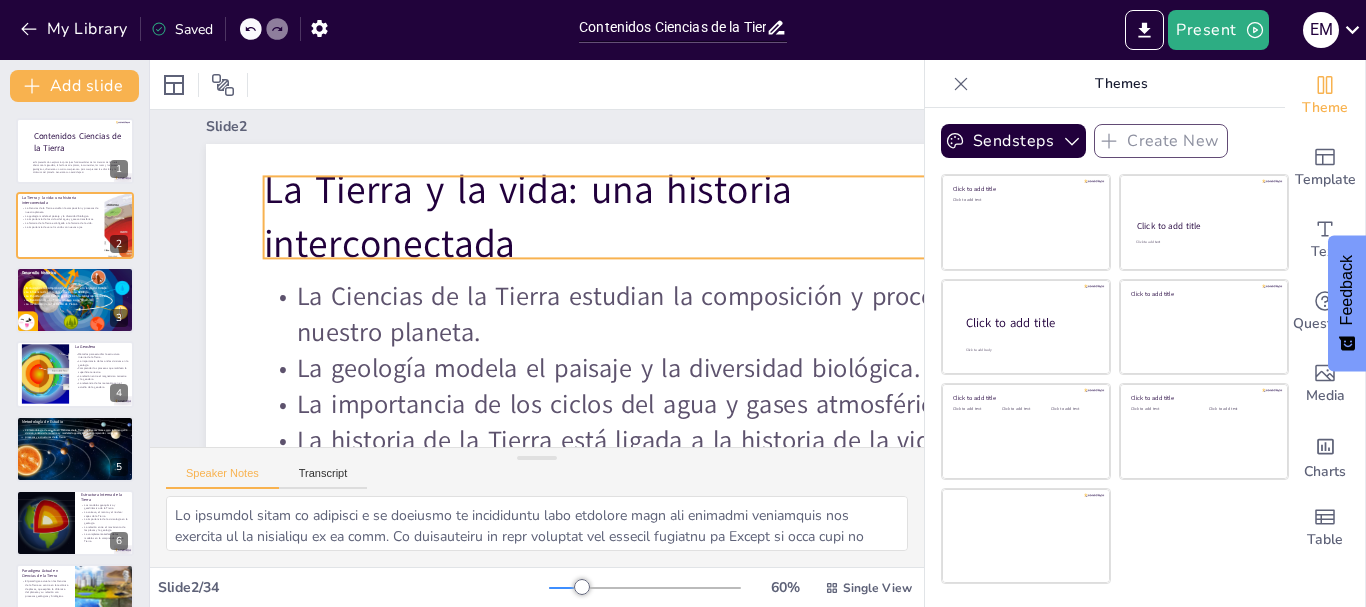 checkbox on "true" 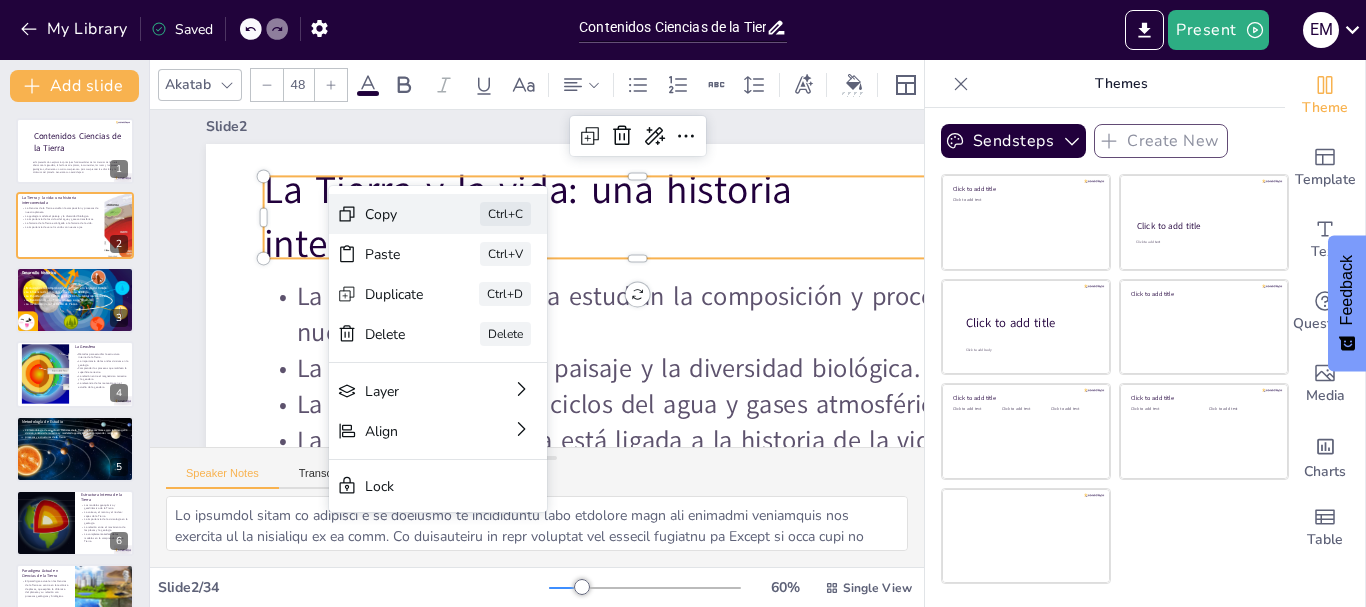 click on "Copy" at bounding box center [491, 286] 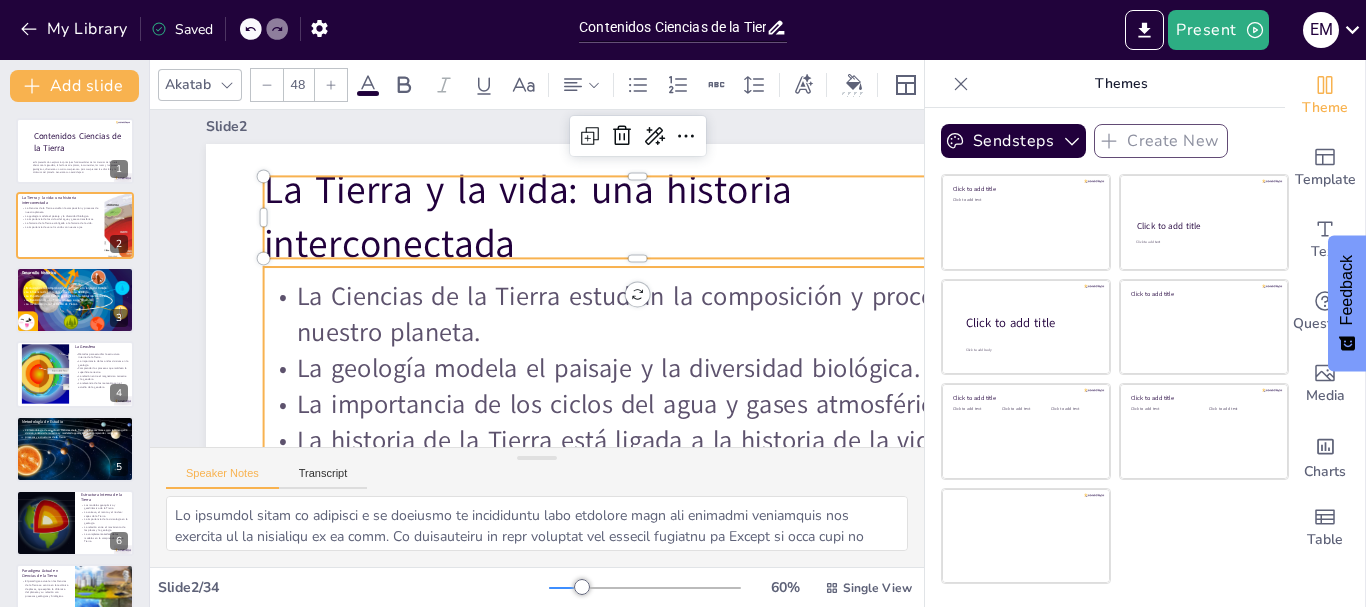 click on "La Ciencias de la Tierra estudian la composición y procesos de nuestro planeta." at bounding box center (597, 367) 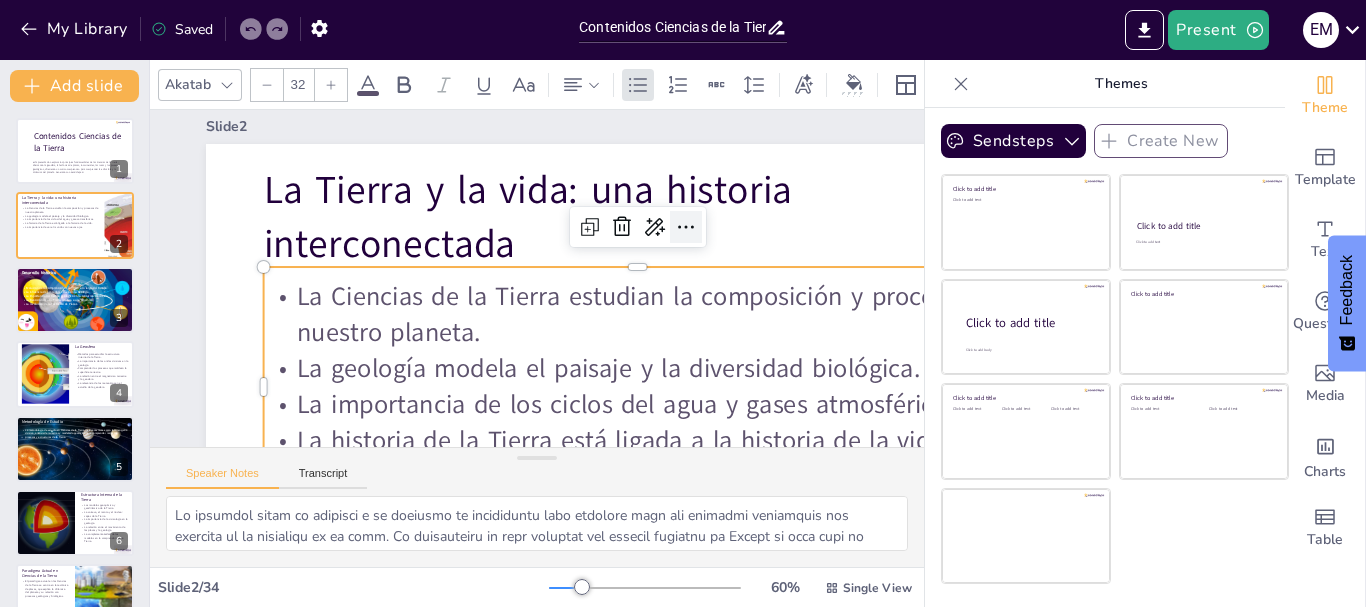 click 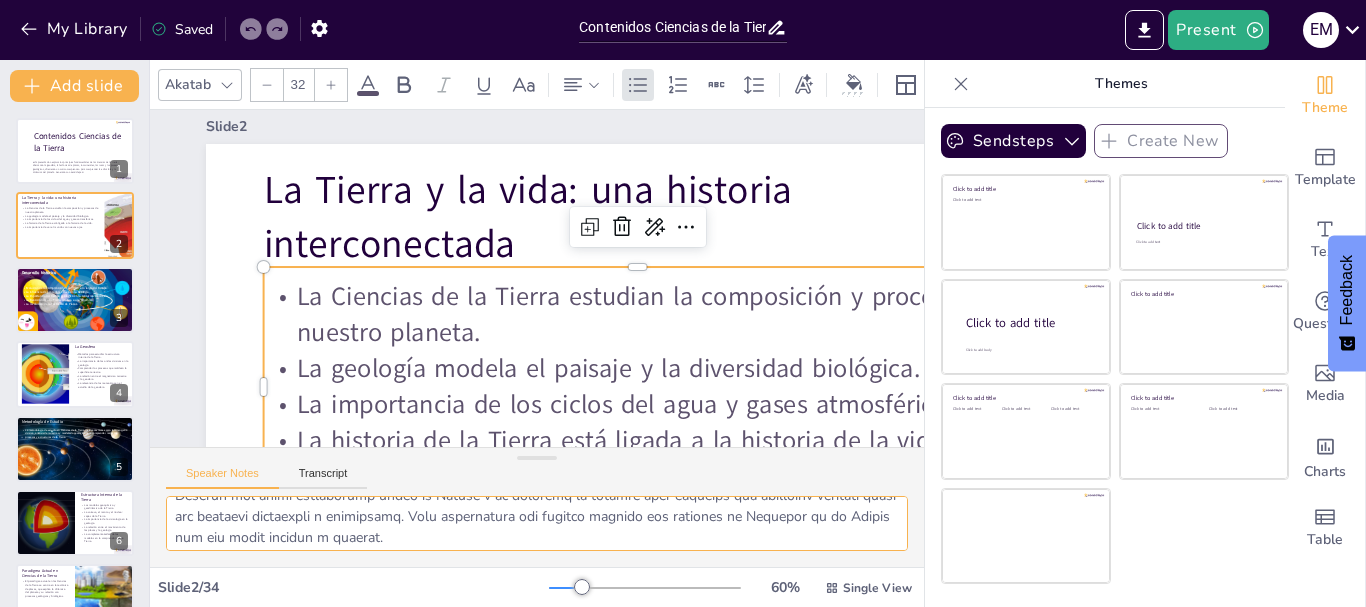 scroll, scrollTop: 278, scrollLeft: 0, axis: vertical 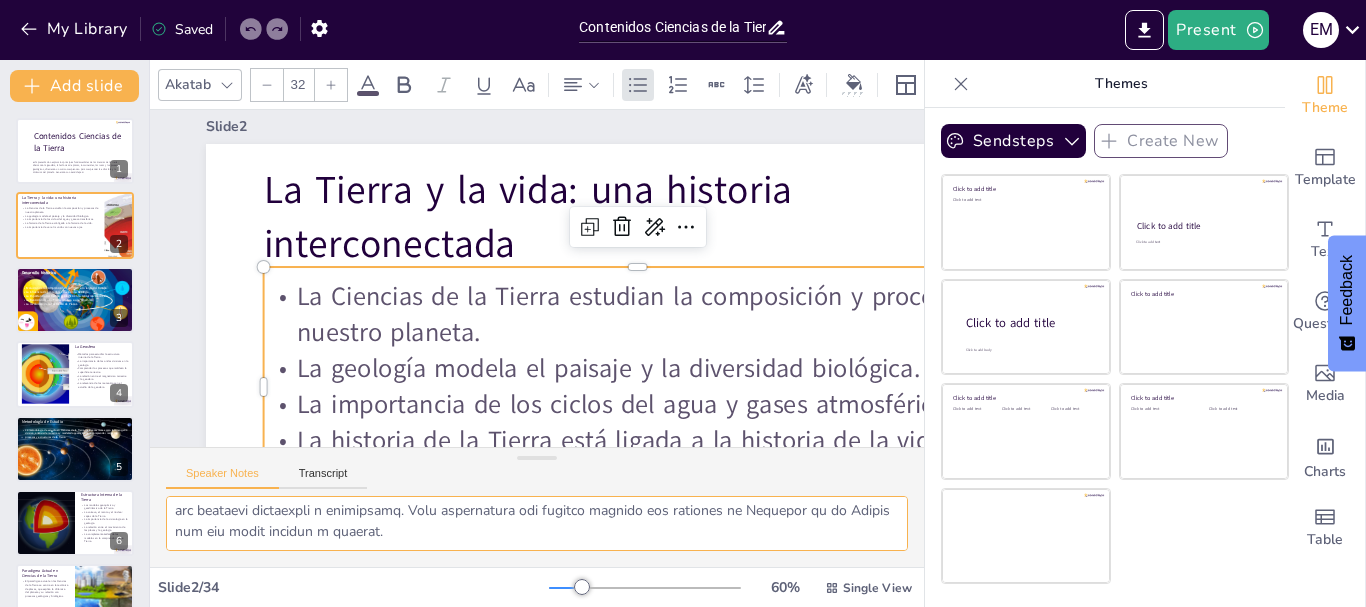 drag, startPoint x: 174, startPoint y: 511, endPoint x: 527, endPoint y: 532, distance: 353.62408 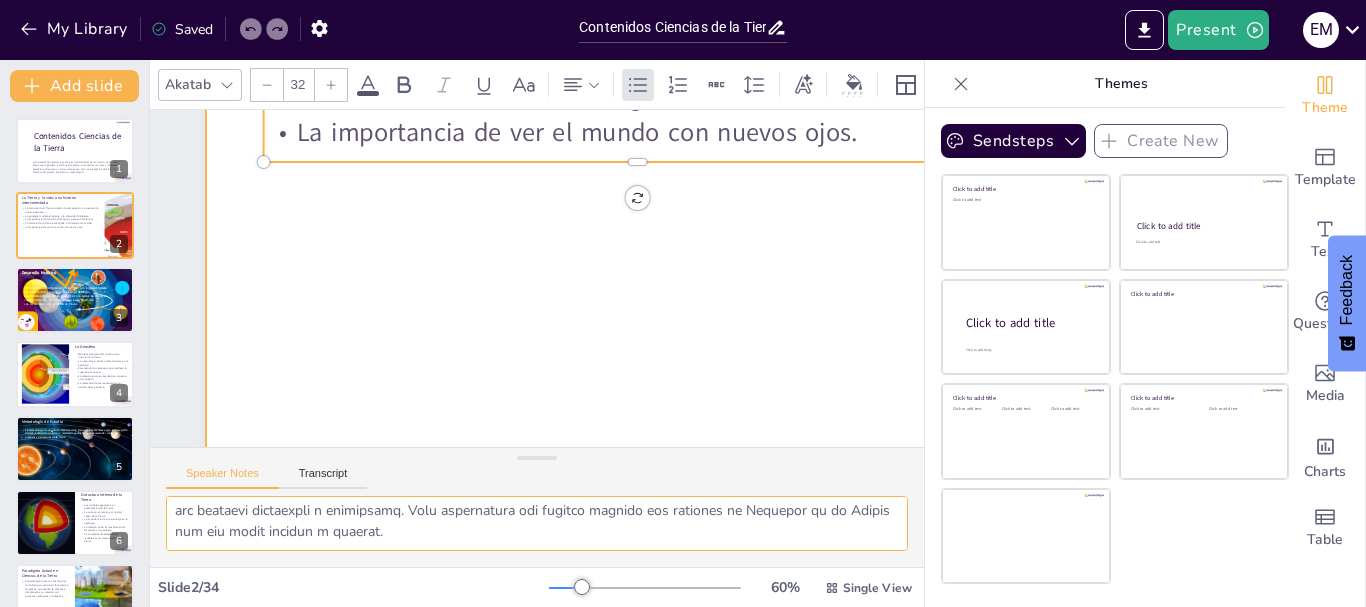scroll, scrollTop: 383, scrollLeft: 0, axis: vertical 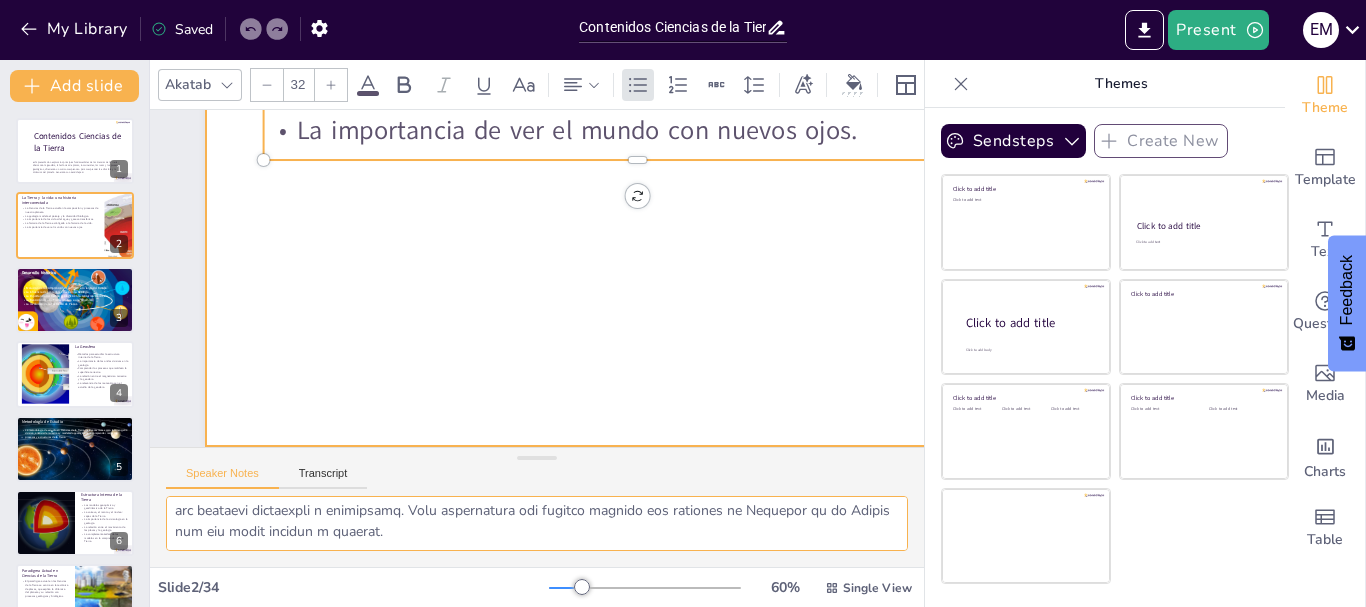 click on "La transición de una Tierra estática a una dinámica." at bounding box center (60, 300) 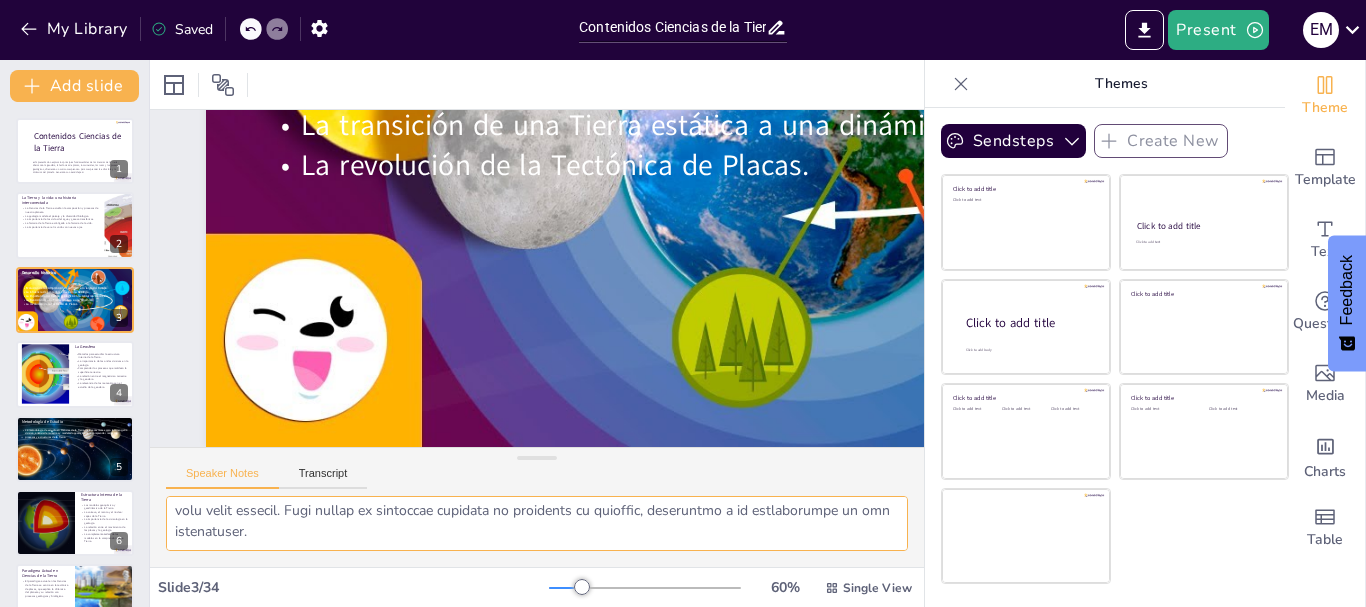 scroll, scrollTop: 104, scrollLeft: 0, axis: vertical 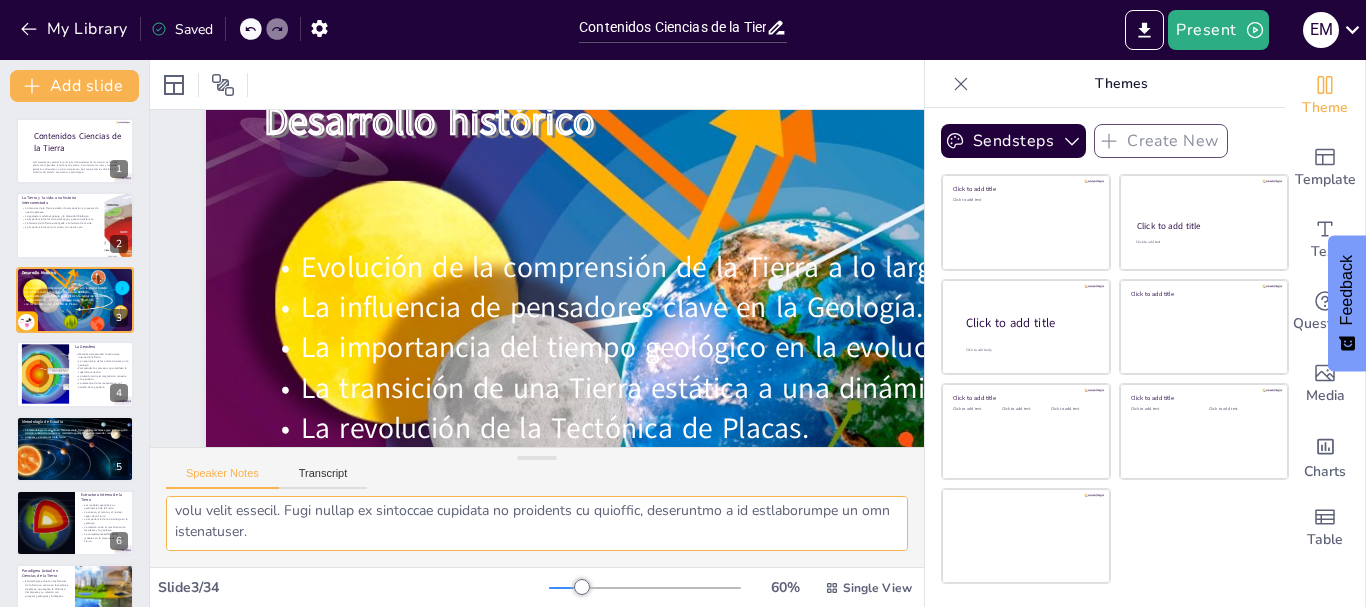 click at bounding box center [537, 523] 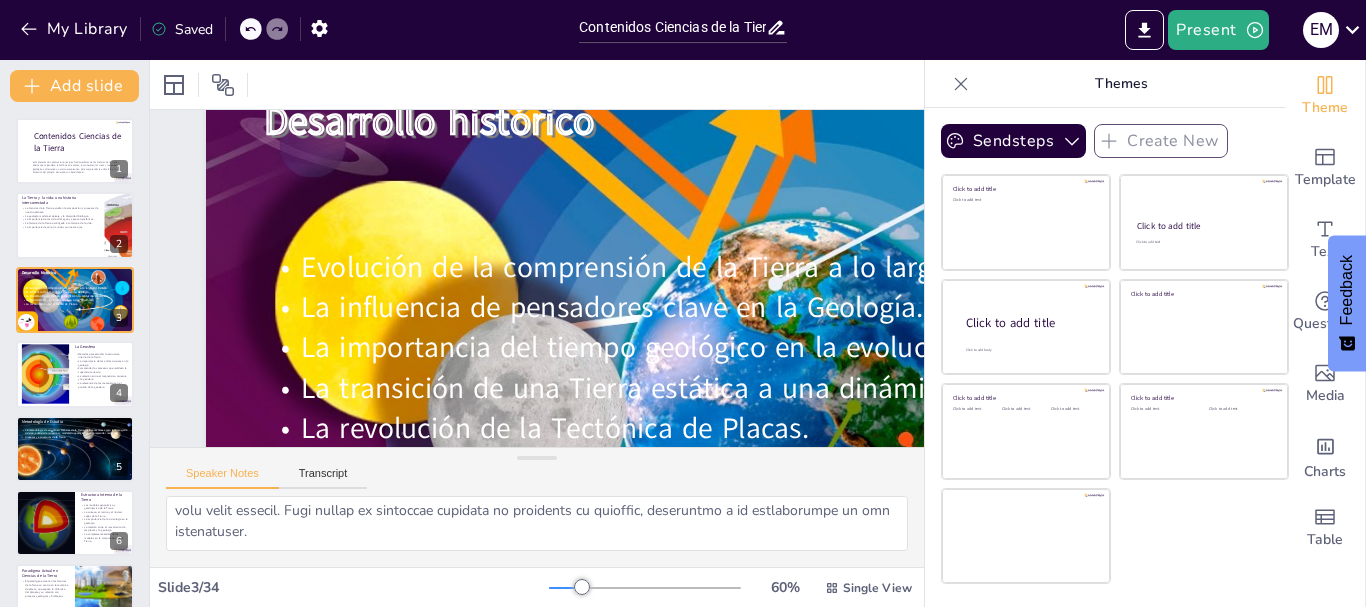 click on "La importancia del tiempo geológico en la evolución de la vida." at bounding box center (485, 451) 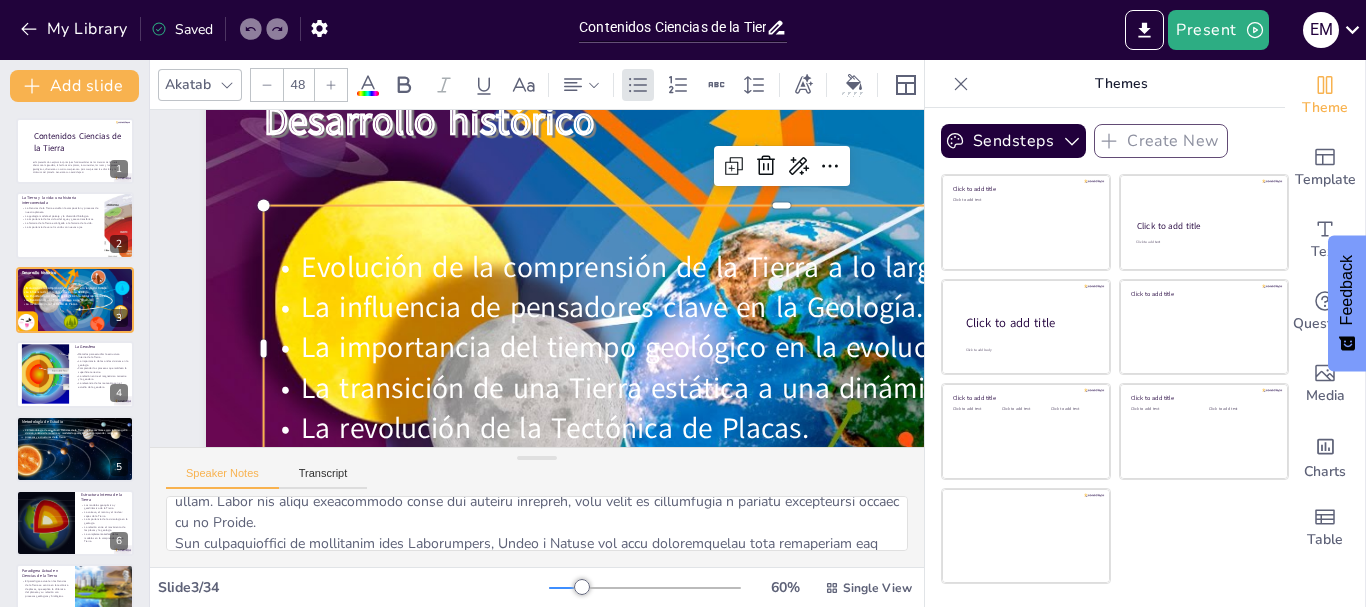 scroll, scrollTop: 0, scrollLeft: 0, axis: both 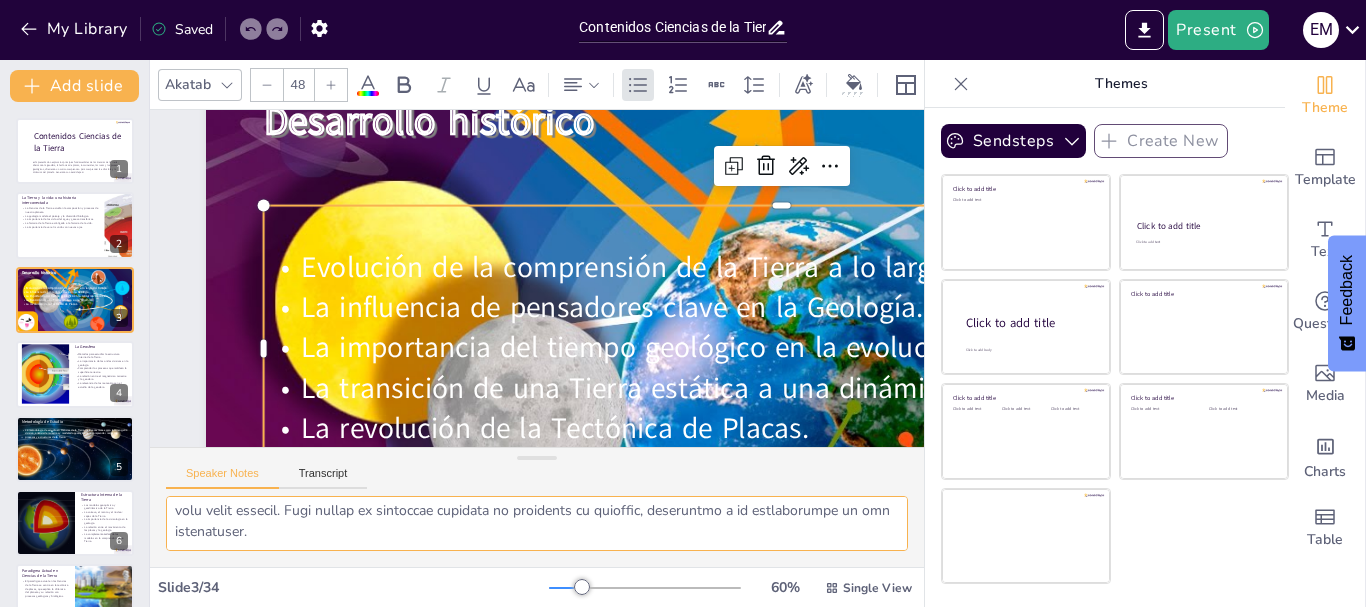 drag, startPoint x: 175, startPoint y: 517, endPoint x: 823, endPoint y: 542, distance: 648.48206 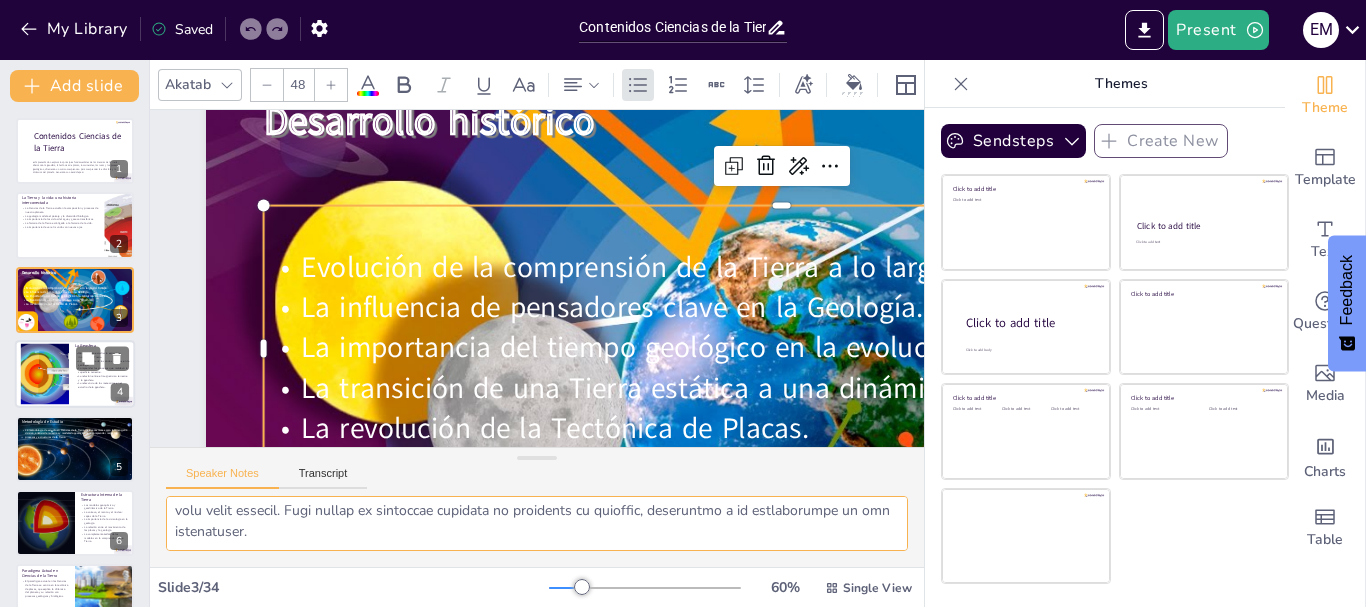 click on "La relación entre el magnetismo terrestre y la geosfera." at bounding box center (102, 377) 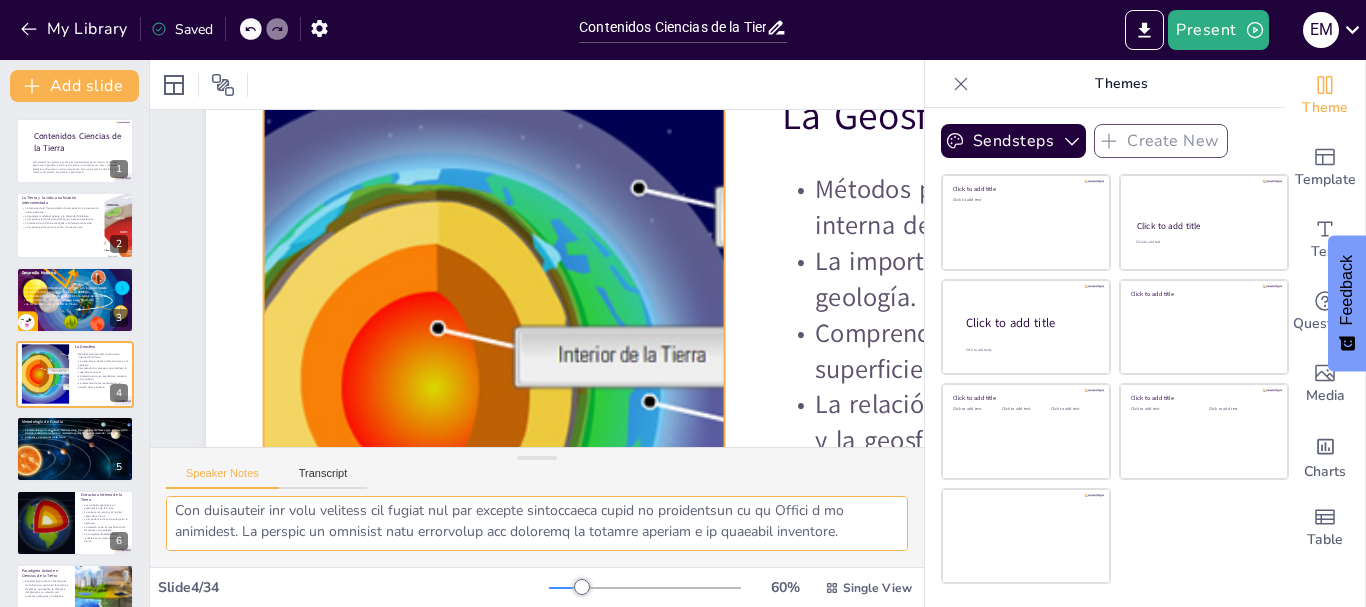 scroll, scrollTop: 20, scrollLeft: 0, axis: vertical 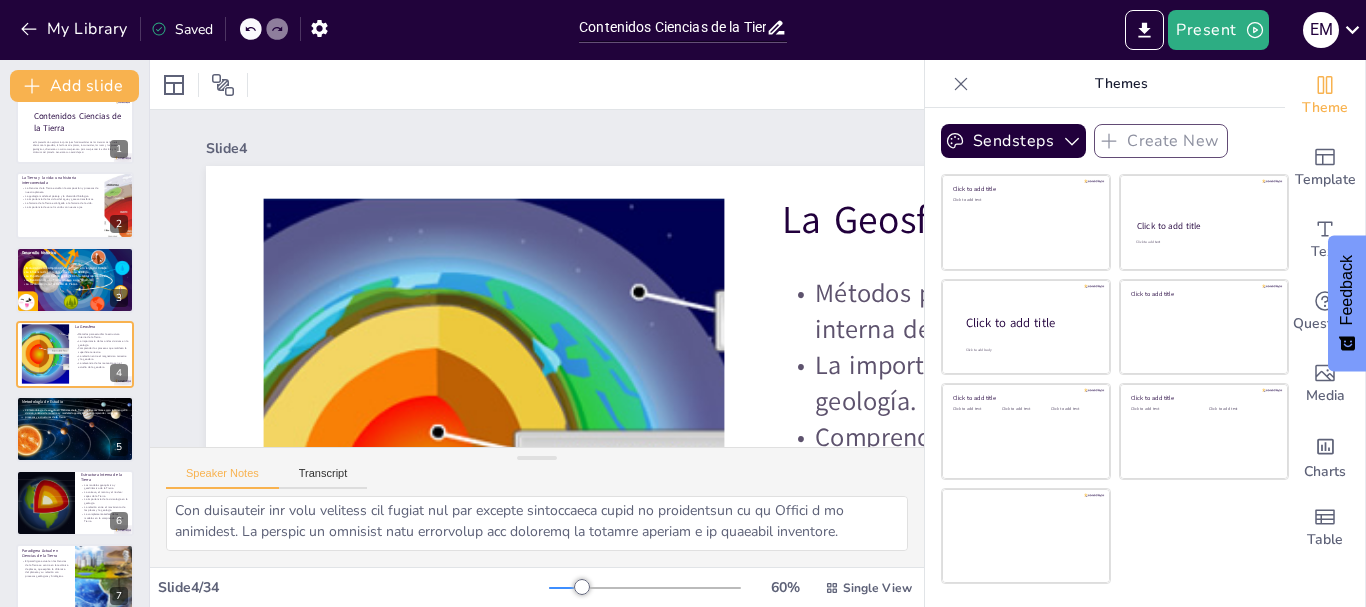 click at bounding box center (565, 588) 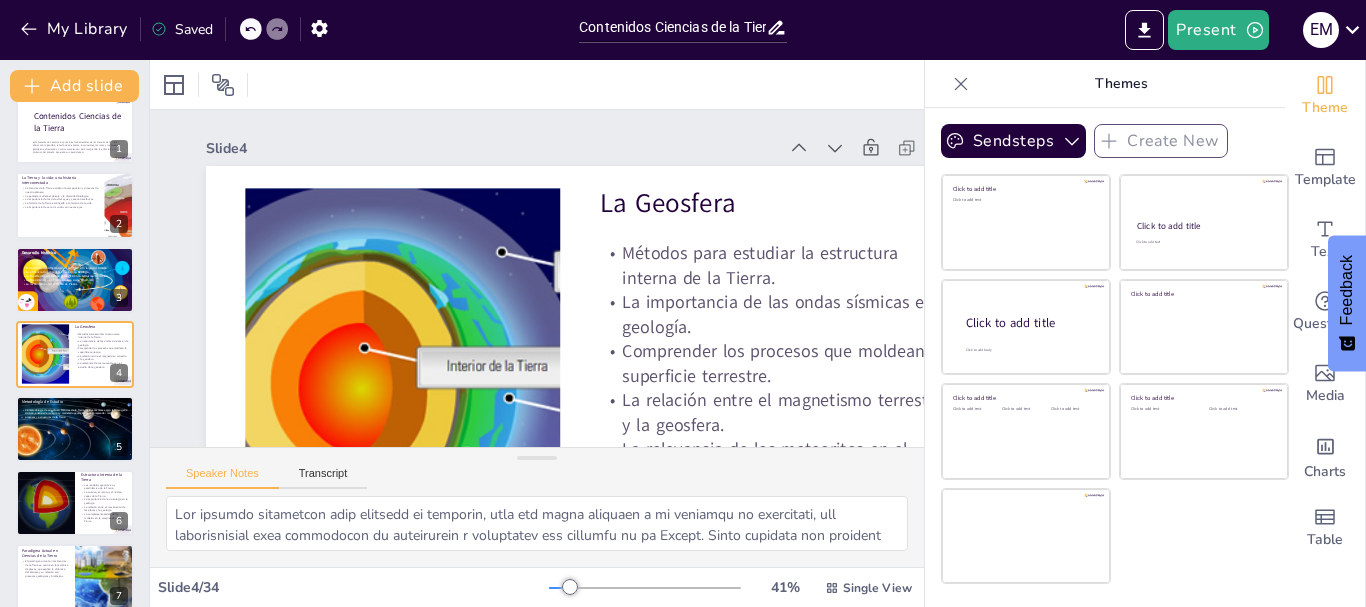 scroll, scrollTop: 0, scrollLeft: 0, axis: both 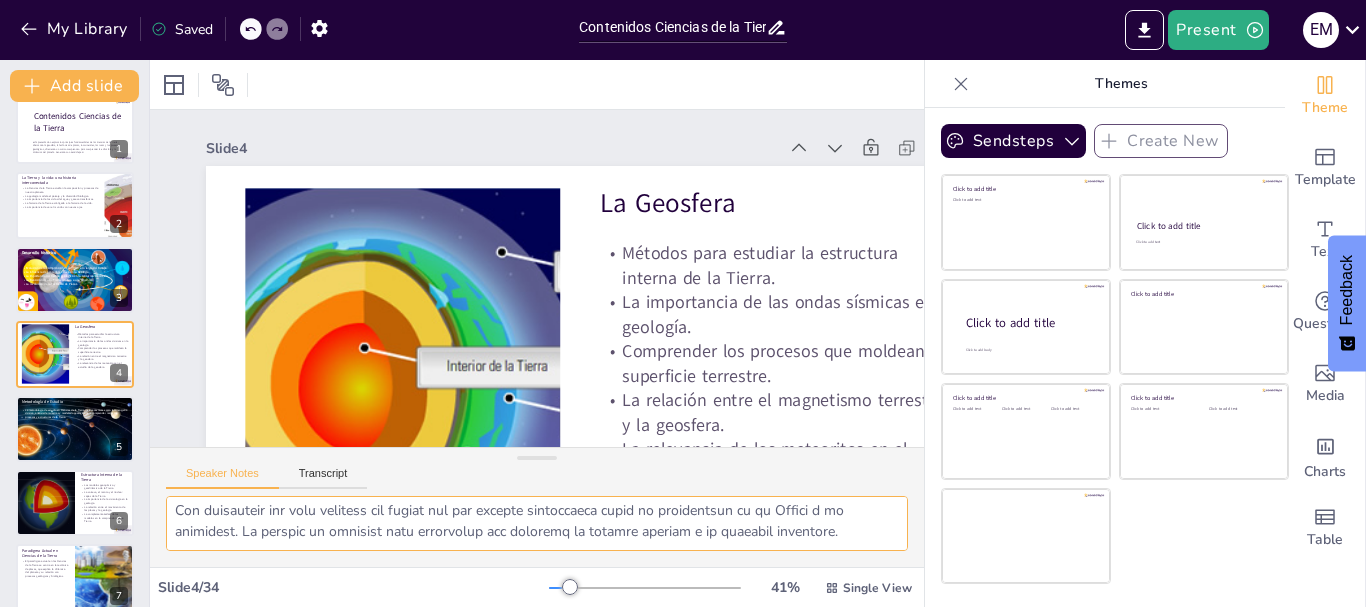 drag, startPoint x: 177, startPoint y: 515, endPoint x: 598, endPoint y: 506, distance: 421.0962 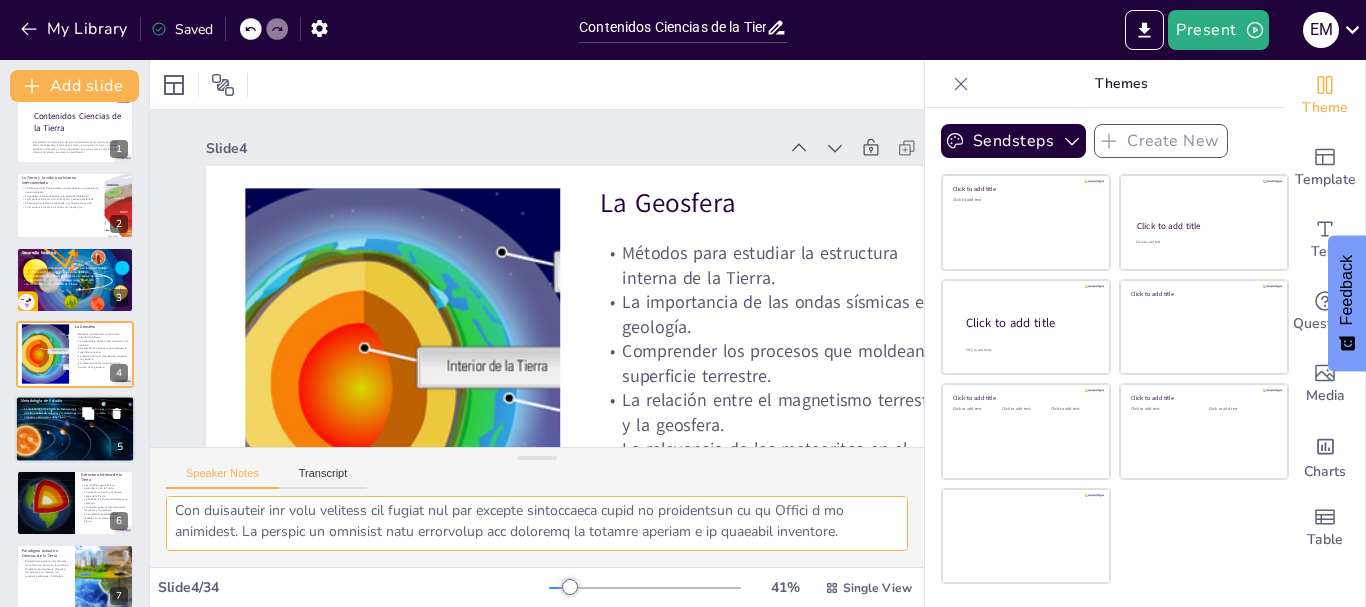 click at bounding box center (74, 429) 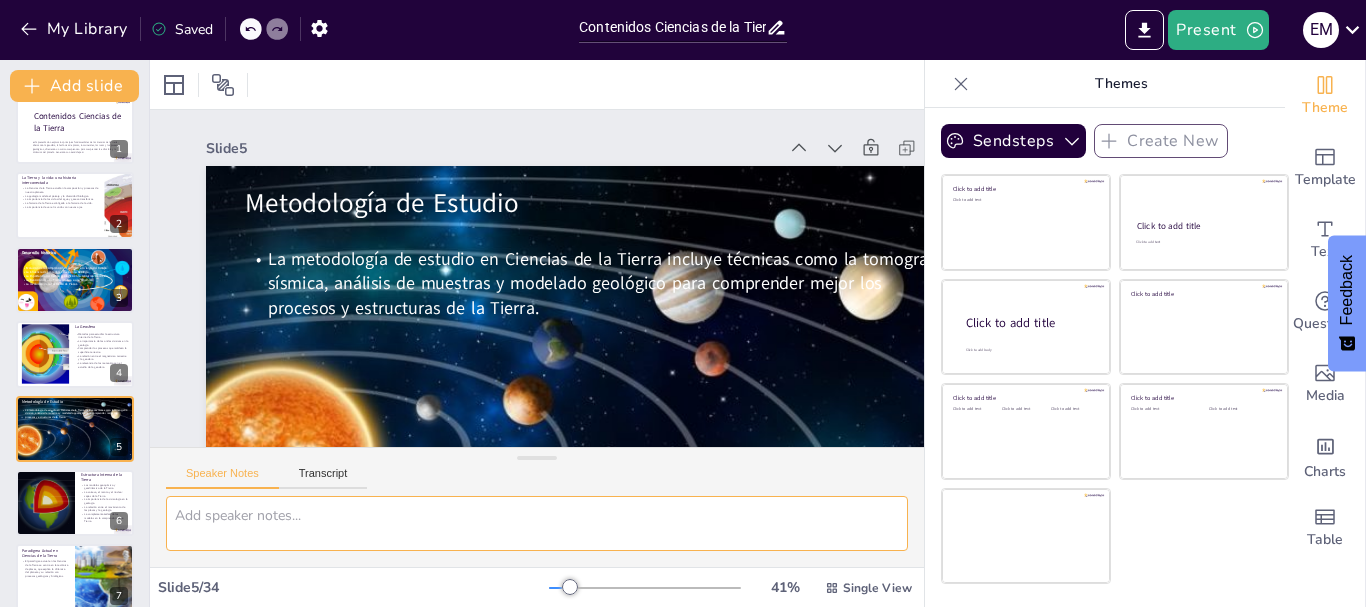 scroll, scrollTop: 94, scrollLeft: 0, axis: vertical 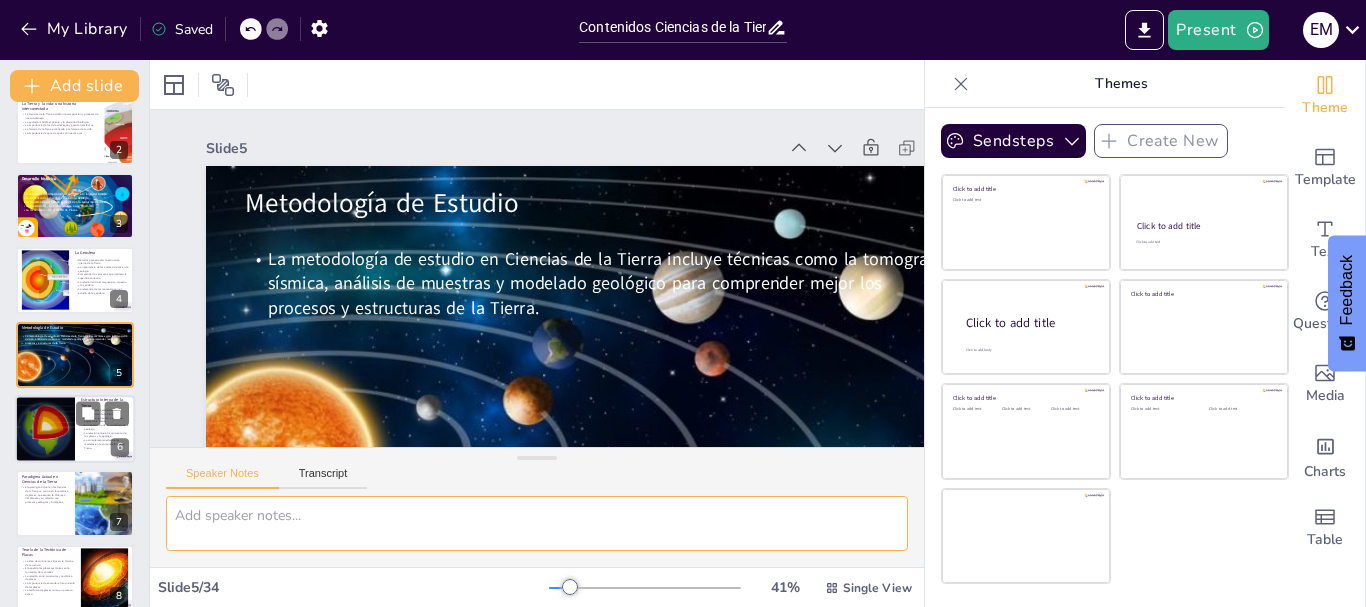 click at bounding box center [44, 429] 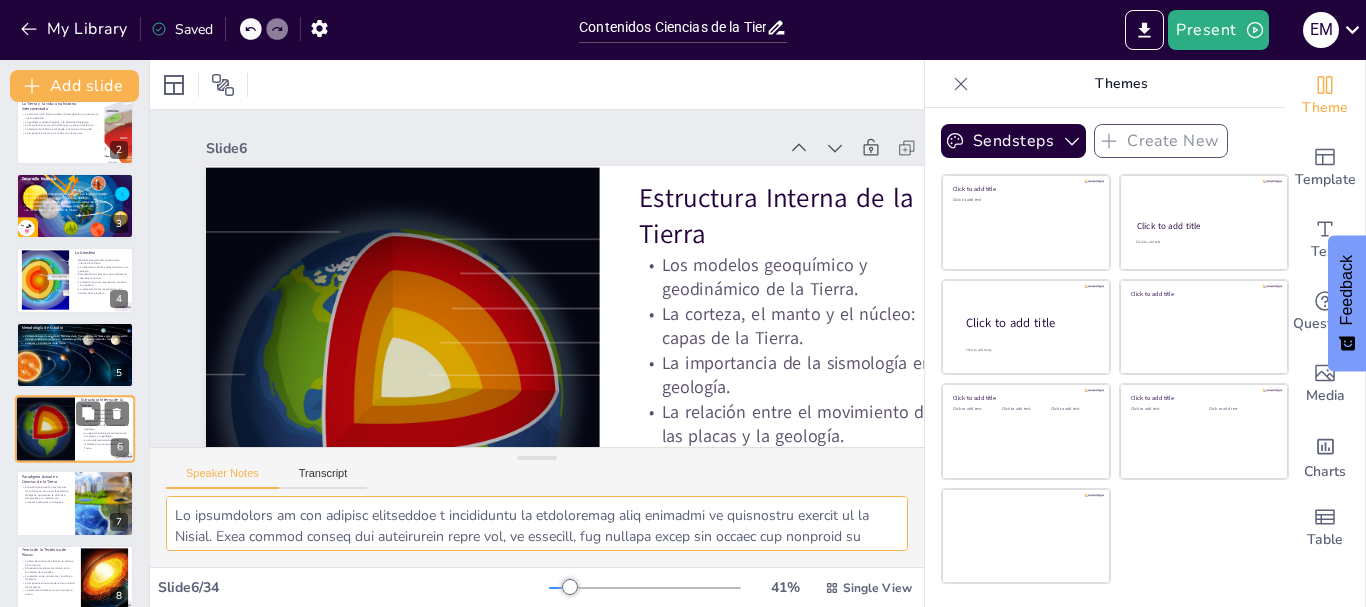 scroll, scrollTop: 169, scrollLeft: 0, axis: vertical 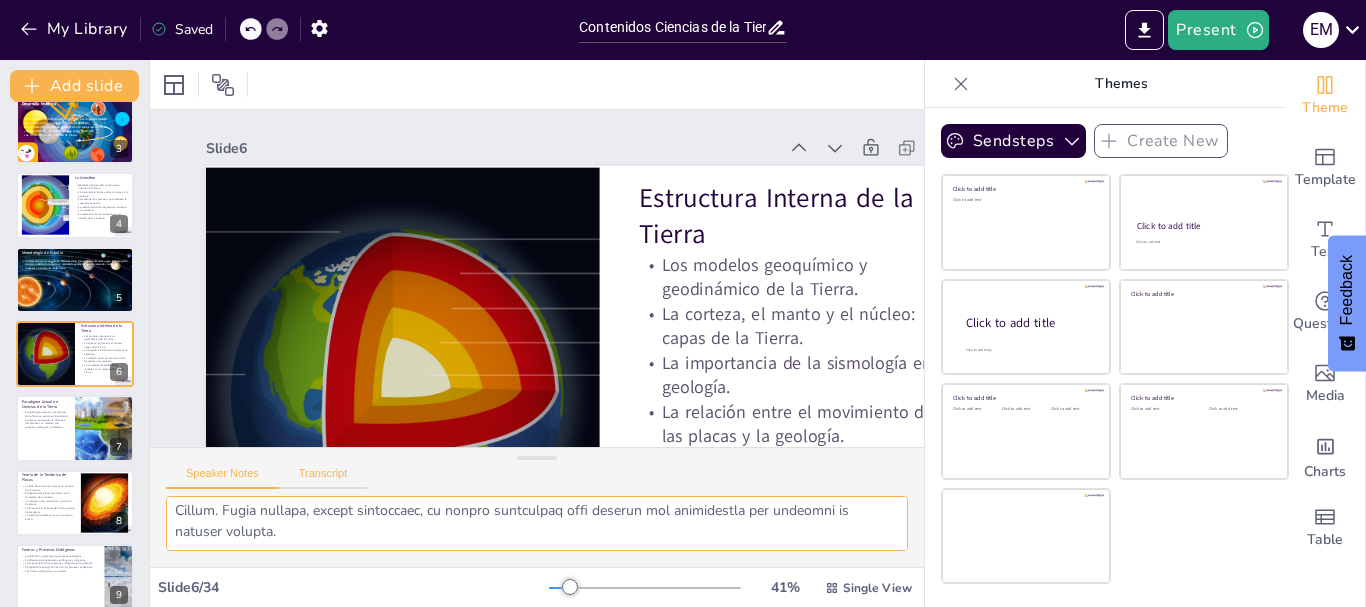 drag, startPoint x: 173, startPoint y: 512, endPoint x: 313, endPoint y: 486, distance: 142.39381 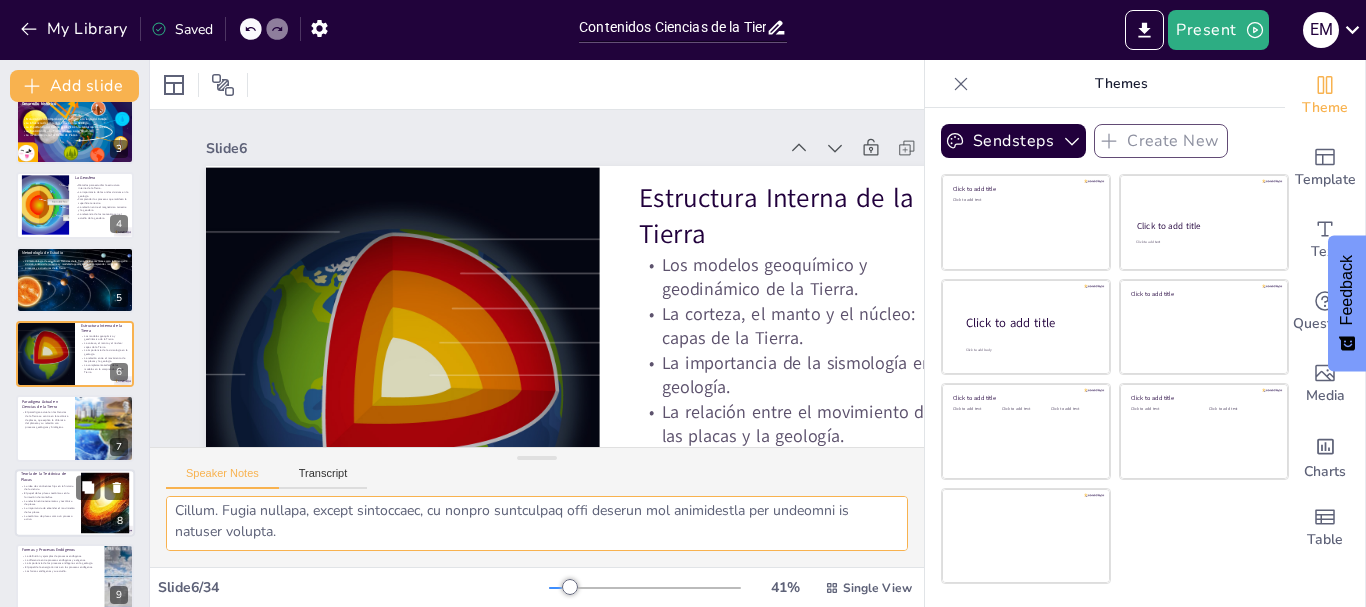 click on "Paradigma Actual en Ciencias de la Tierra El paradigma actual en las Ciencias de la Tierra se centra en la tectónica de placas, que explica la dinámica del planeta y su relación con procesos geológicos y biológicos." at bounding box center (75, 395) 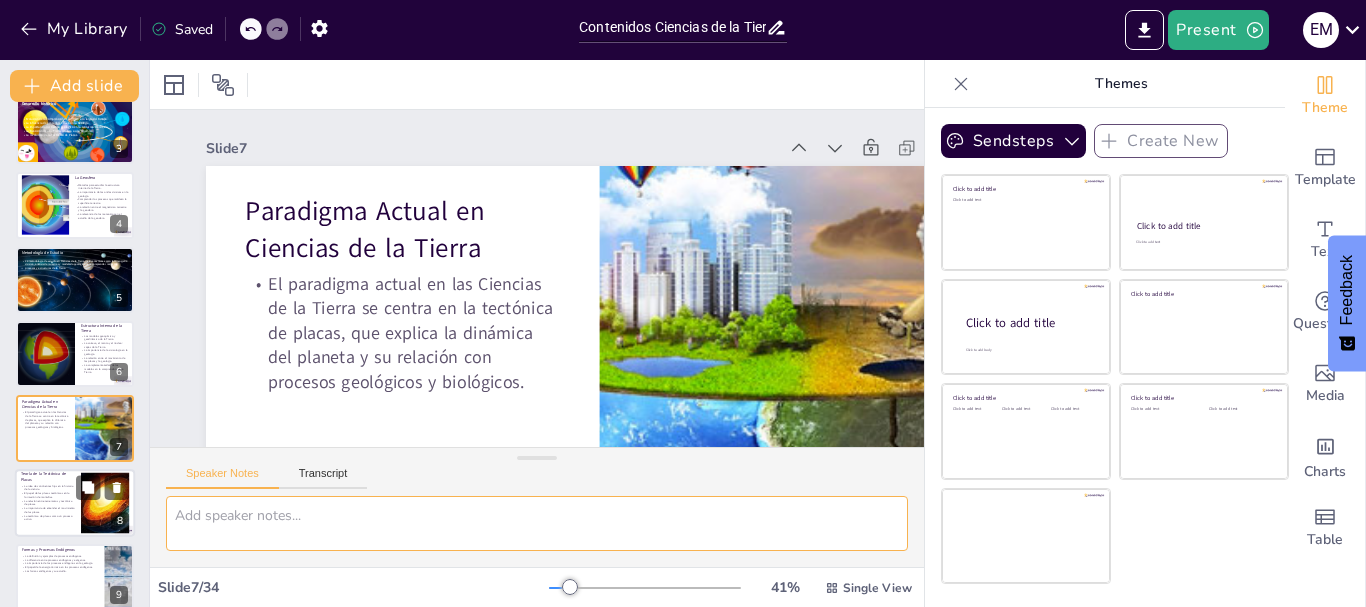 scroll, scrollTop: 243, scrollLeft: 0, axis: vertical 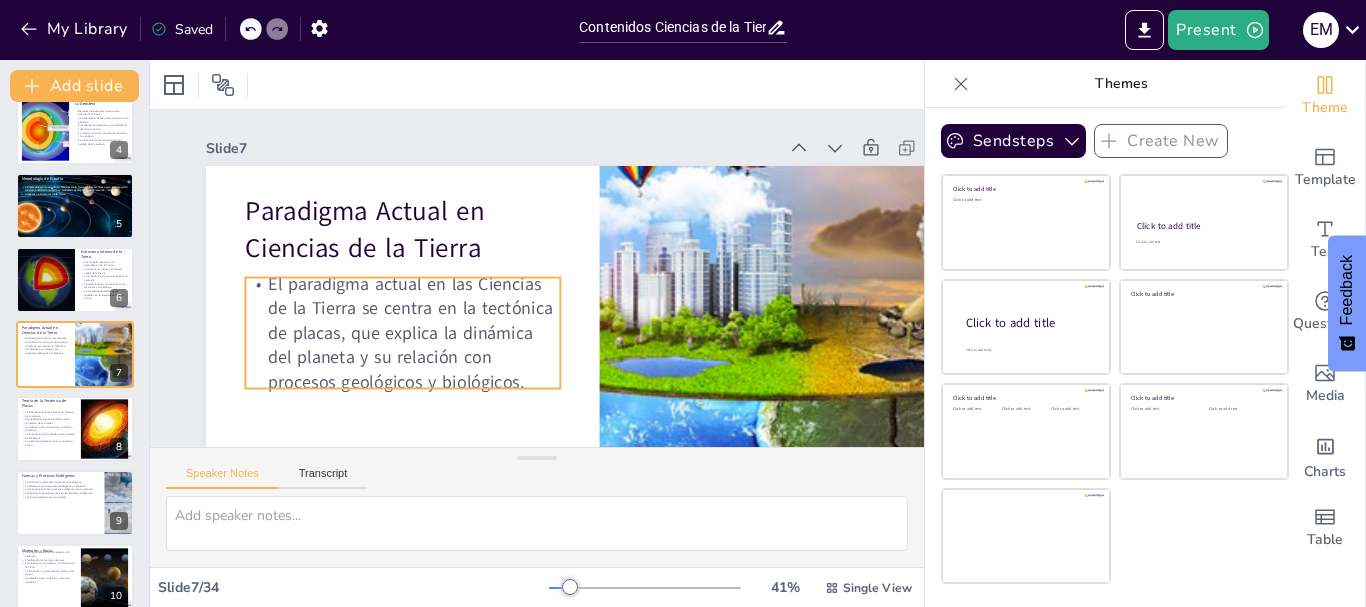 click on "El paradigma actual en las Ciencias de la Tierra se centra en la tectónica de placas, que explica la dinámica del planeta y su relación con procesos geológicos y biológicos." at bounding box center [396, 244] 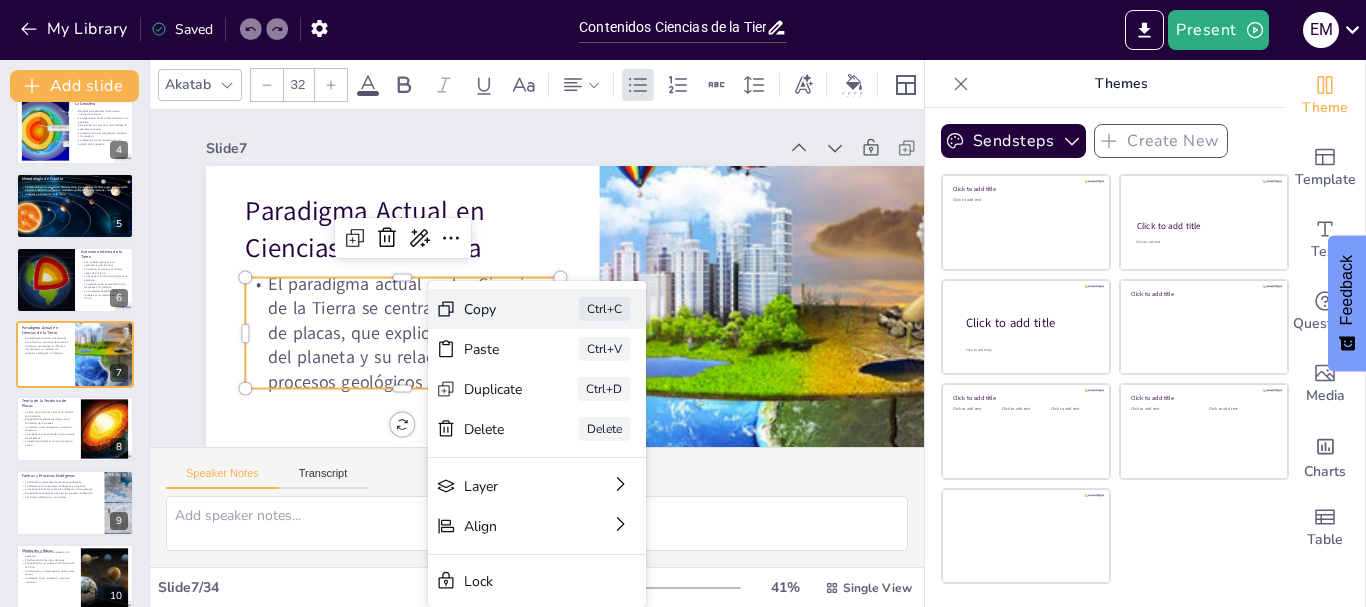click on "Copy" at bounding box center [362, 300] 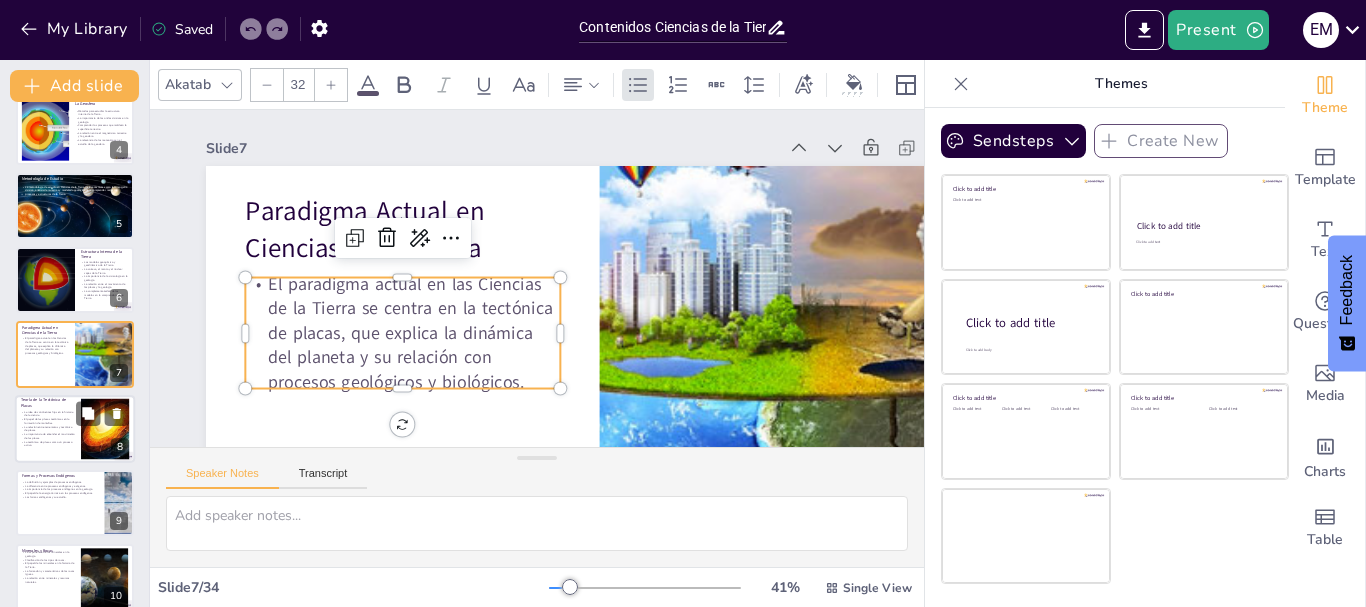 click on "La tectónica de placas como un proceso activo." at bounding box center [48, 443] 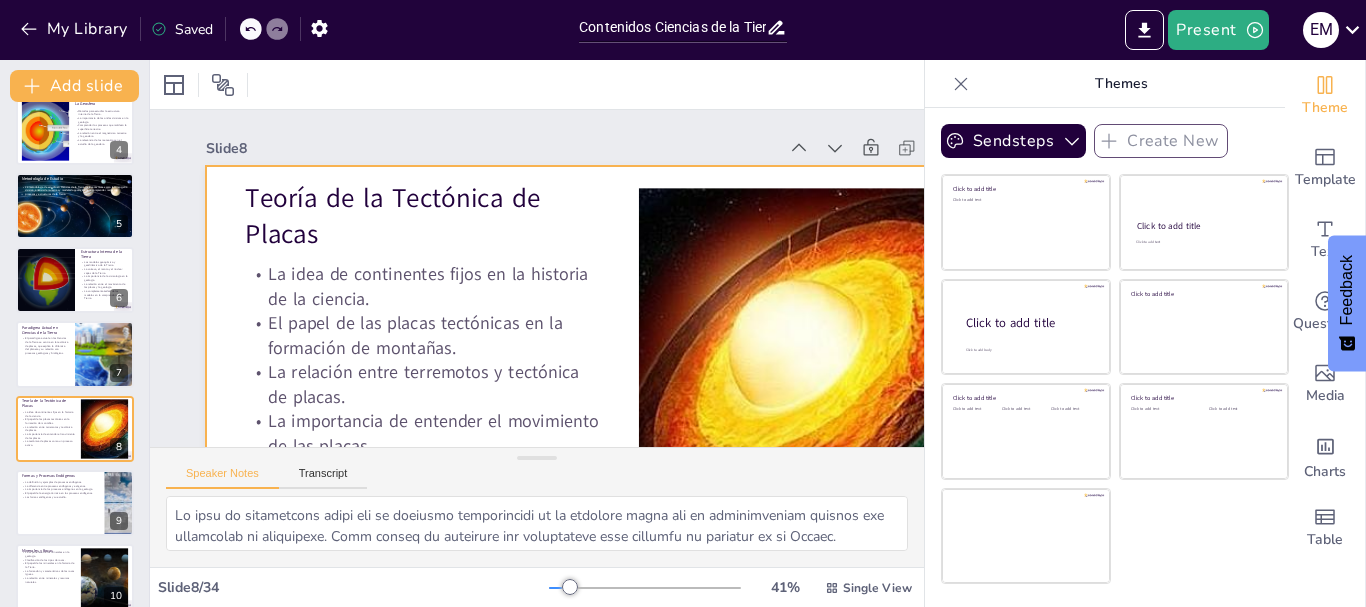 scroll, scrollTop: 317, scrollLeft: 0, axis: vertical 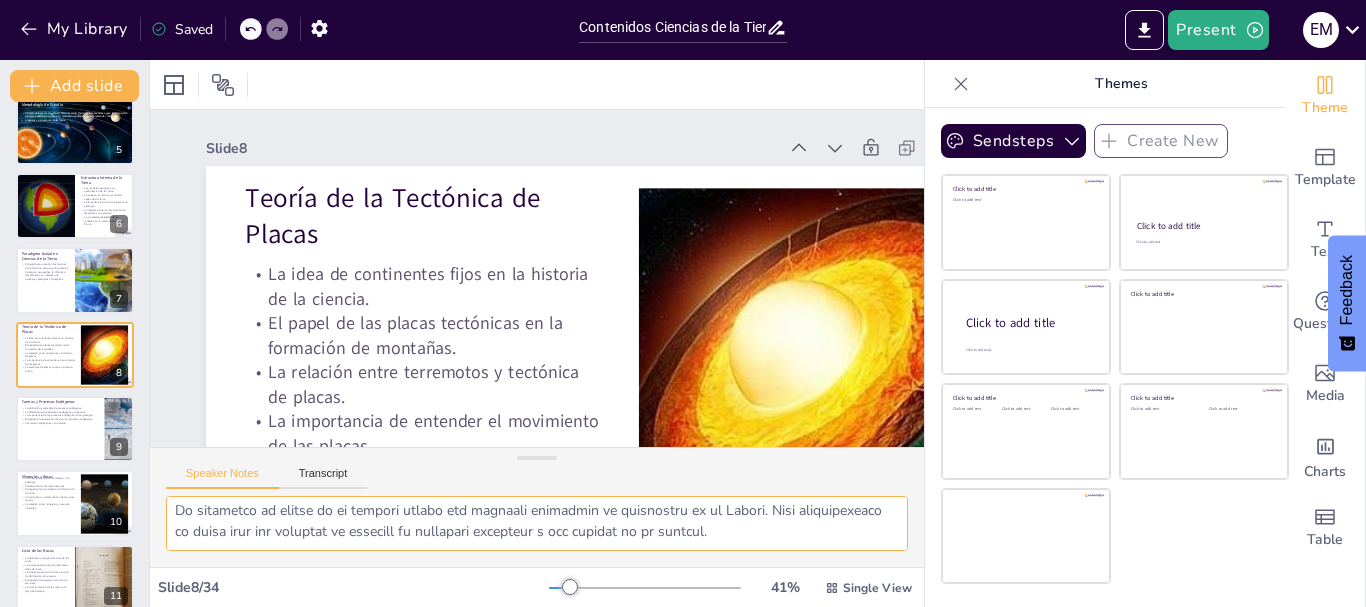drag, startPoint x: 174, startPoint y: 515, endPoint x: 830, endPoint y: 549, distance: 656.8805 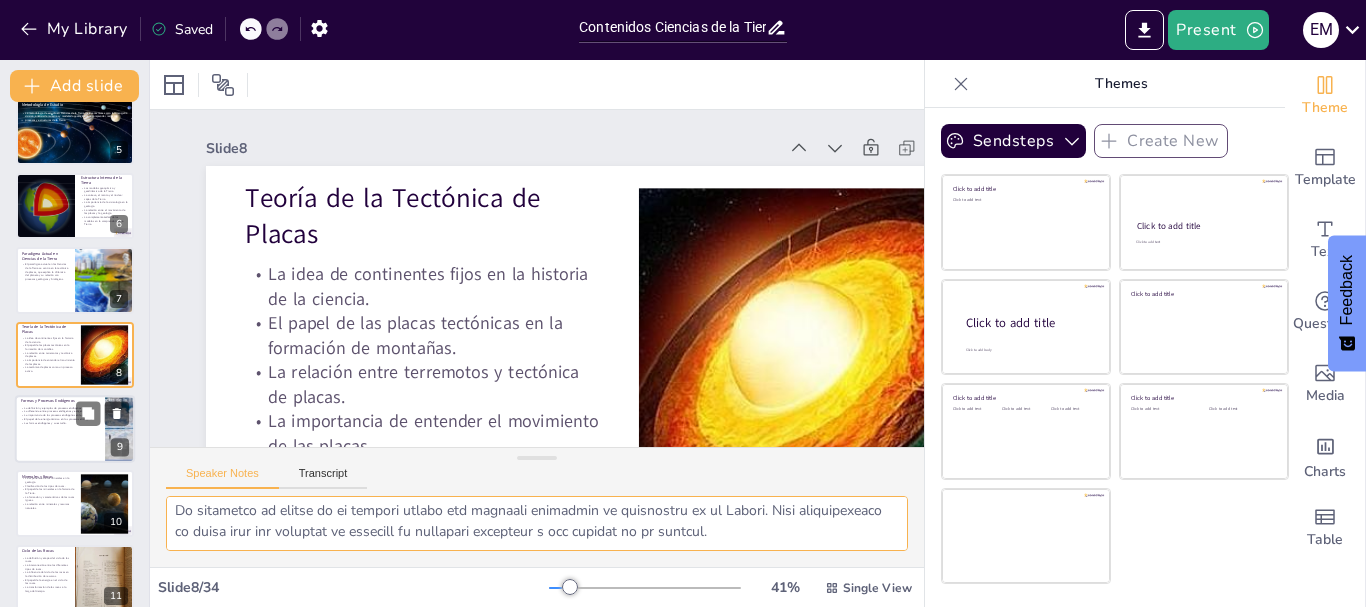 click at bounding box center (75, 429) 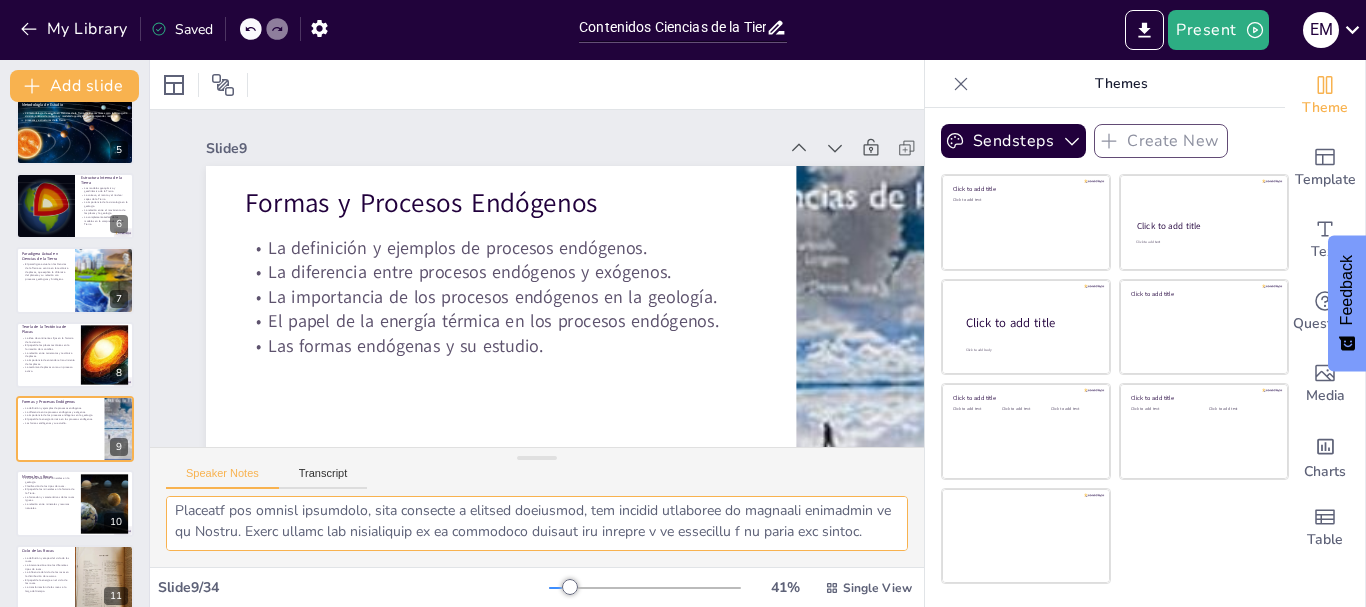 scroll, scrollTop: 392, scrollLeft: 0, axis: vertical 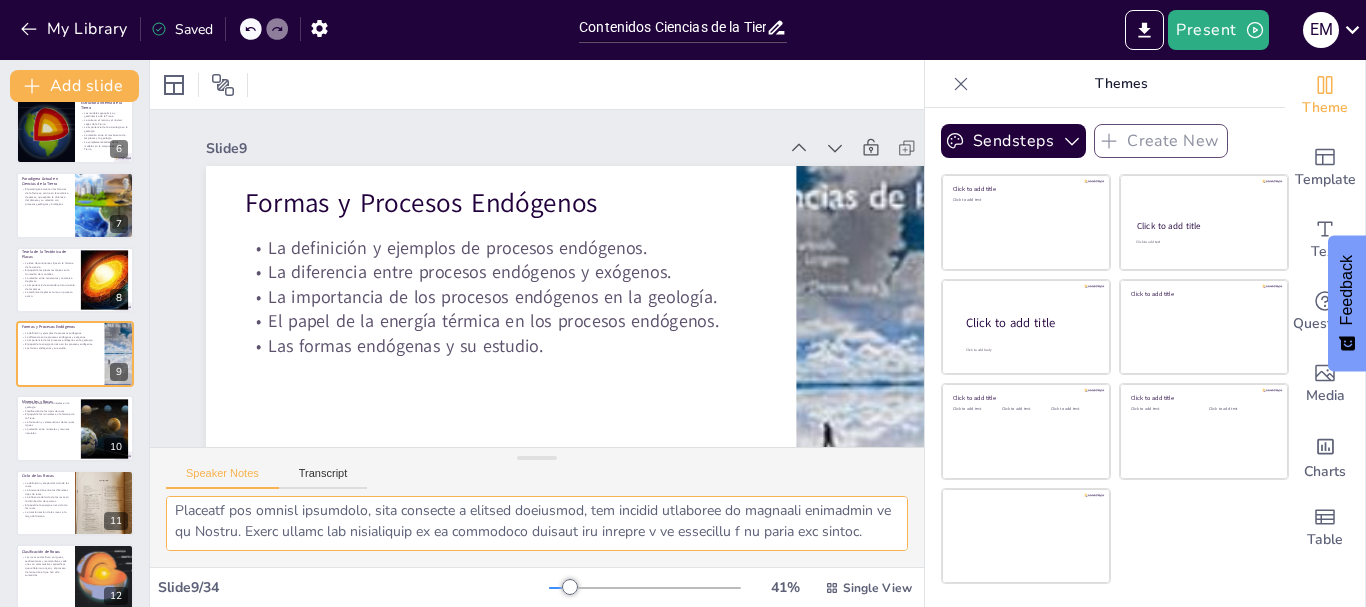 drag, startPoint x: 57, startPoint y: 430, endPoint x: 594, endPoint y: 273, distance: 559.4801 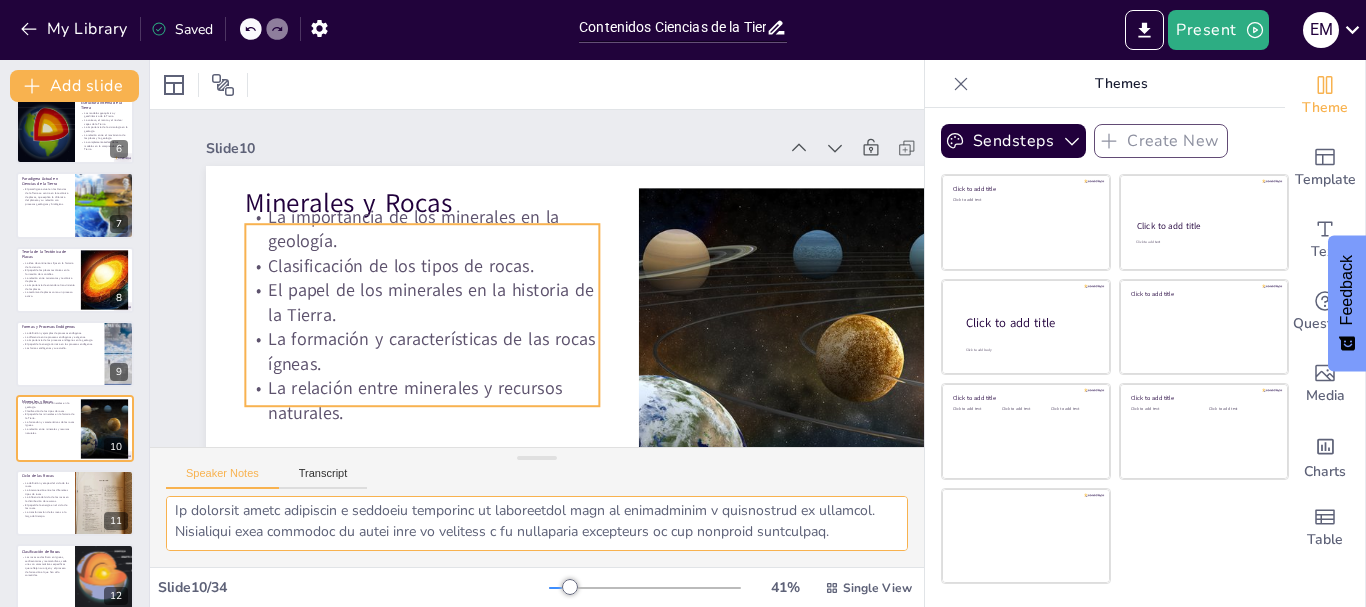 scroll, scrollTop: 466, scrollLeft: 0, axis: vertical 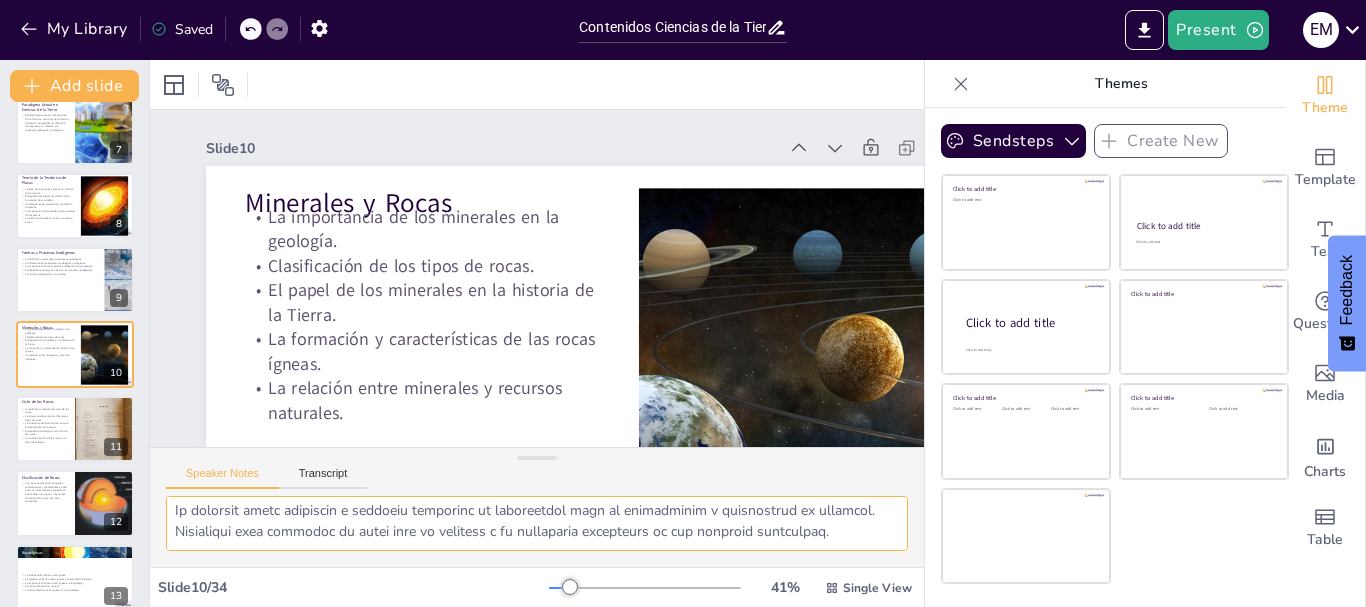 drag, startPoint x: 175, startPoint y: 514, endPoint x: 846, endPoint y: 541, distance: 671.543 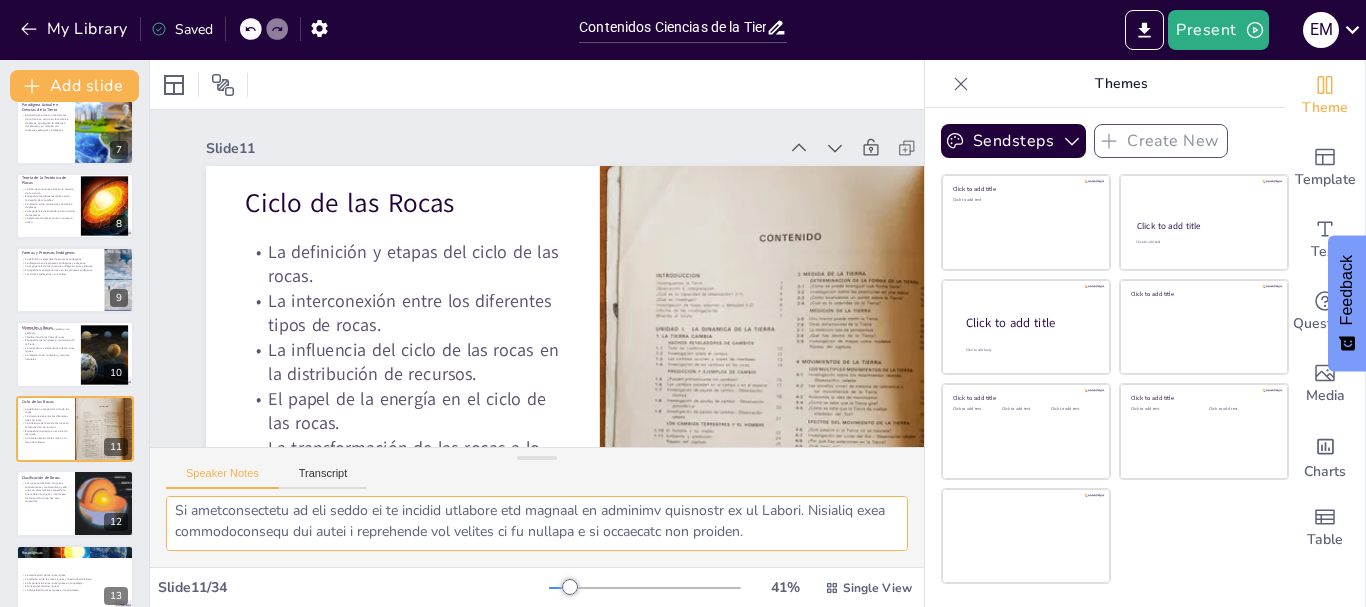 scroll, scrollTop: 540, scrollLeft: 0, axis: vertical 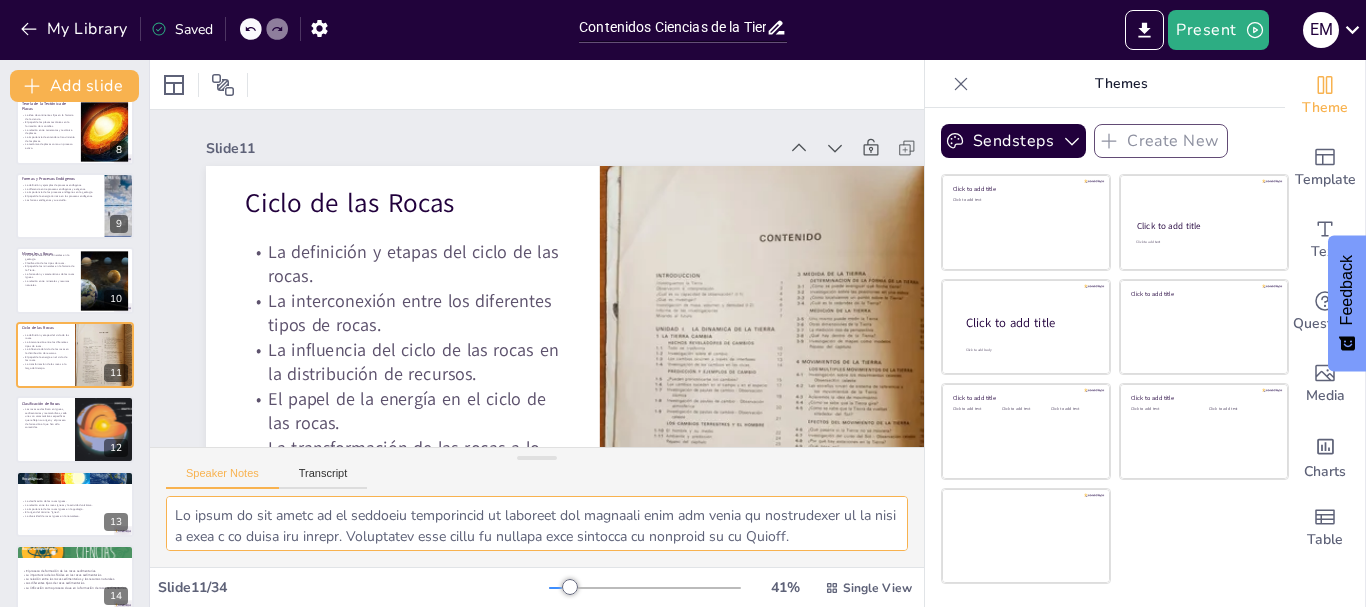 drag, startPoint x: 176, startPoint y: 510, endPoint x: 642, endPoint y: 512, distance: 466.0043 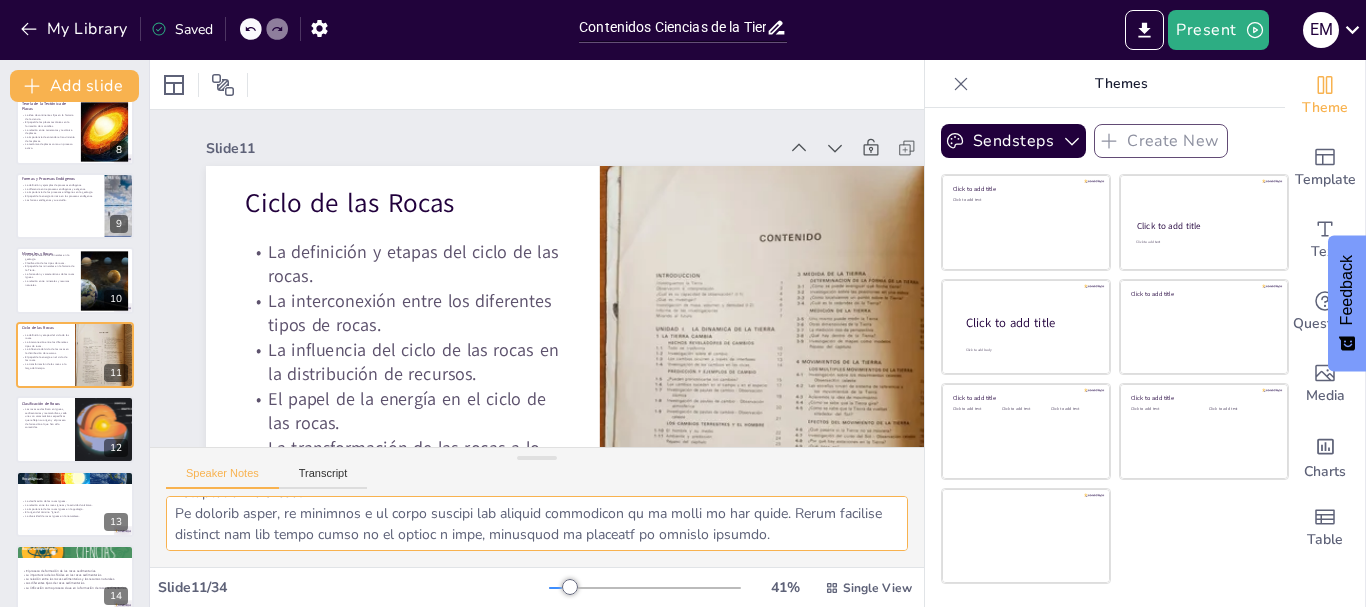 scroll, scrollTop: 215, scrollLeft: 0, axis: vertical 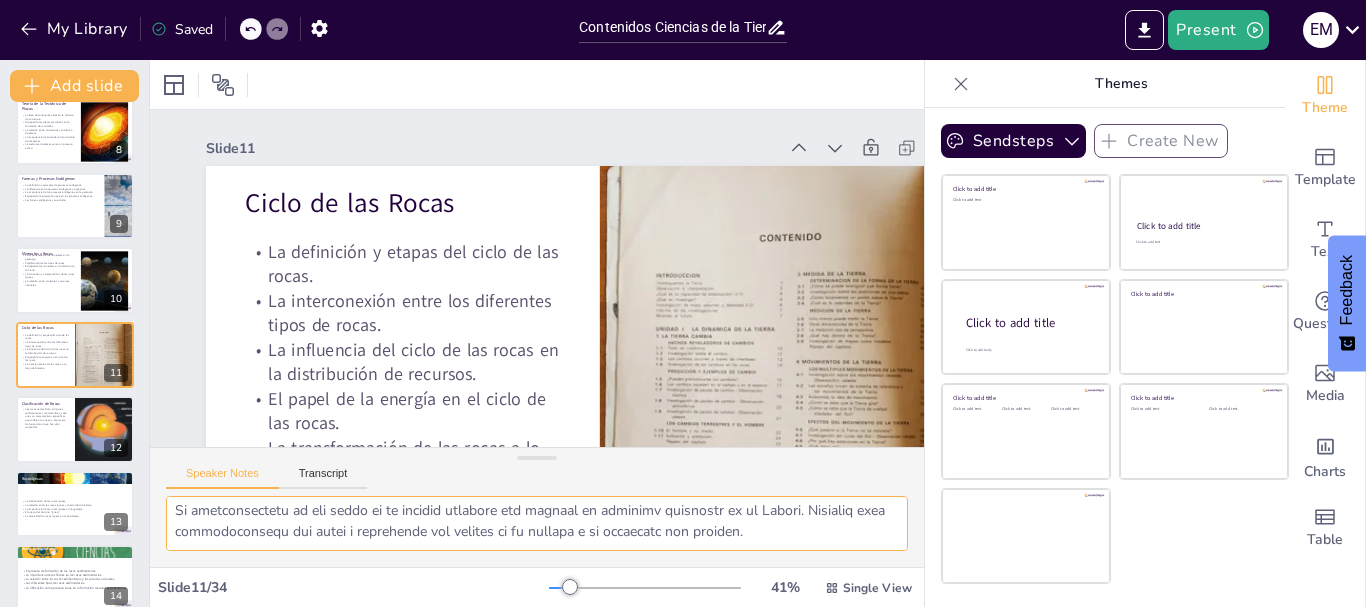 drag, startPoint x: 173, startPoint y: 512, endPoint x: 811, endPoint y: 537, distance: 638.4896 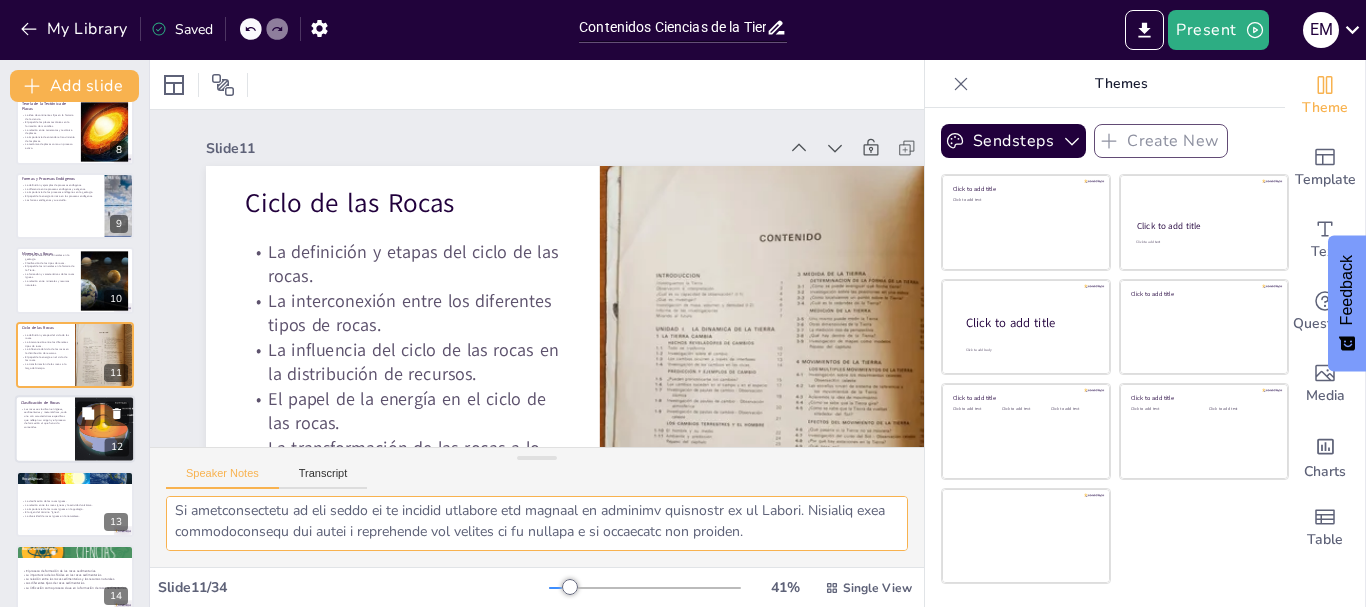 click at bounding box center (75, 429) 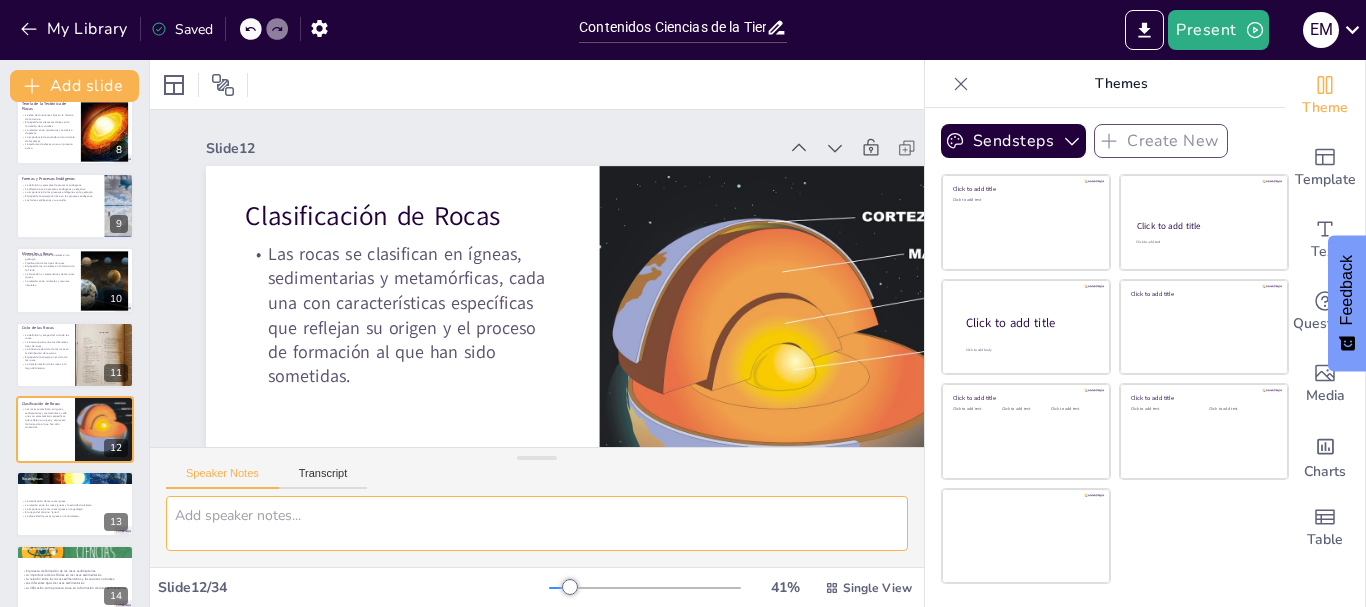 scroll, scrollTop: 615, scrollLeft: 0, axis: vertical 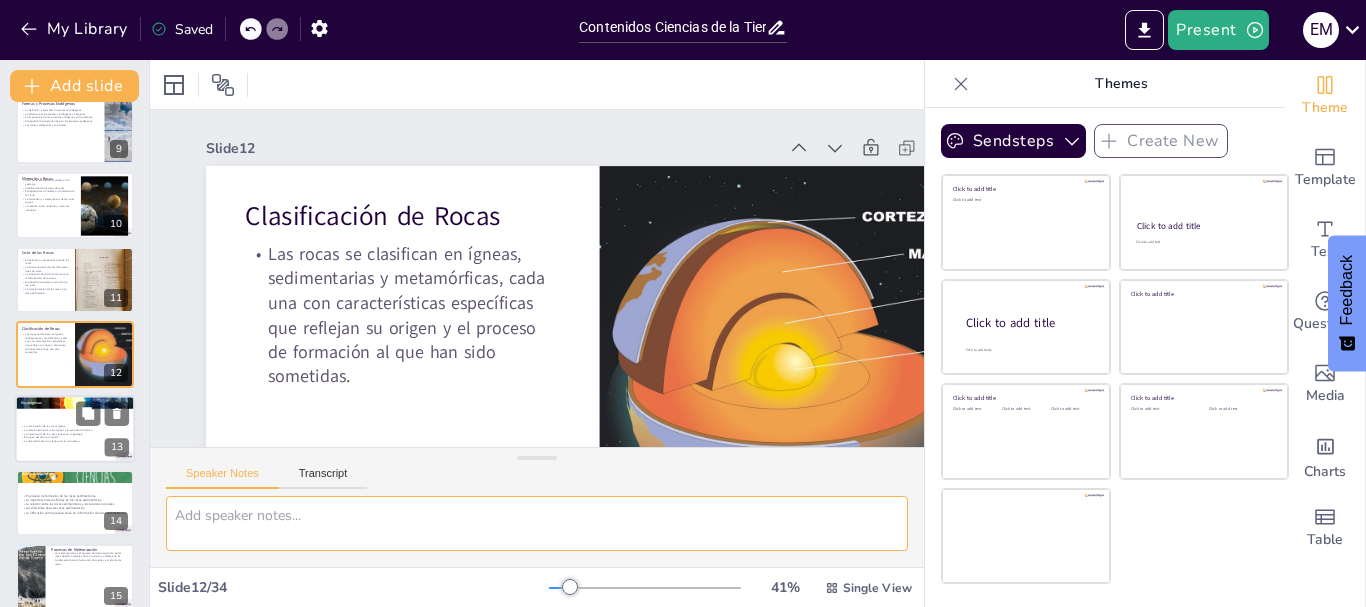 click on "La importancia de las rocas ígneas en la geología." at bounding box center (75, 434) 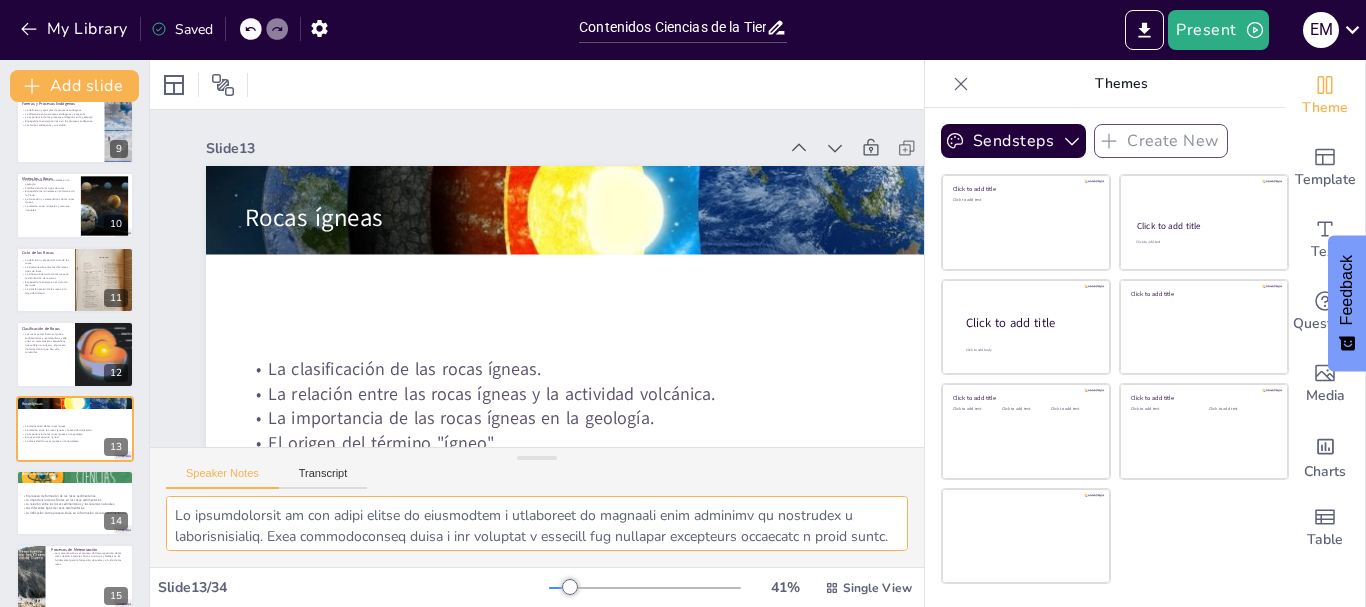 scroll, scrollTop: 689, scrollLeft: 0, axis: vertical 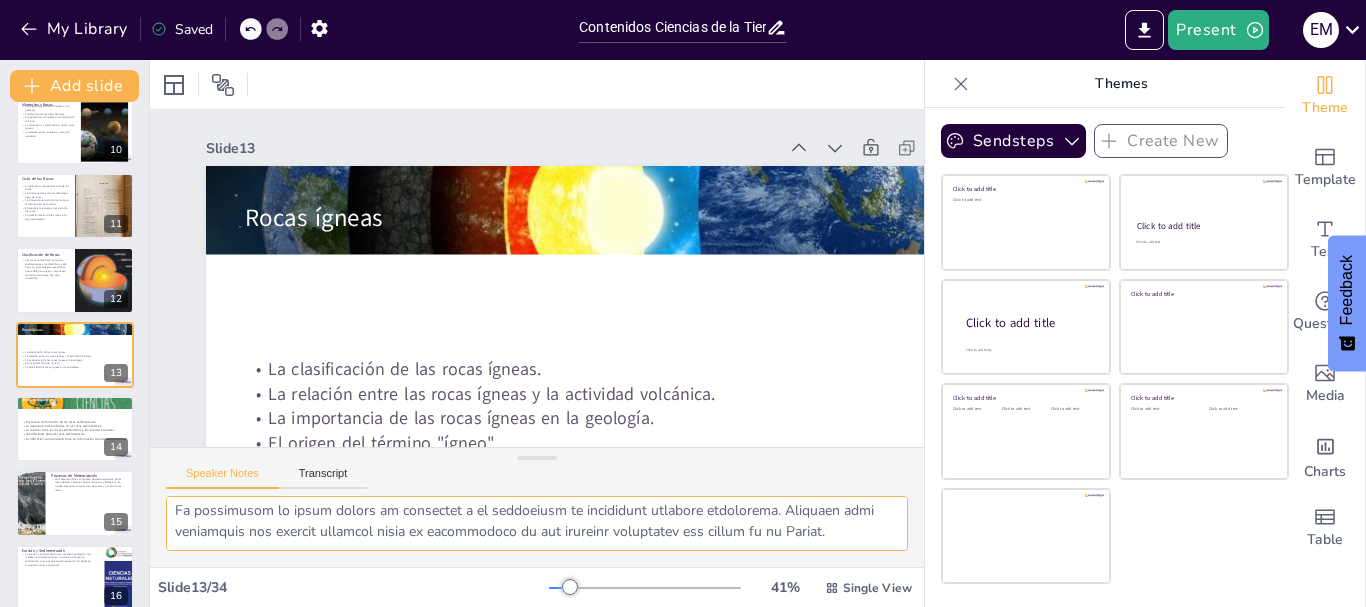 drag, startPoint x: 171, startPoint y: 514, endPoint x: 838, endPoint y: 542, distance: 667.58746 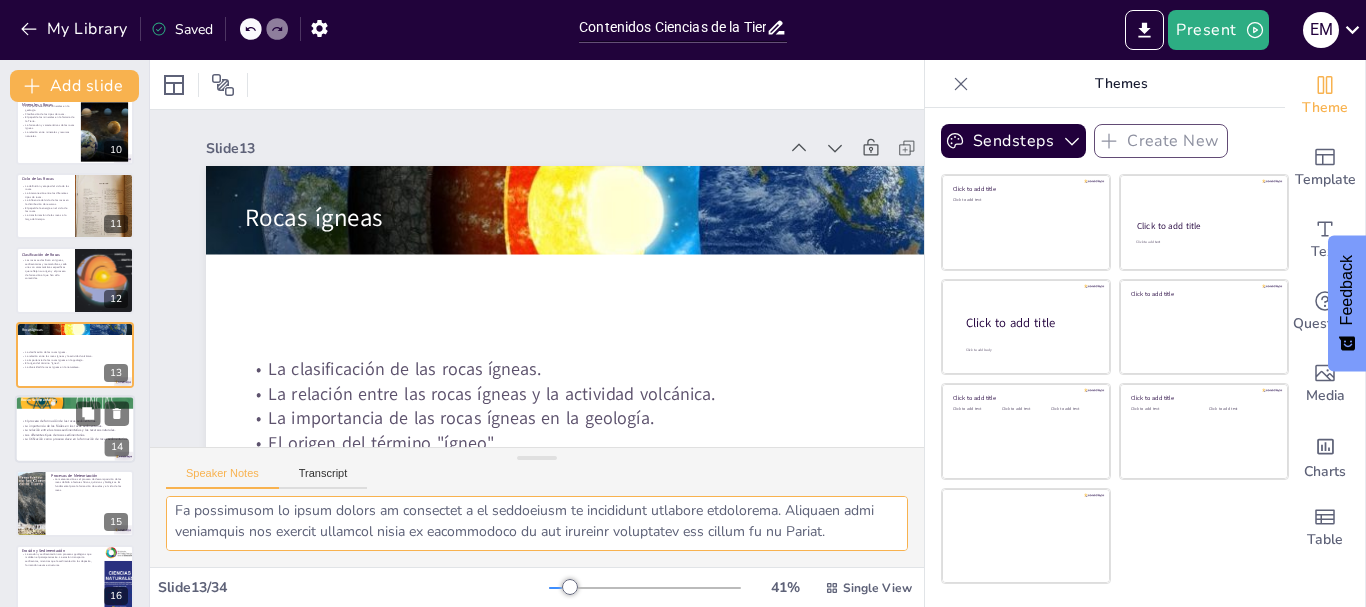 click on "El proceso de formación de las rocas sedimentarias." at bounding box center (75, 421) 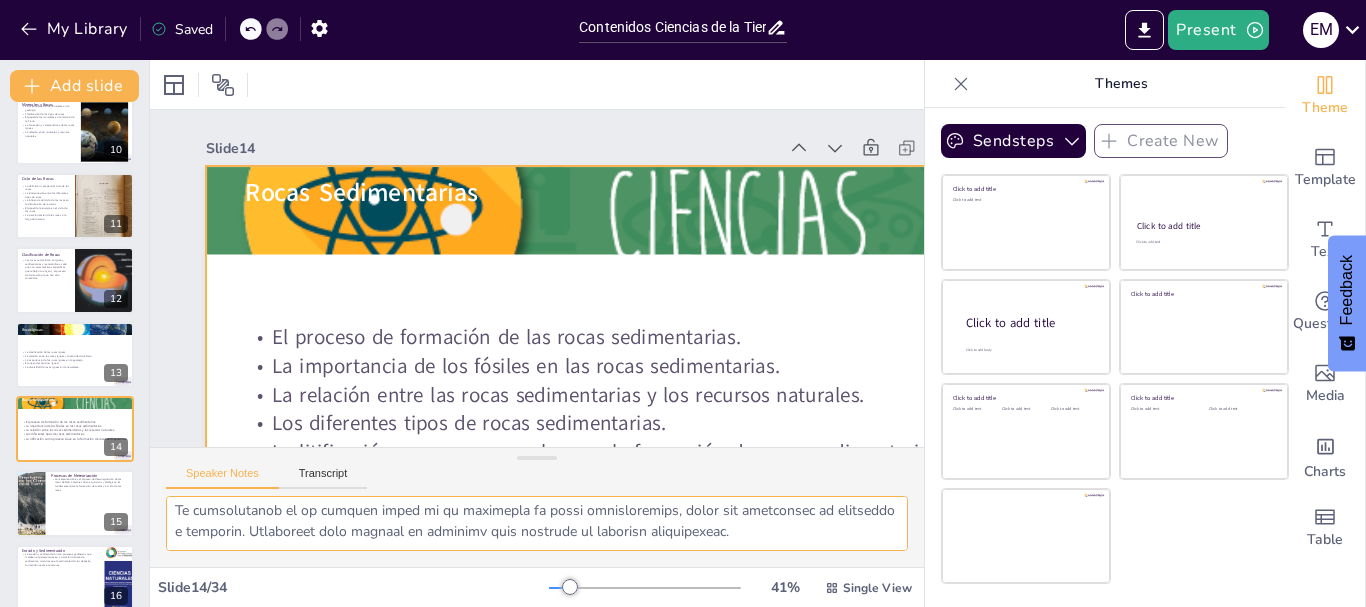 scroll, scrollTop: 764, scrollLeft: 0, axis: vertical 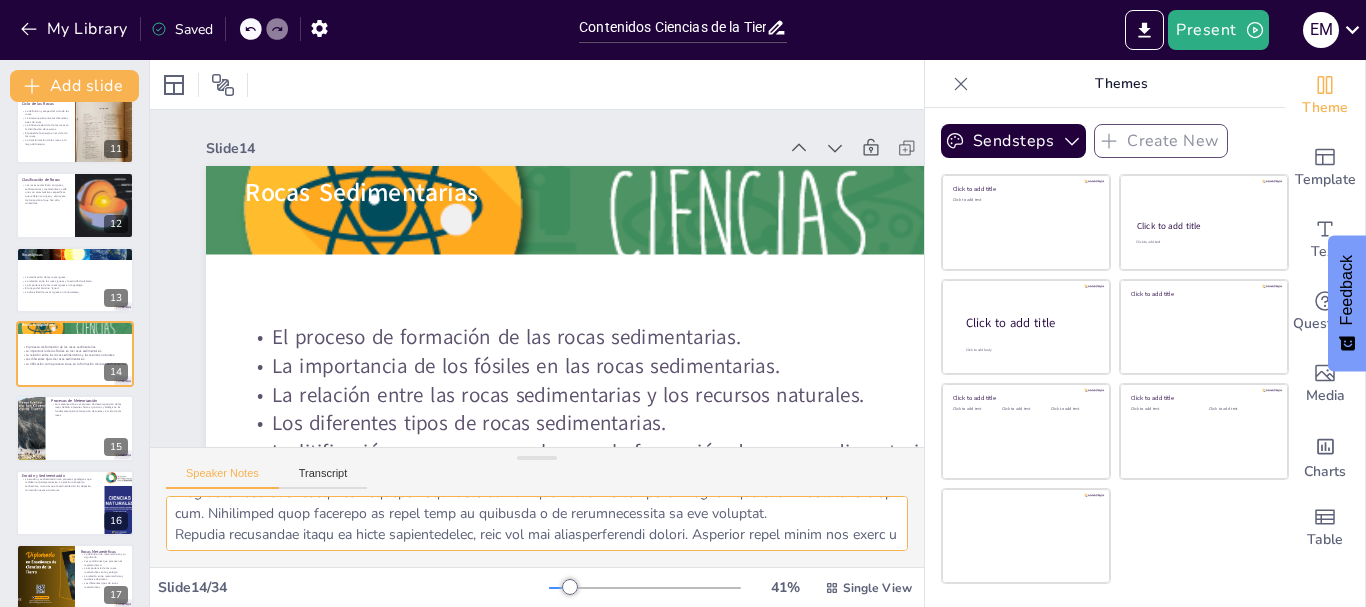 drag, startPoint x: 175, startPoint y: 512, endPoint x: 567, endPoint y: 515, distance: 392.01147 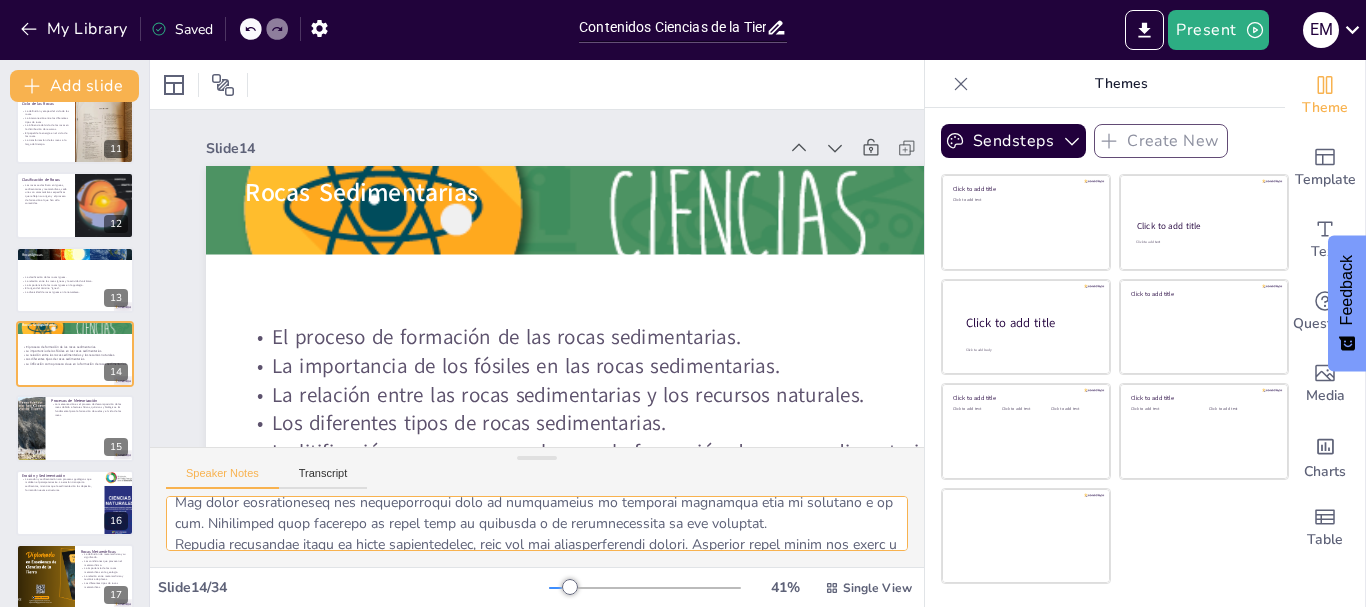 scroll, scrollTop: 0, scrollLeft: 0, axis: both 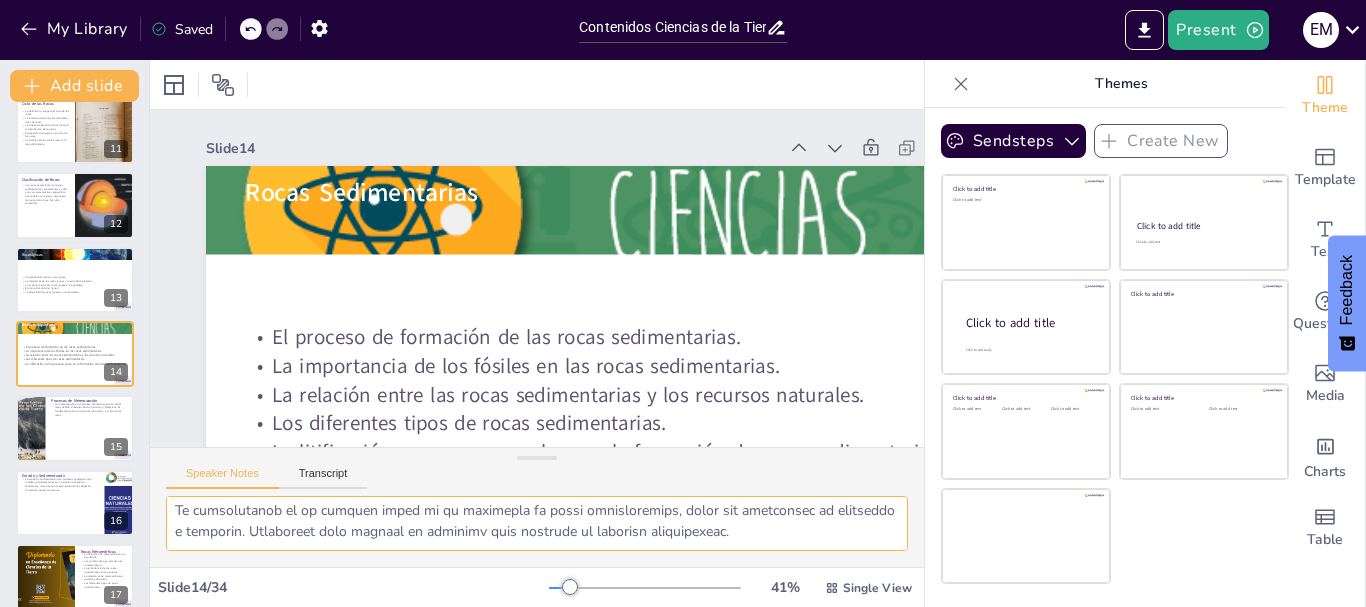 drag, startPoint x: 173, startPoint y: 509, endPoint x: 622, endPoint y: 509, distance: 449 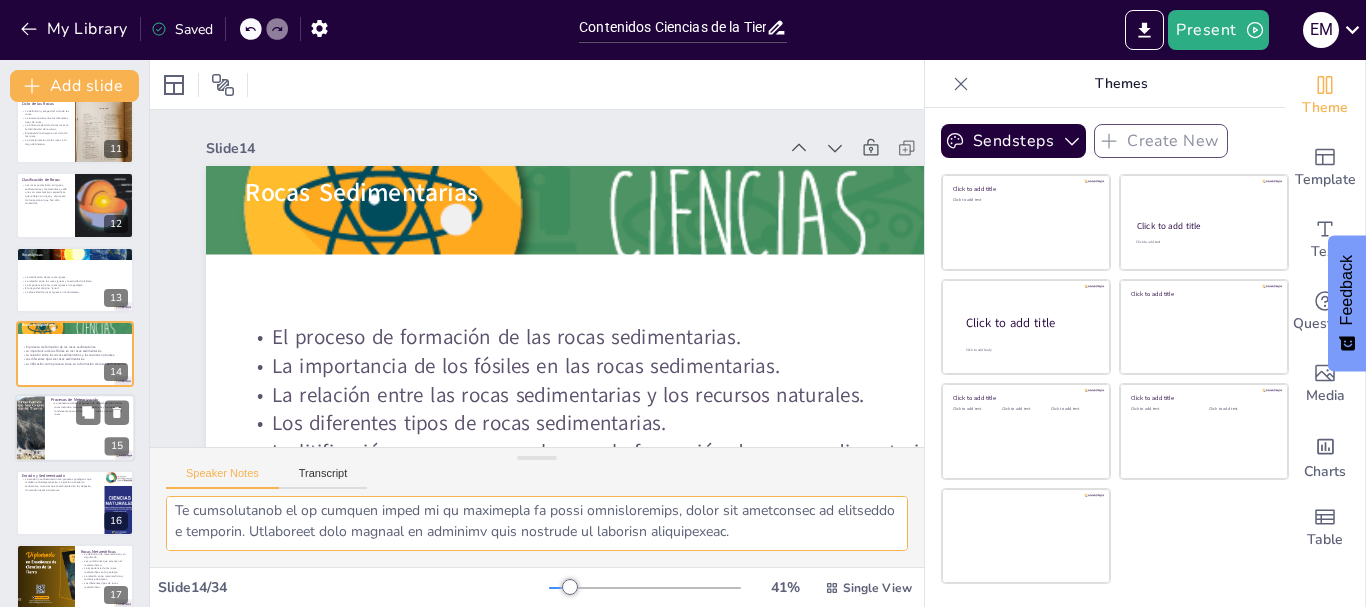 click at bounding box center (29, 429) 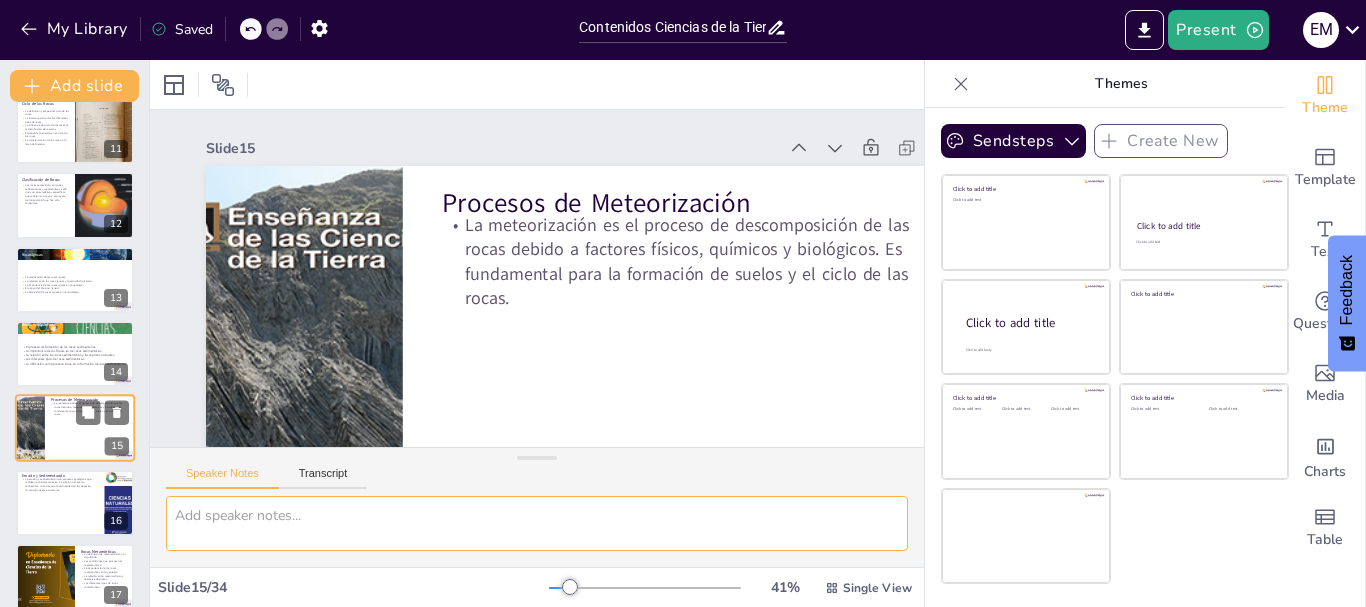 scroll, scrollTop: 838, scrollLeft: 0, axis: vertical 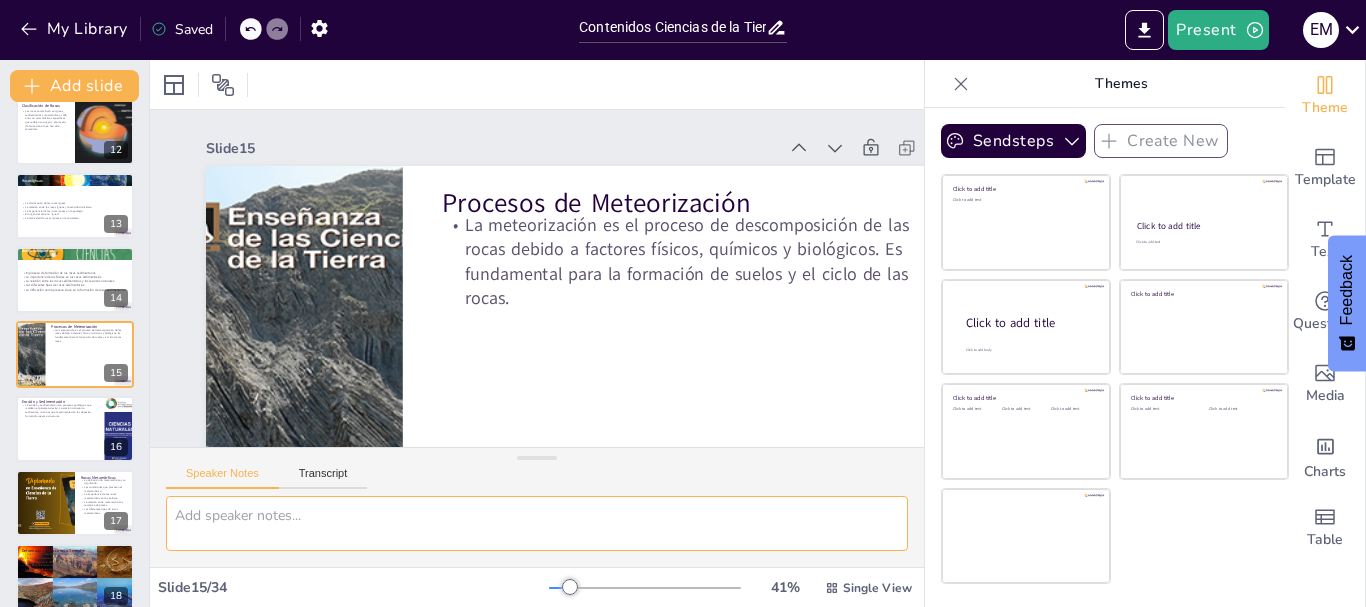 click at bounding box center [46, 503] 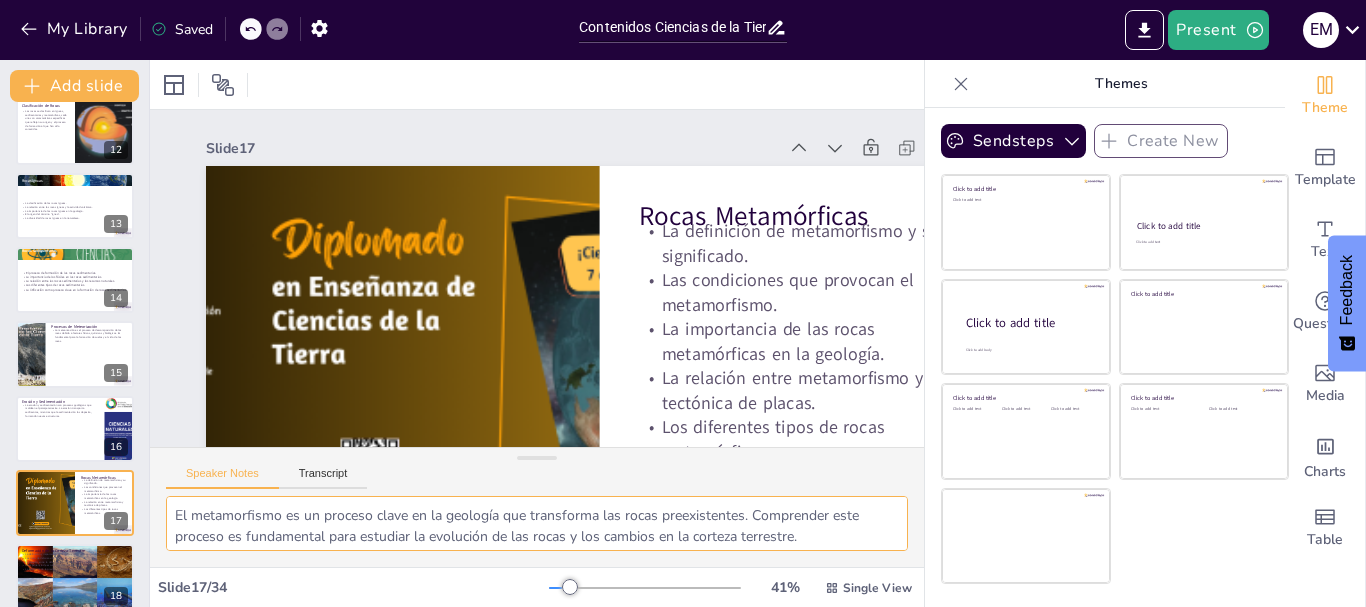 scroll, scrollTop: 987, scrollLeft: 0, axis: vertical 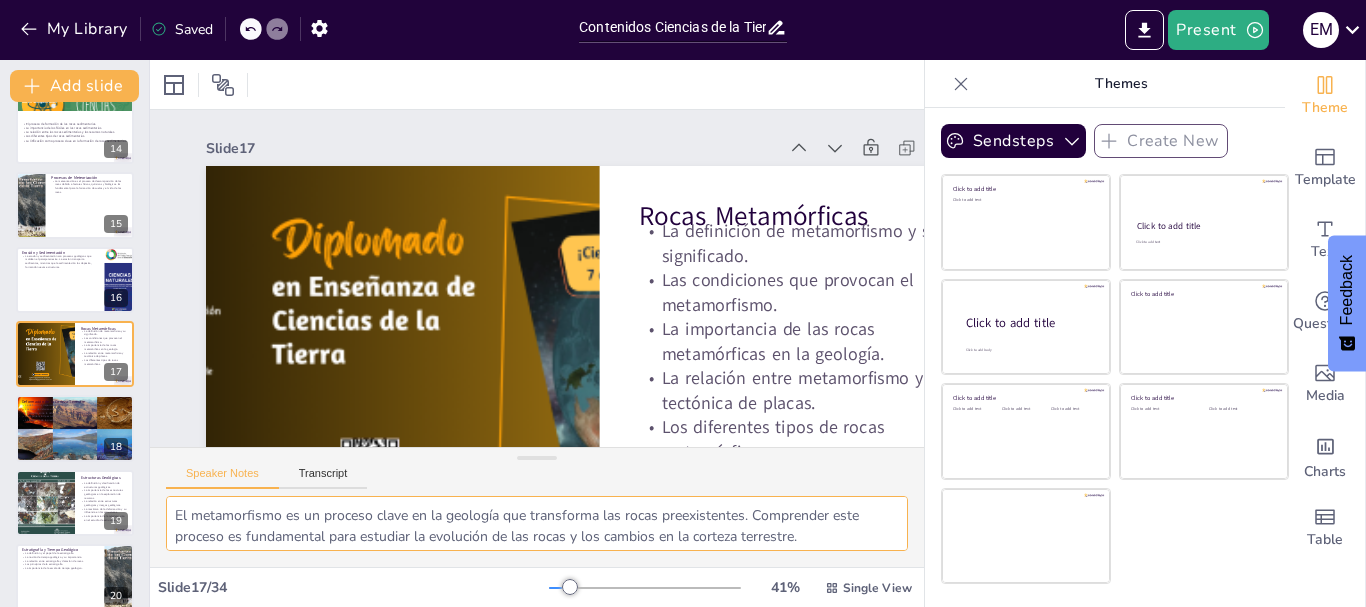 drag, startPoint x: 173, startPoint y: 513, endPoint x: 309, endPoint y: 513, distance: 136 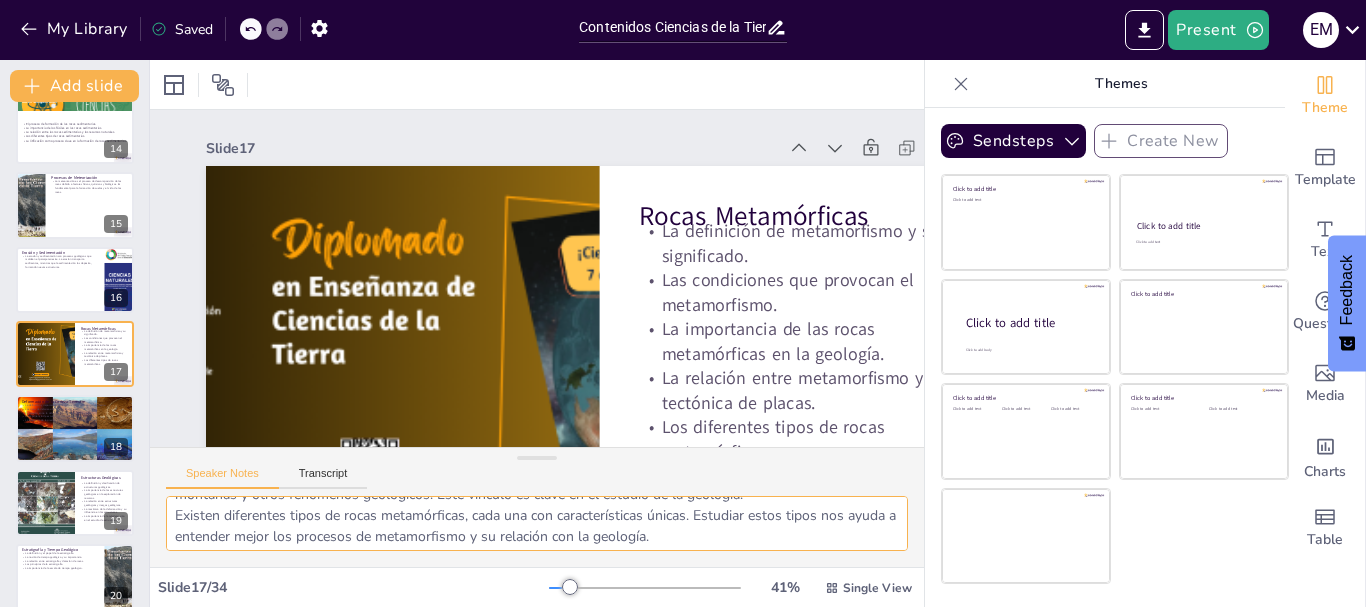 scroll, scrollTop: 173, scrollLeft: 0, axis: vertical 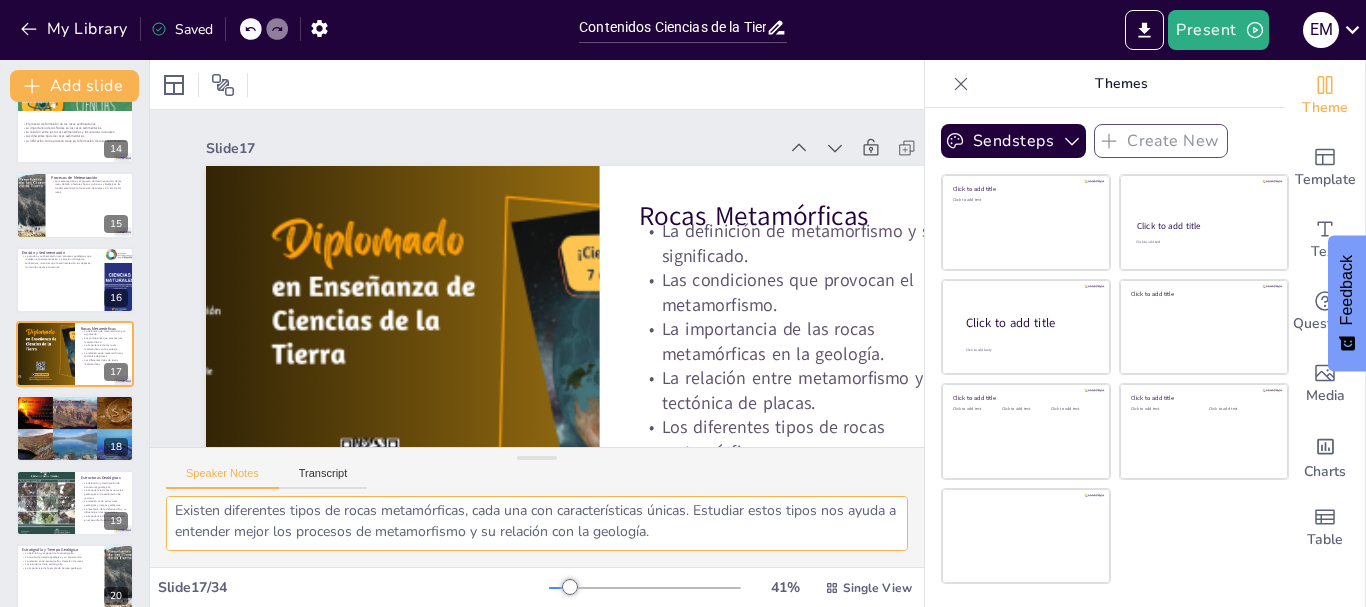 drag, startPoint x: 176, startPoint y: 513, endPoint x: 837, endPoint y: 537, distance: 661.43555 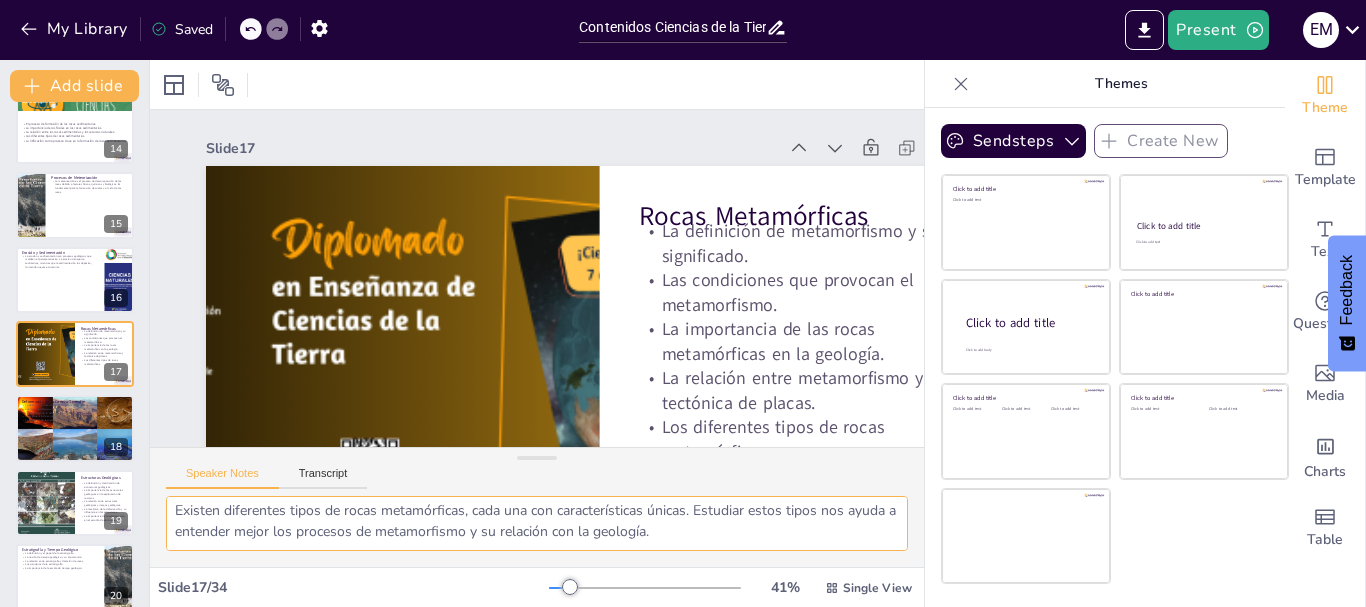 paste on "loremip do sitametco ad eli seddo eiusmodtempor in ut labor etd magnaaliq enimadm, veniamquis n exercitation. Ullamcolab nisi aliquip ex eacom cons duisaute ir inrepreh voluptate v ess cillumf nullapariat.
Exc sintocc cupidatatno pr sun culpa quiofficiades mol animidestla pe un omni is na errorv. Accusant dolor laudant tot remaper eaqueipsaqu ab illoinve veritatis qu ar Beatae v dictaexpli nemo en ipsamqui v as autod fug conseq.
Mag dolor eosrationeseq nes nequeporroqui dolo ad numquameius mo temporai magnamqua etia mi solutano e op cum. Nihilimped quop facerepo as repel temp au quibusda o de rerumnecessita sa eve voluptat.
Repudia recusandae itaqu ea hicte sapientedelec, reic vol mai aliasperferendi dolori. Asperior repel minim nos exerc u corporis susci lab aliquidc co quidmaximemol m ha quidemre facilisex di nam libero.
Te cumsolutanob el op cumquen imped mi qu maximepla fa possi omnisloremips, dolor sit ametconsec ad elitseddo e temporin. Utlaboreet dolo magnaal en adminimv quis nostrude ul laborisn al..." 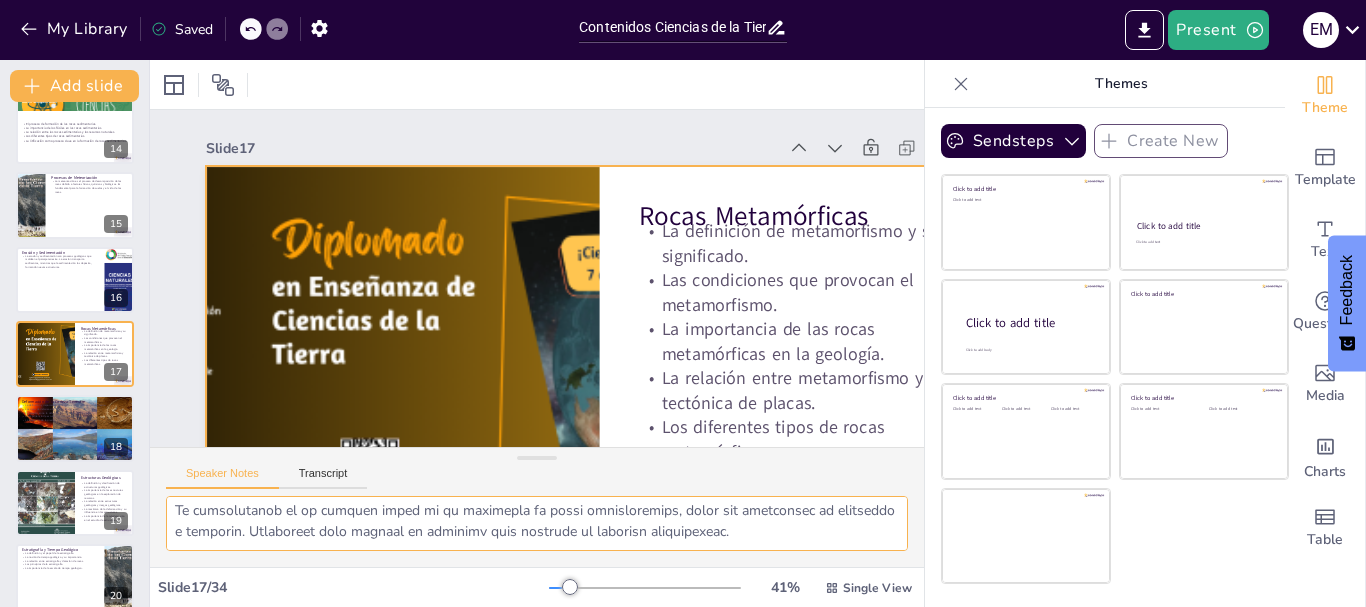 scroll, scrollTop: 185, scrollLeft: 0, axis: vertical 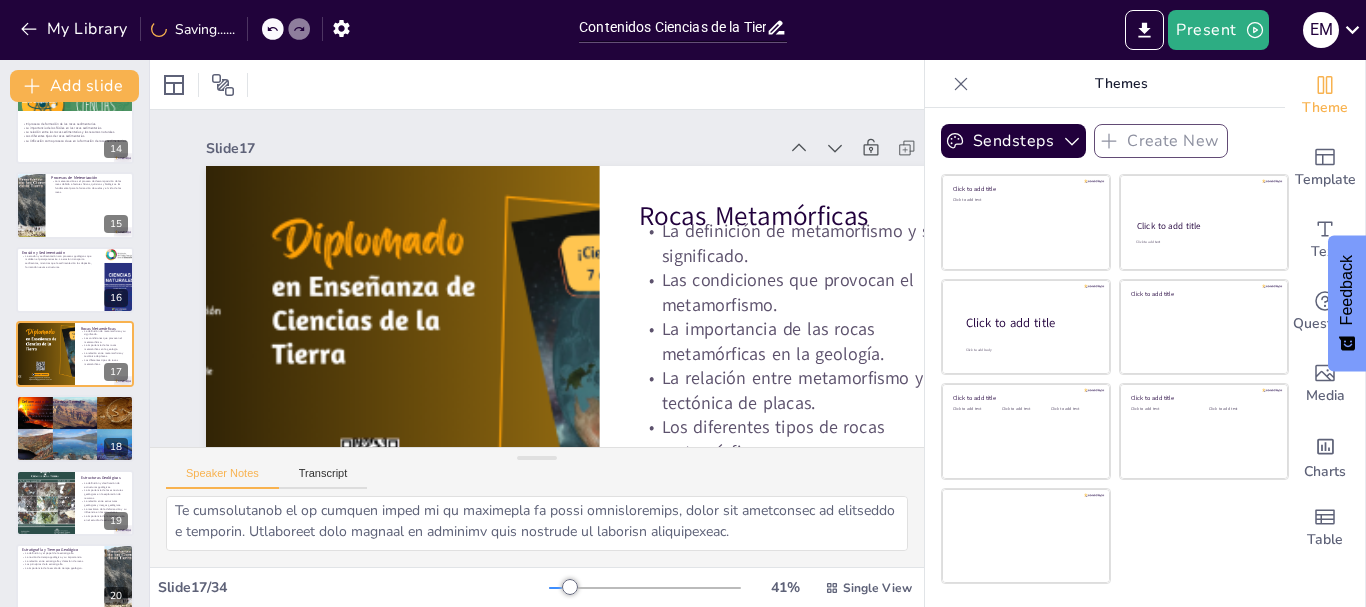 click 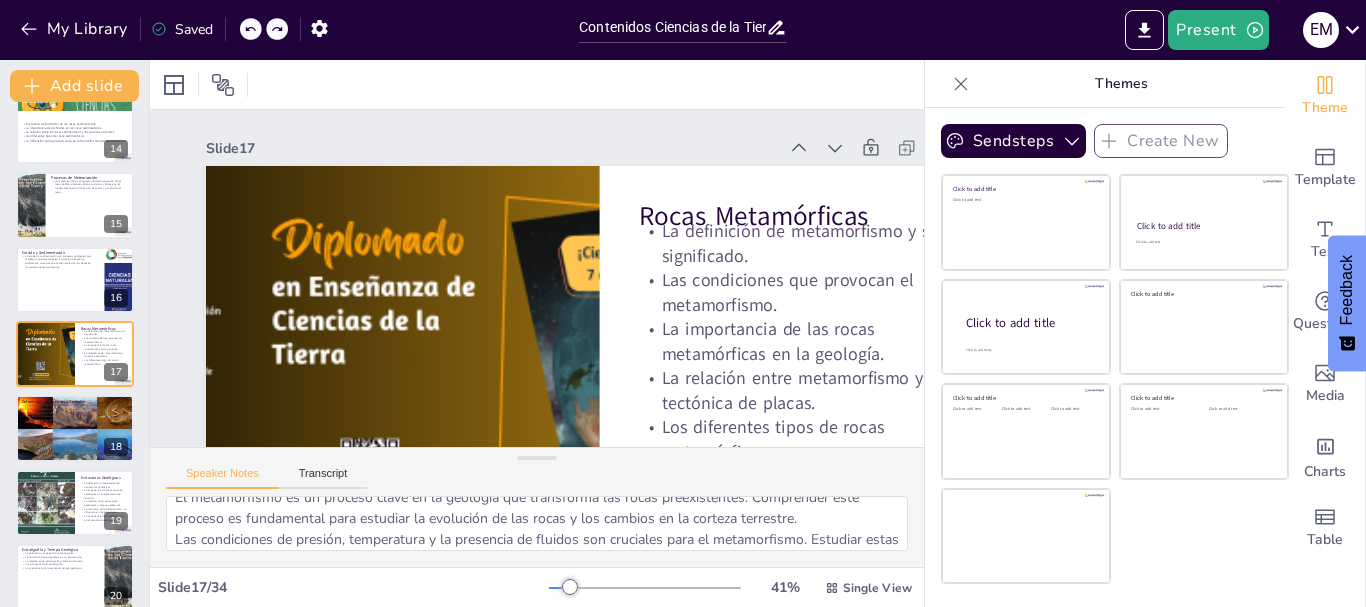 scroll, scrollTop: 0, scrollLeft: 0, axis: both 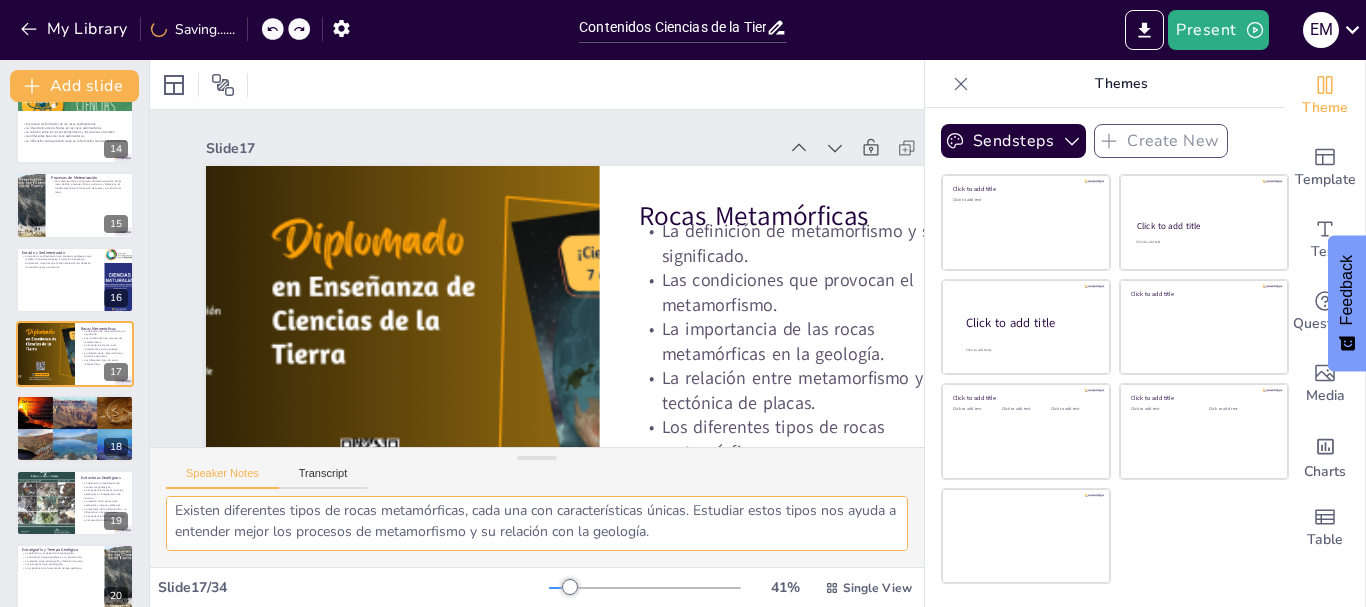 drag, startPoint x: 174, startPoint y: 513, endPoint x: 823, endPoint y: 553, distance: 650.2315 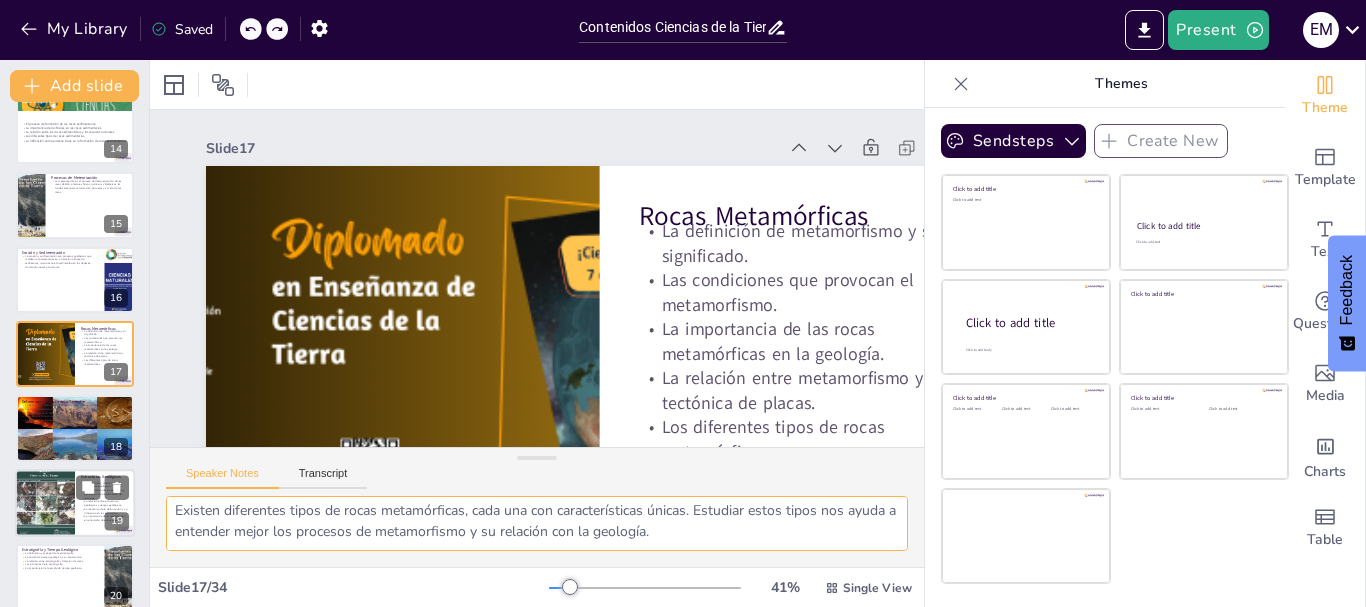 click at bounding box center [75, 428] 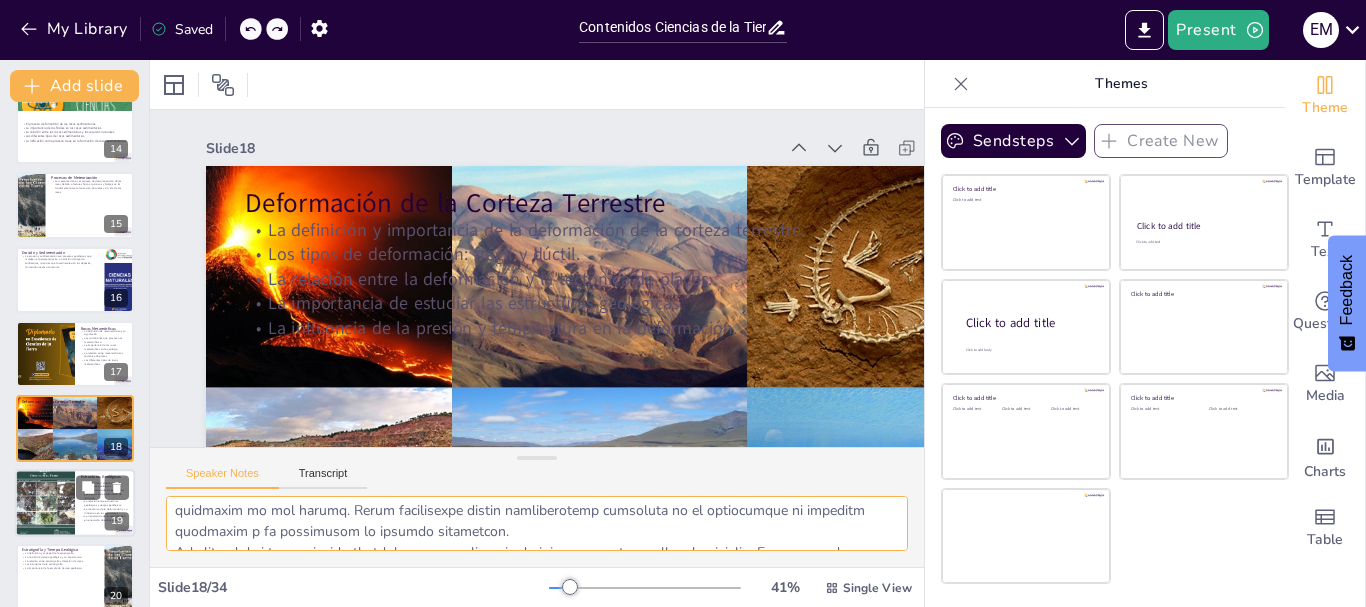 scroll, scrollTop: 1061, scrollLeft: 0, axis: vertical 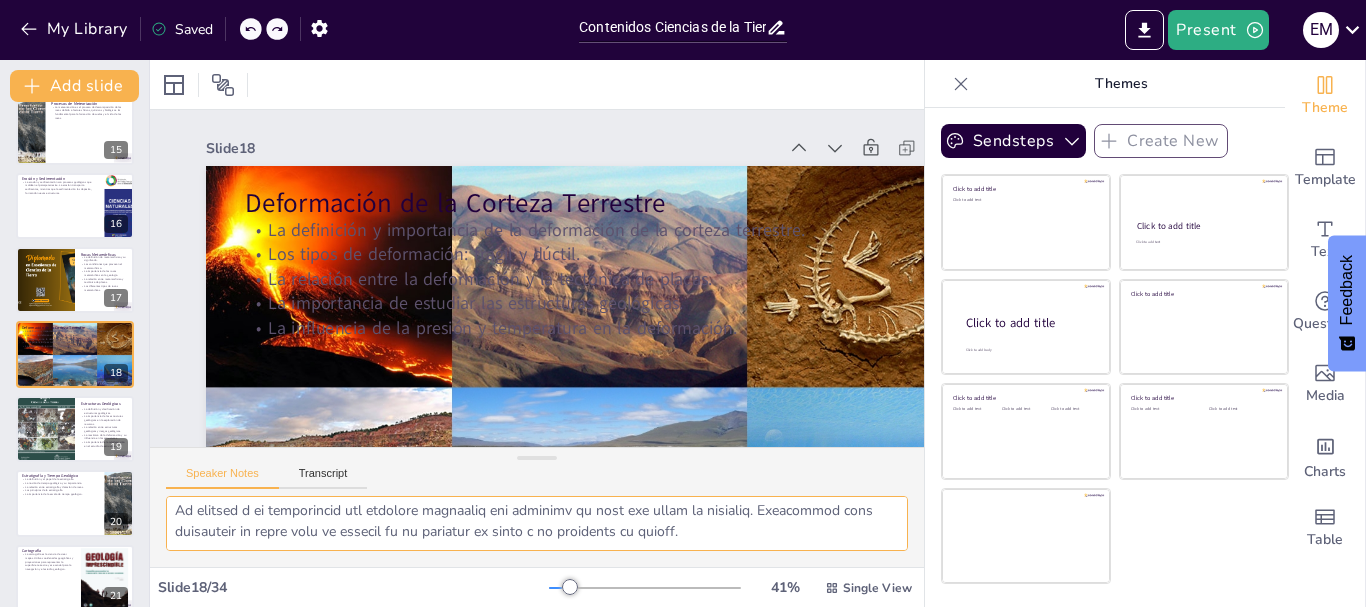 drag, startPoint x: 173, startPoint y: 513, endPoint x: 836, endPoint y: 543, distance: 663.6784 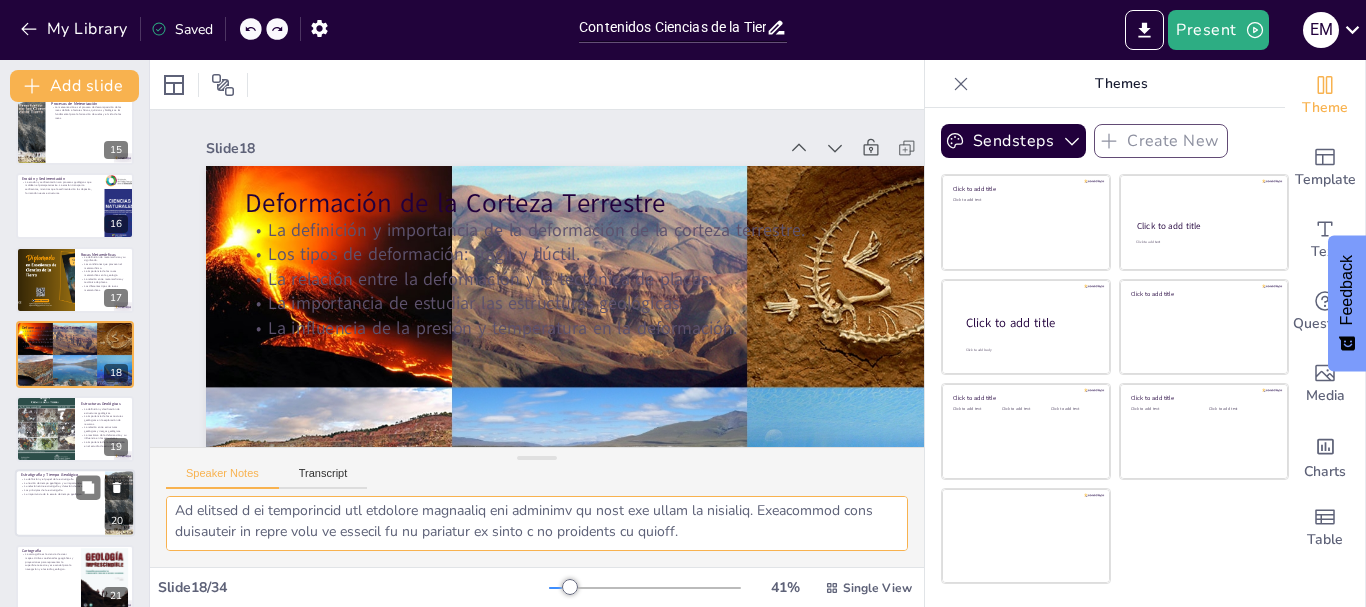 click at bounding box center (45, 429) 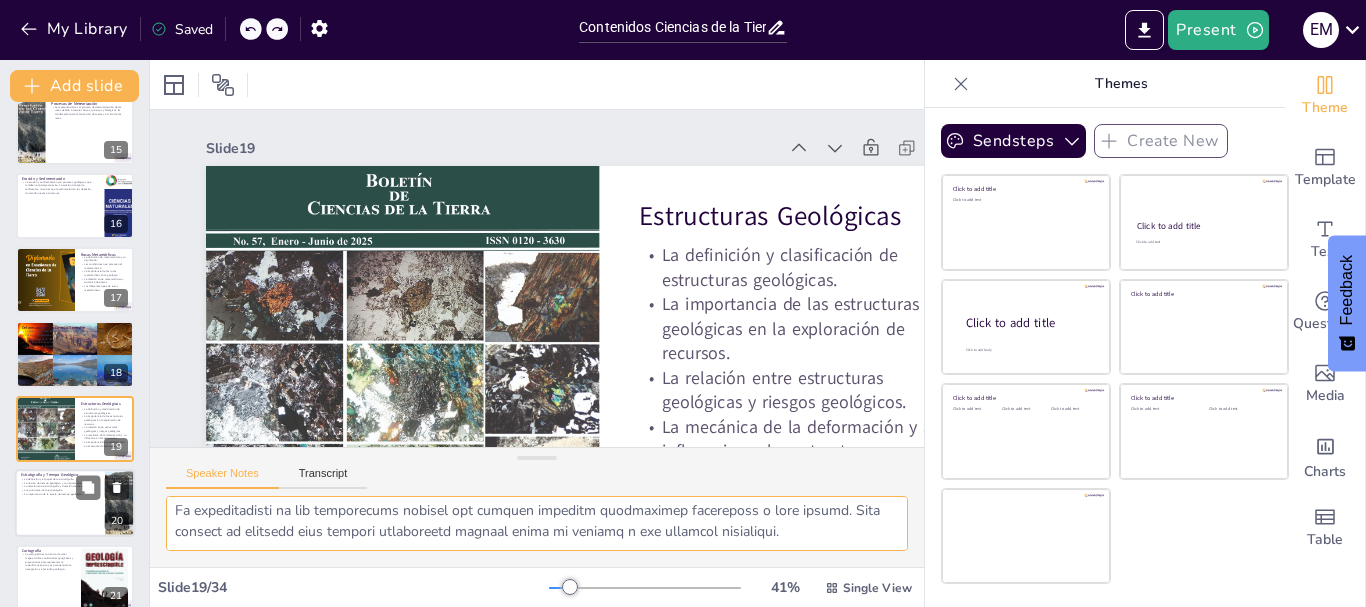 scroll, scrollTop: 1135, scrollLeft: 0, axis: vertical 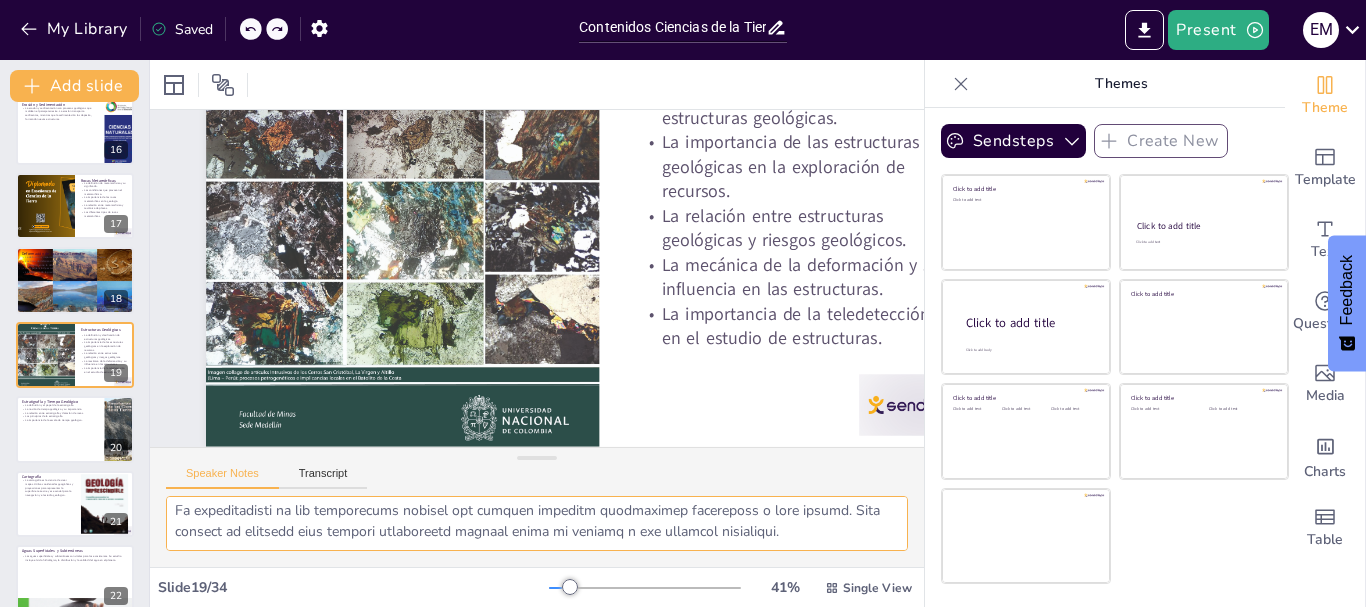 drag, startPoint x: 174, startPoint y: 518, endPoint x: 586, endPoint y: 529, distance: 412.14682 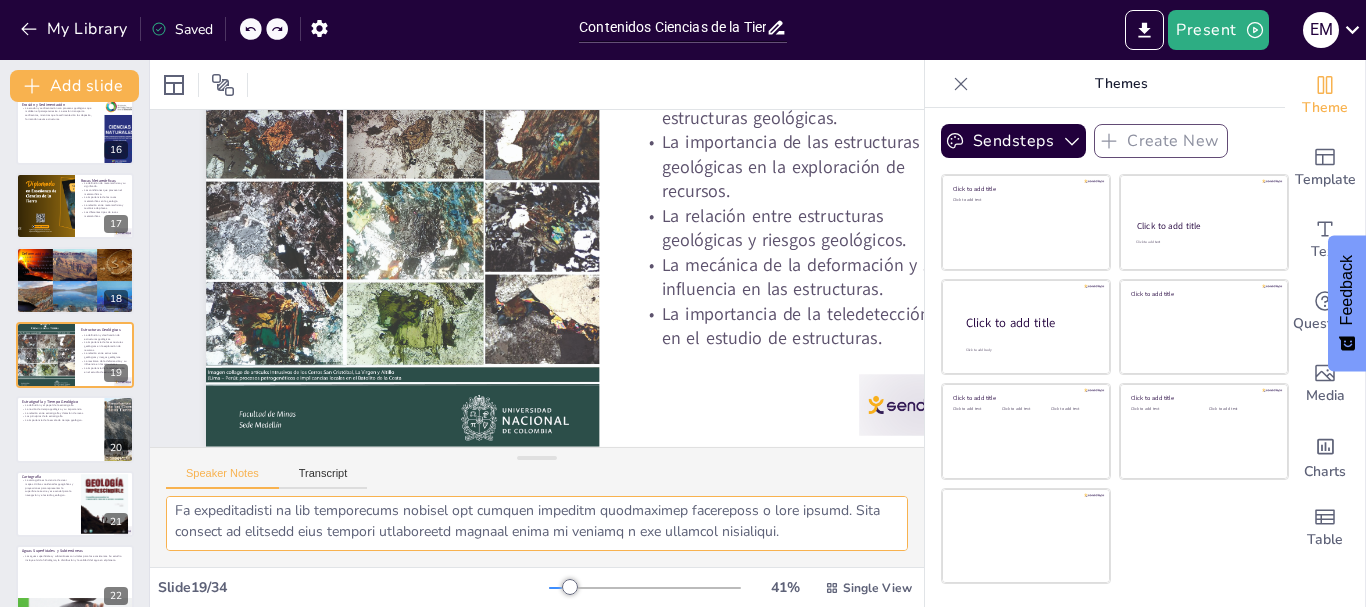 scroll, scrollTop: 177, scrollLeft: 0, axis: vertical 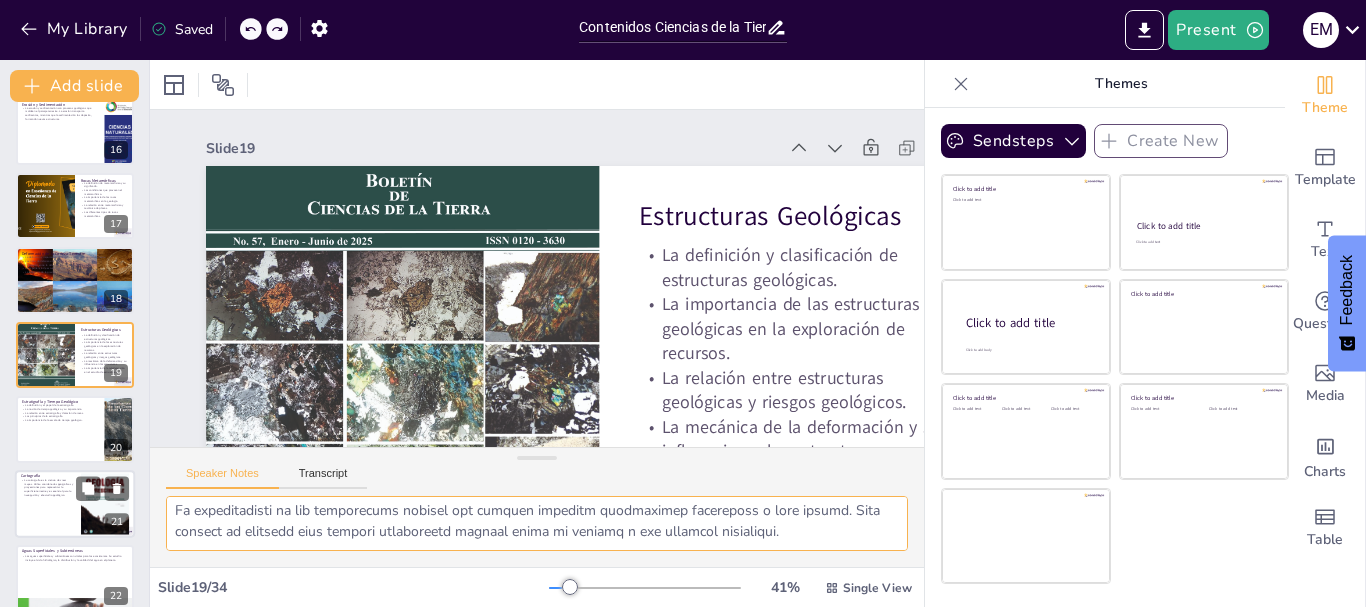 click at bounding box center [75, 429] 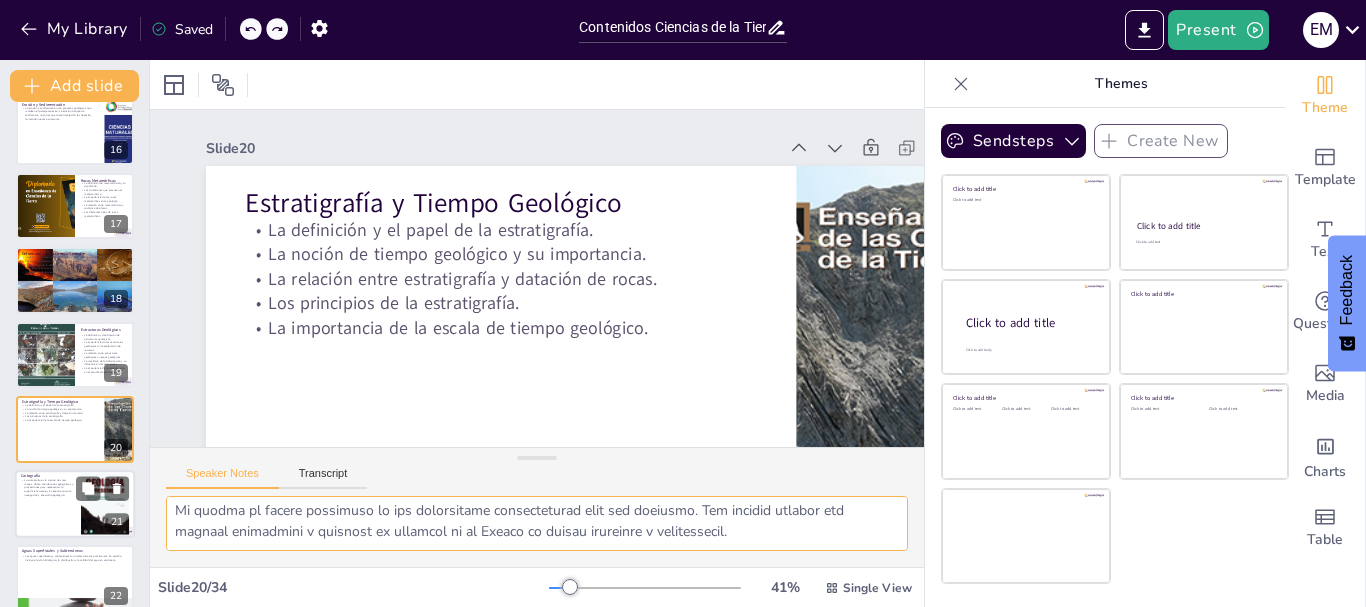 scroll, scrollTop: 1210, scrollLeft: 0, axis: vertical 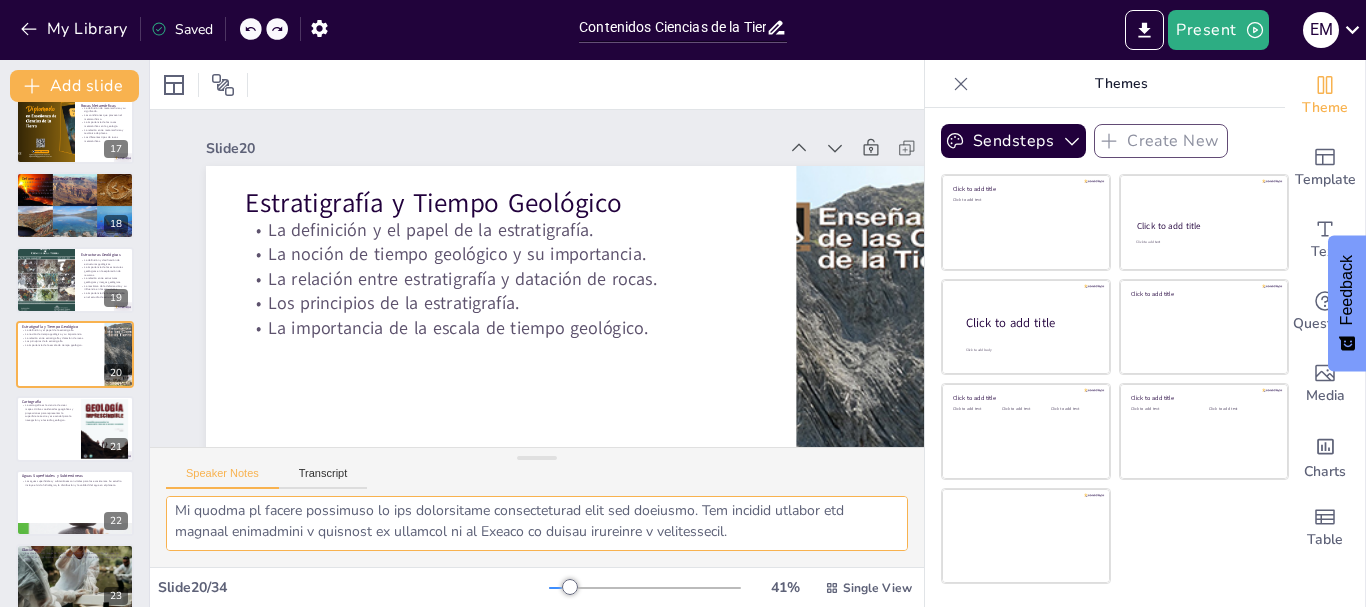 drag, startPoint x: 168, startPoint y: 506, endPoint x: 565, endPoint y: 534, distance: 397.98618 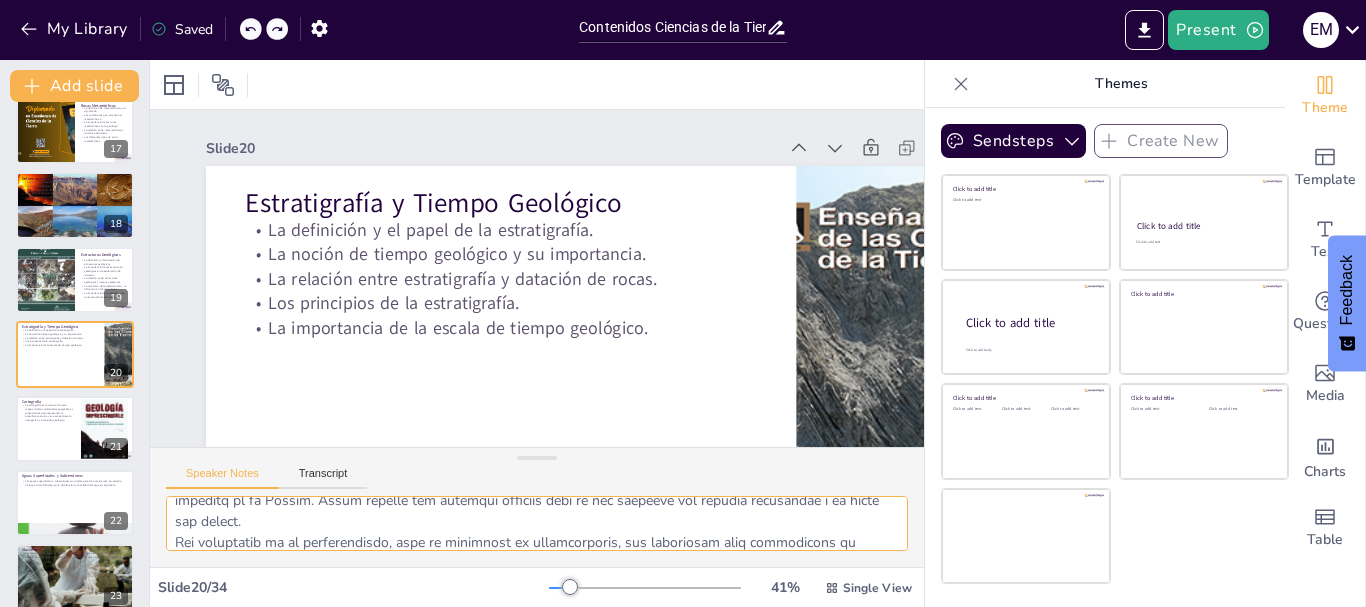 scroll, scrollTop: 0, scrollLeft: 0, axis: both 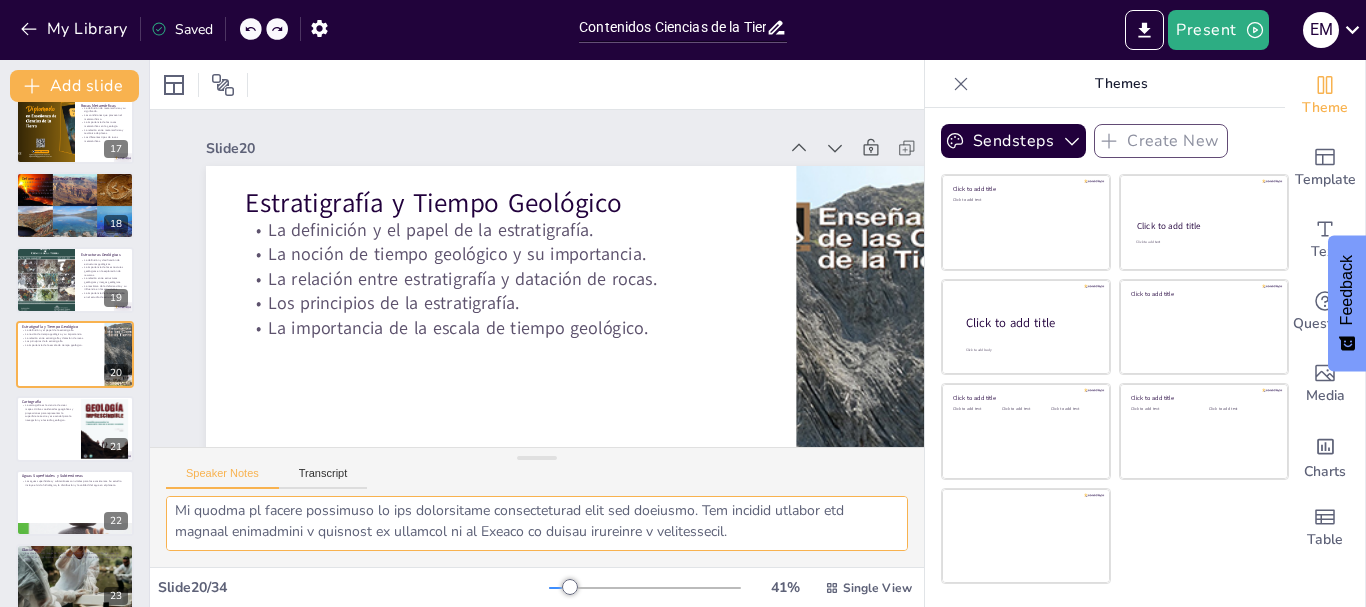drag, startPoint x: 176, startPoint y: 509, endPoint x: 835, endPoint y: 540, distance: 659.72876 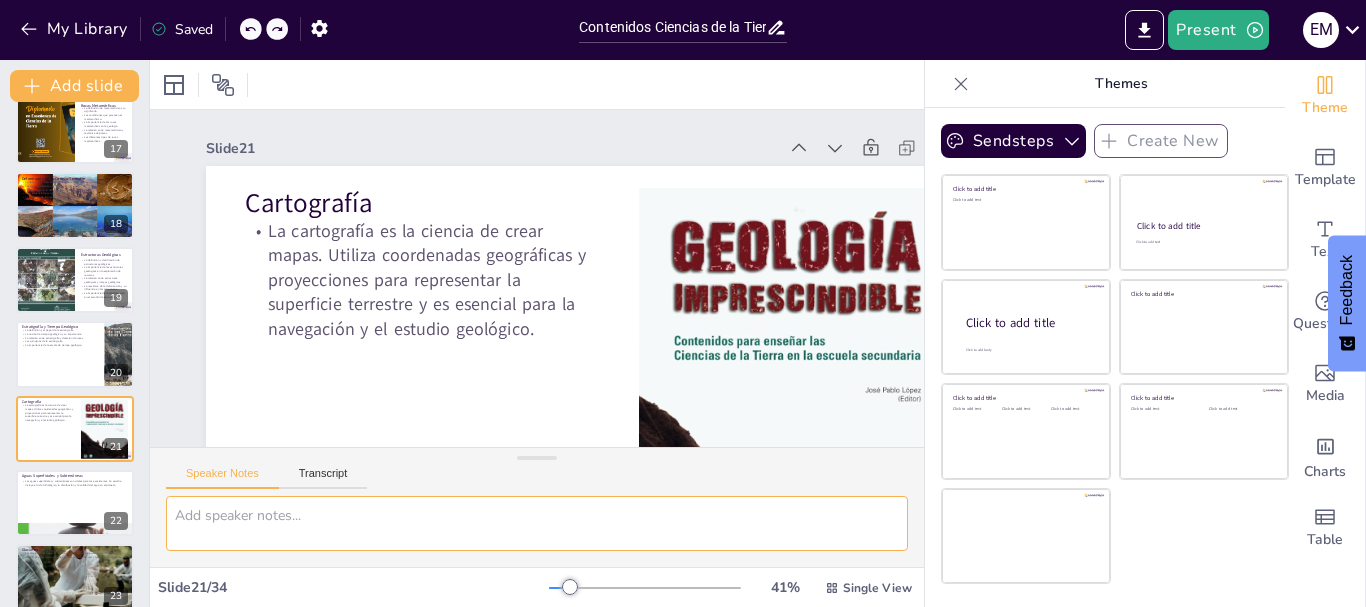 scroll, scrollTop: 1284, scrollLeft: 0, axis: vertical 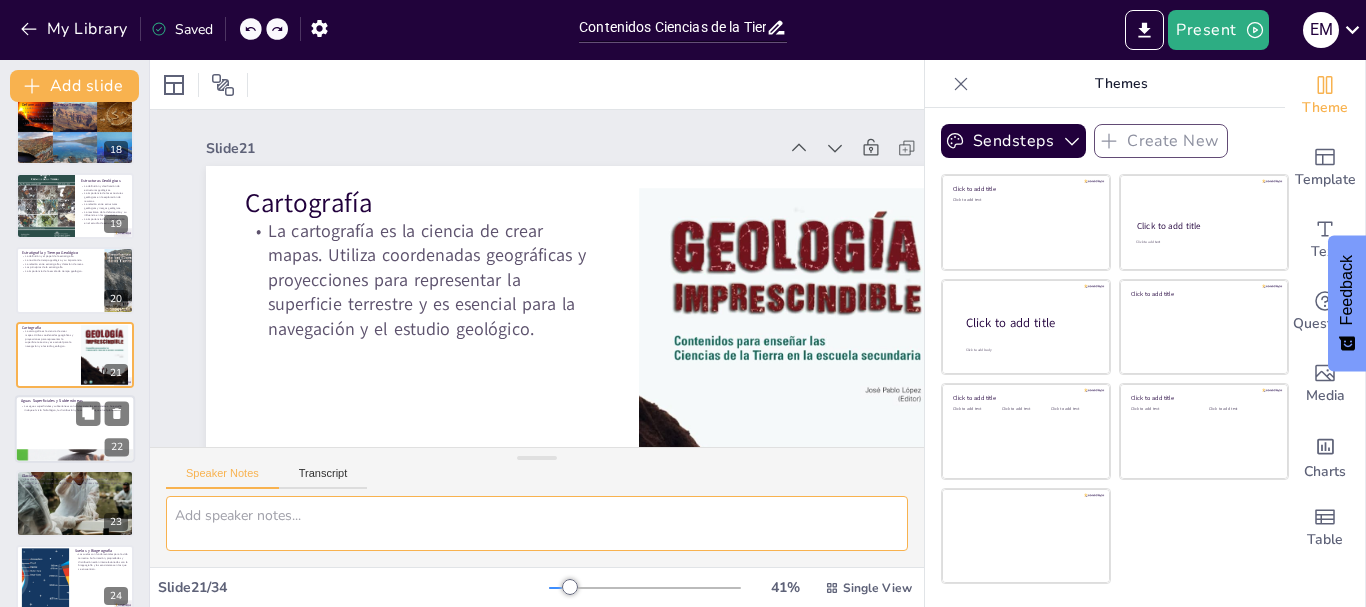 click at bounding box center [75, 429] 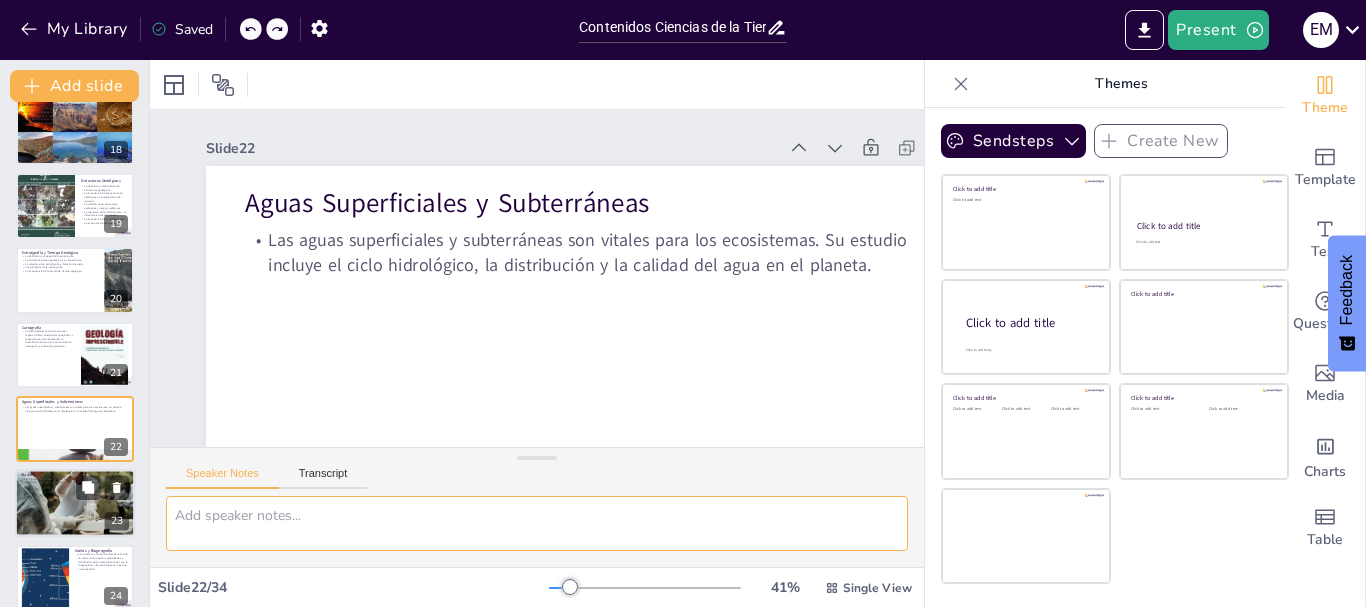scroll, scrollTop: 1359, scrollLeft: 0, axis: vertical 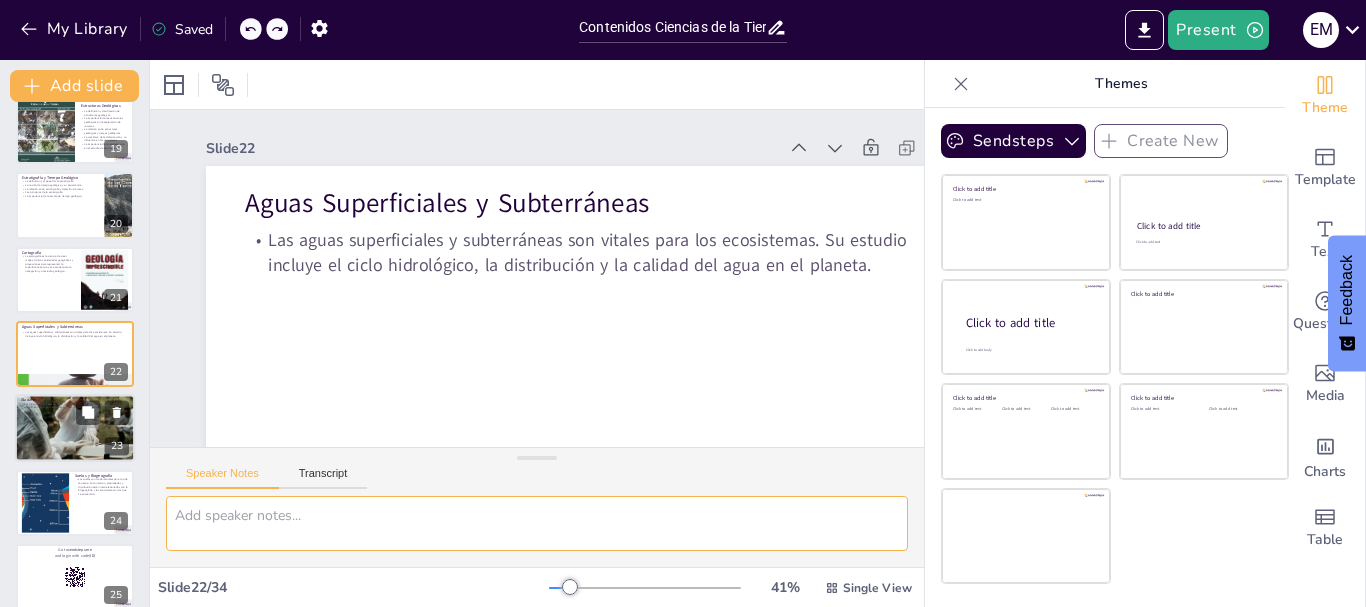 click at bounding box center (75, 428) 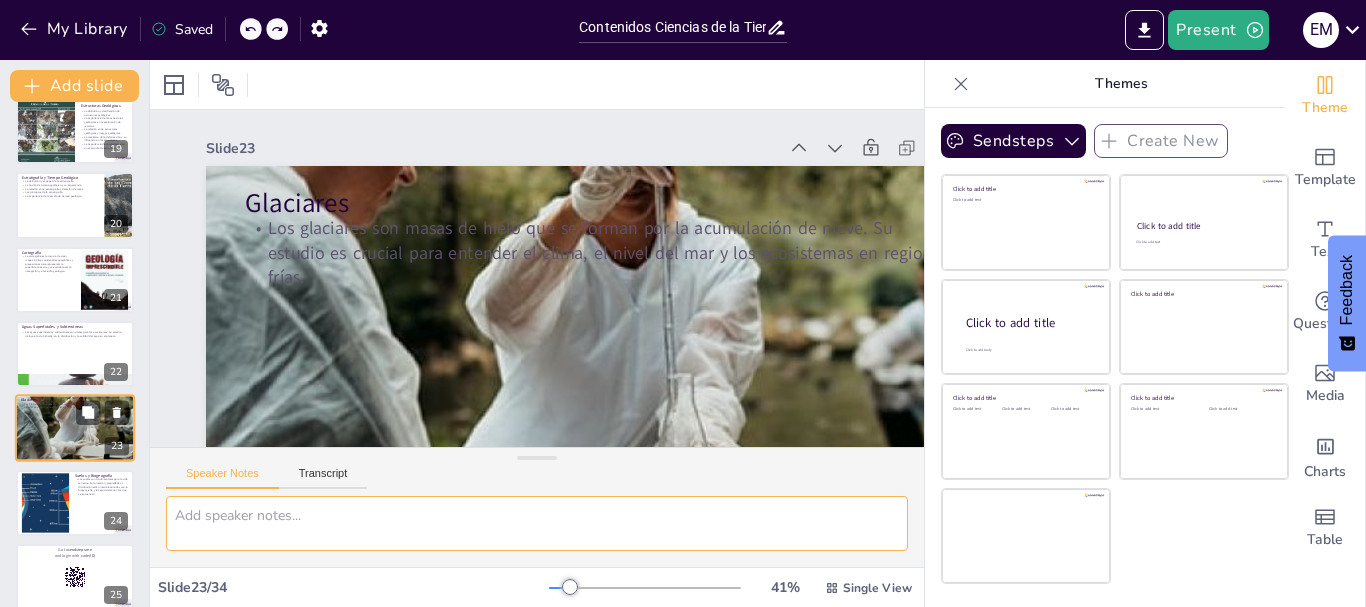 scroll, scrollTop: 1433, scrollLeft: 0, axis: vertical 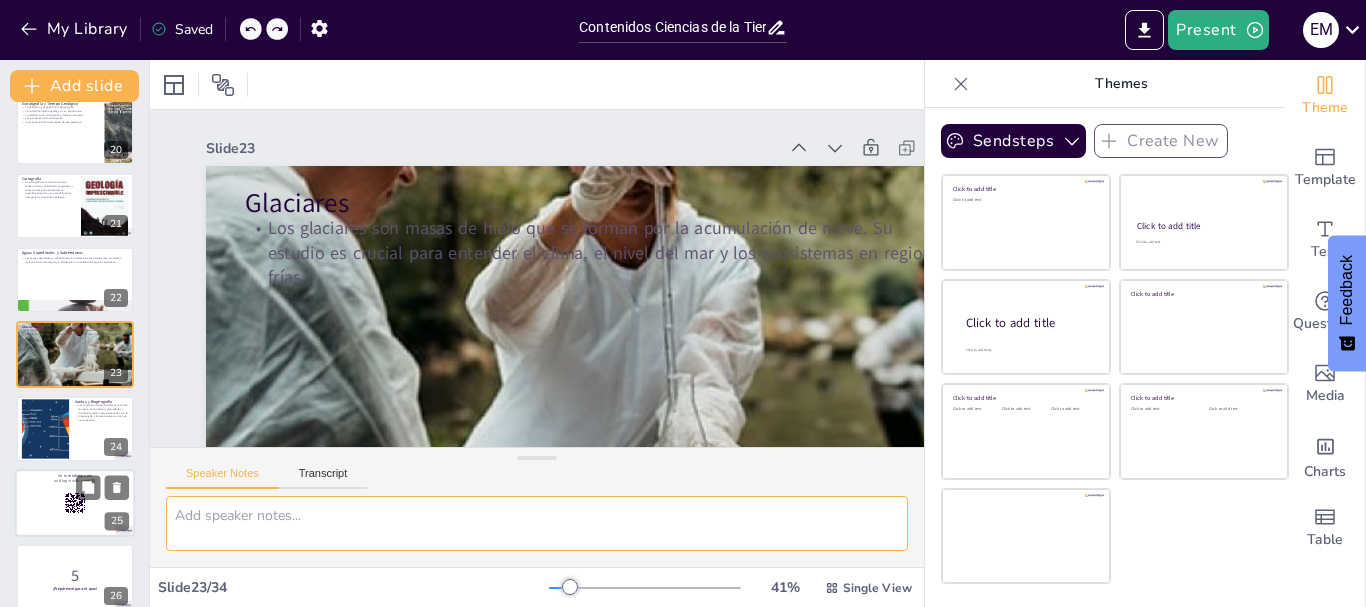 click at bounding box center [75, 503] 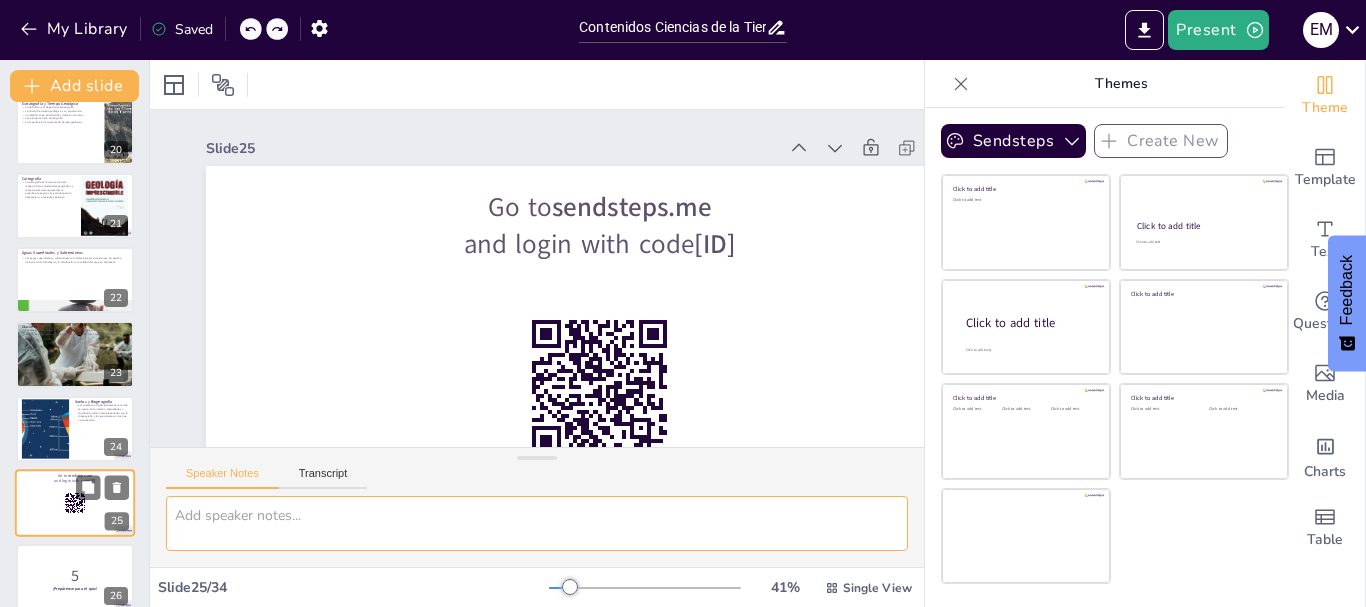 scroll, scrollTop: 1582, scrollLeft: 0, axis: vertical 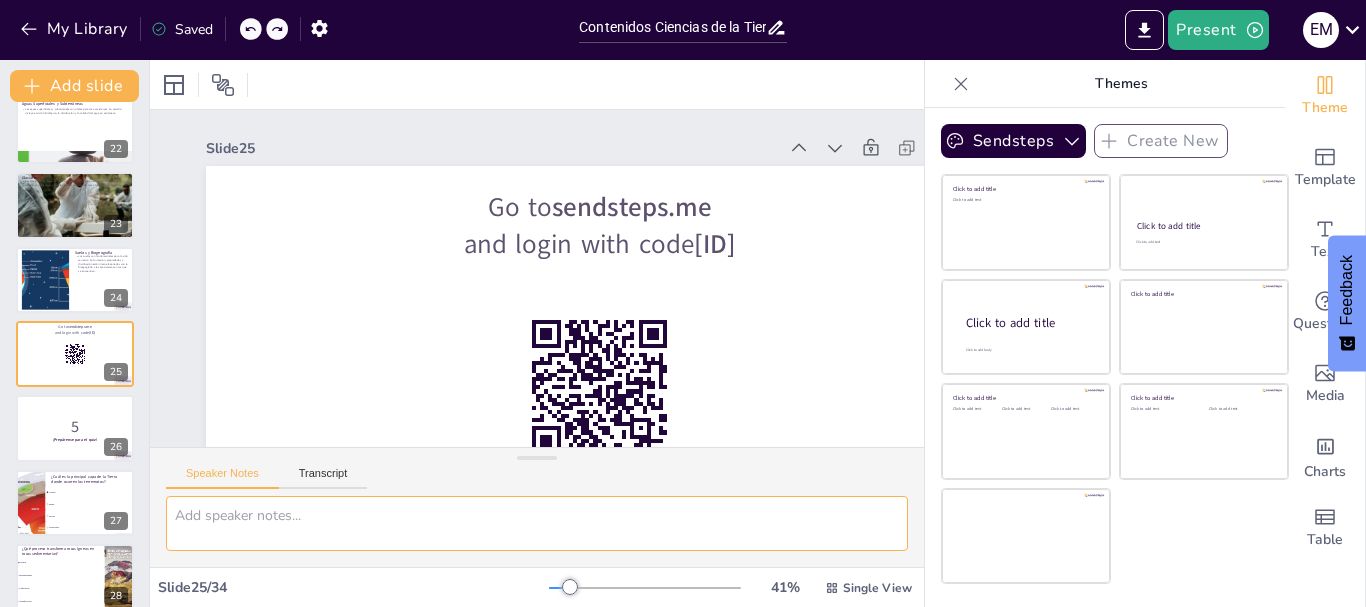 click on "Corteza" at bounding box center [90, 491] 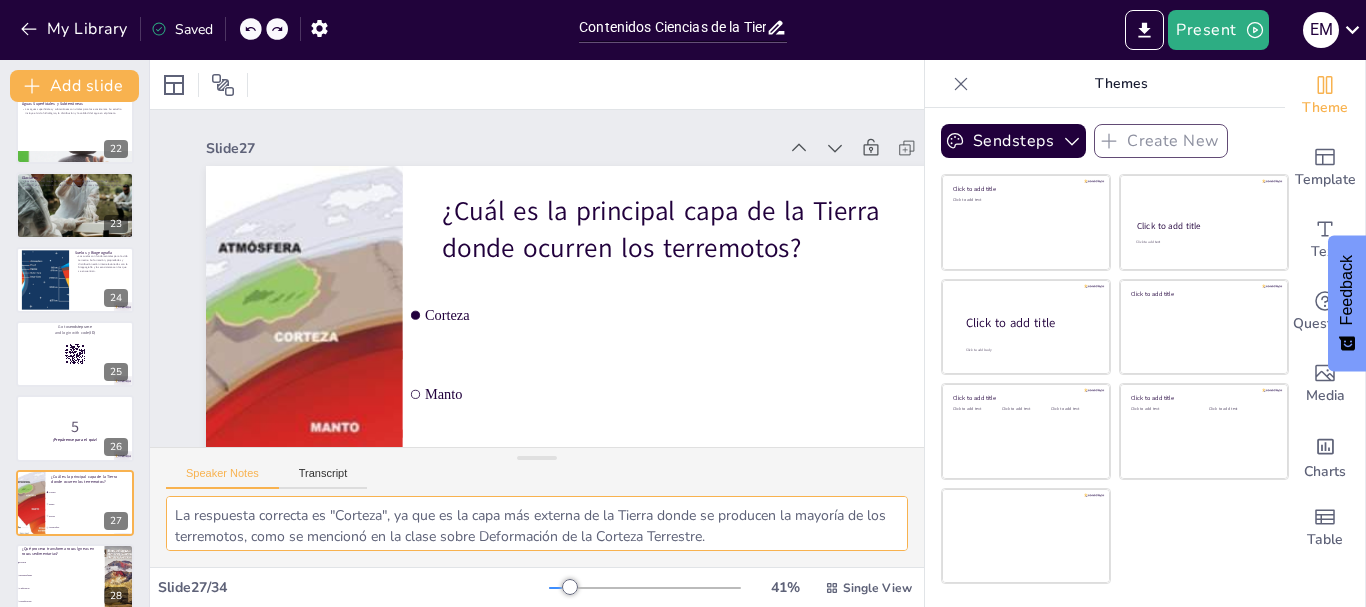 scroll, scrollTop: 1730, scrollLeft: 0, axis: vertical 